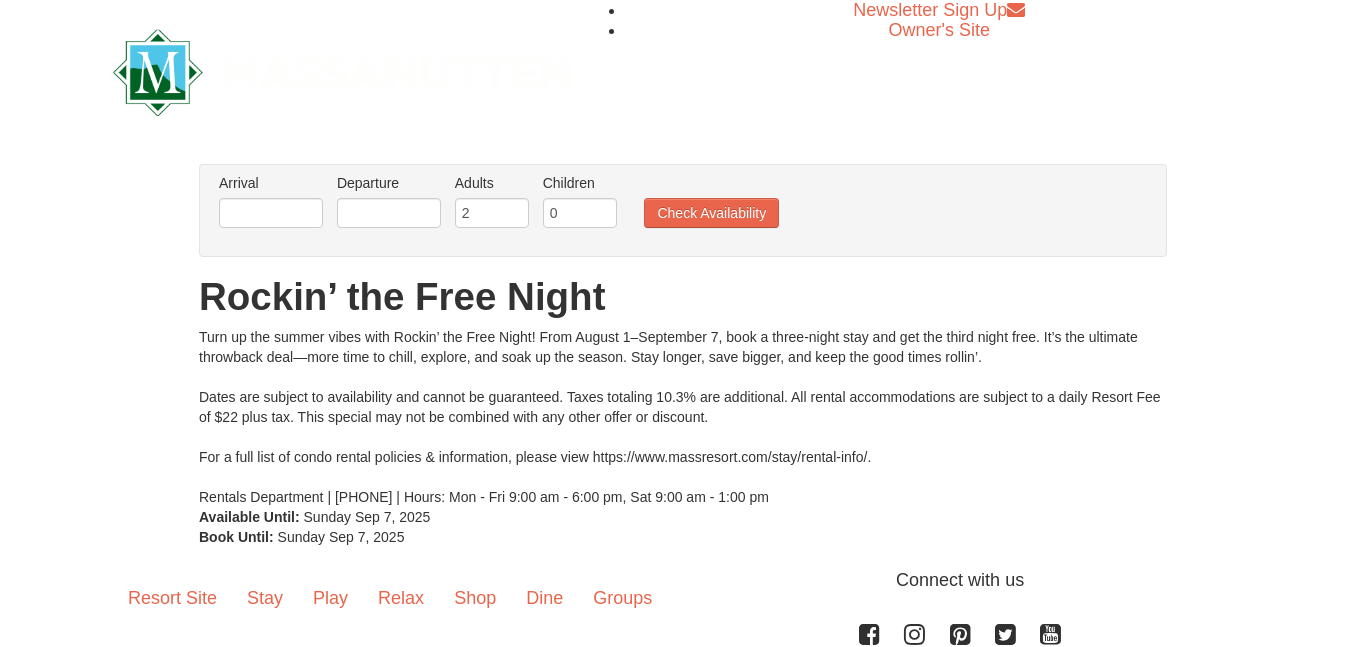 scroll, scrollTop: 0, scrollLeft: 0, axis: both 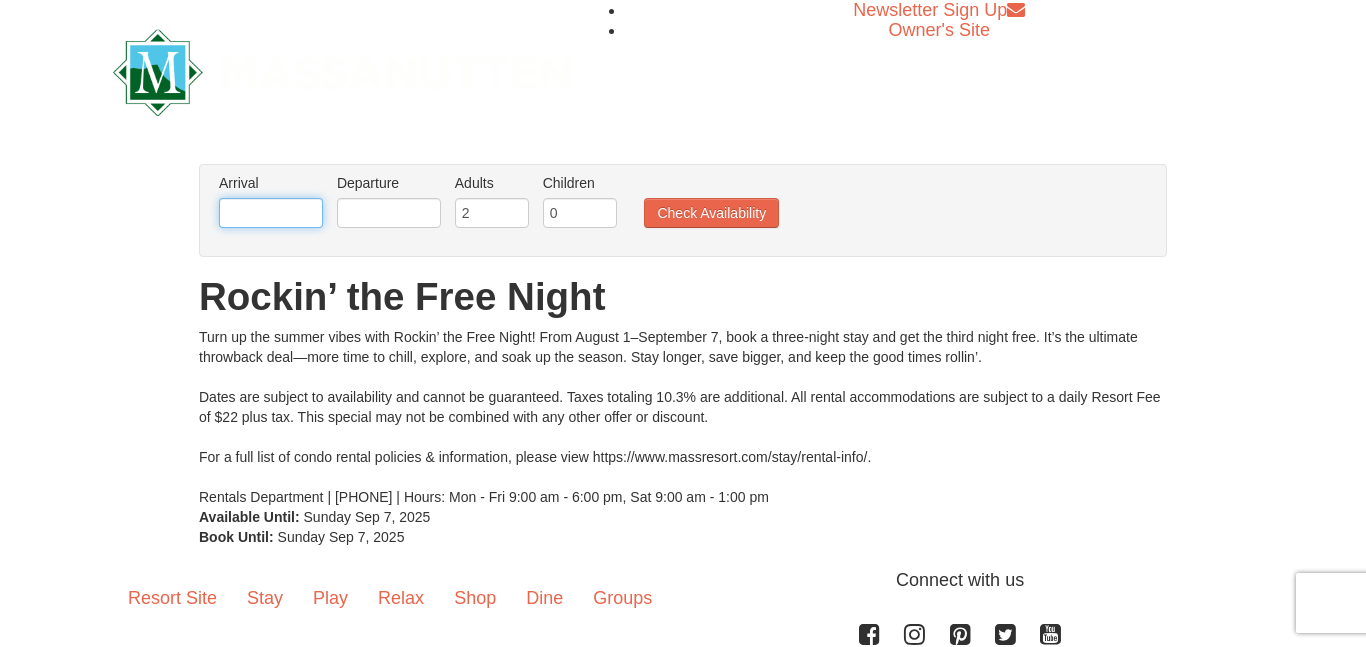 click at bounding box center (271, 213) 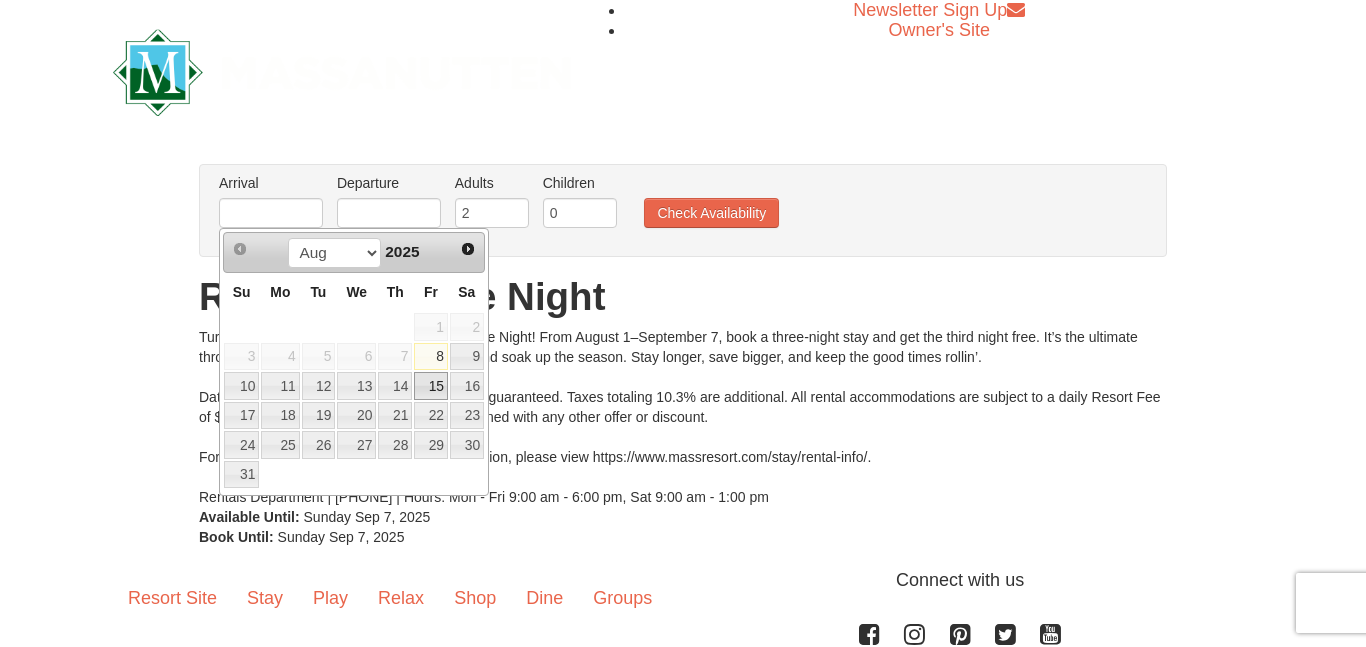 click on "15" at bounding box center [431, 386] 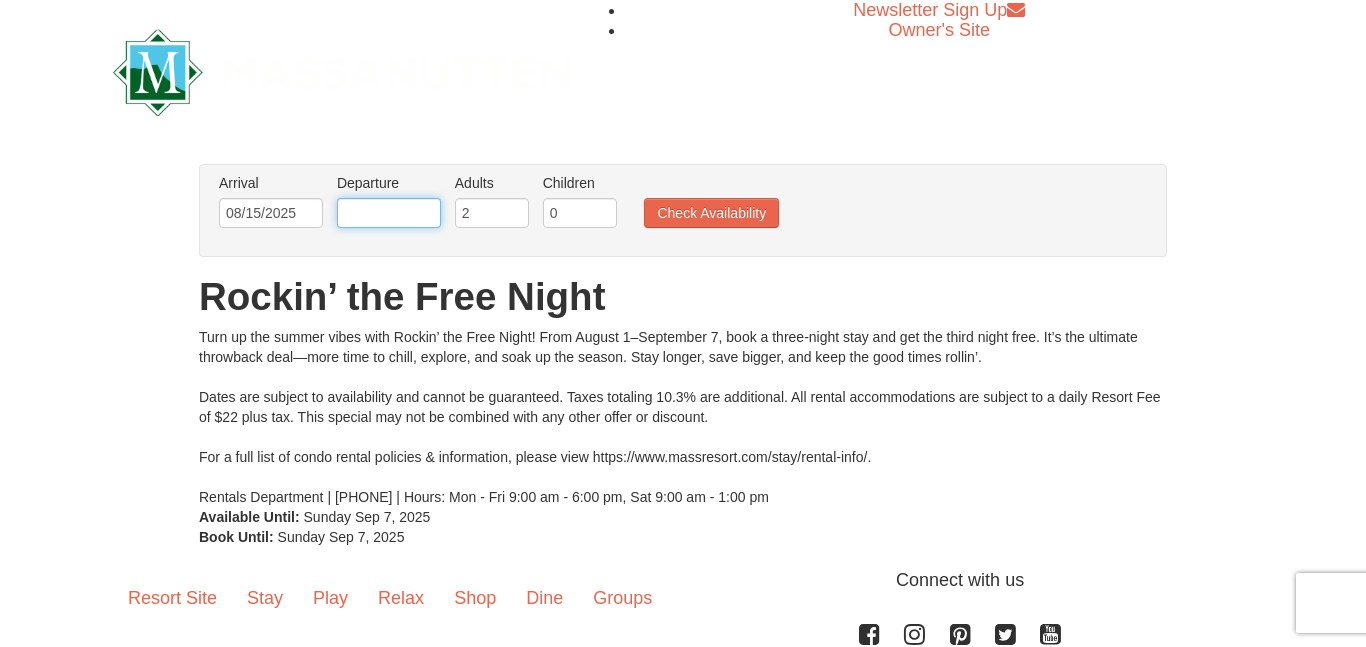 click at bounding box center (389, 213) 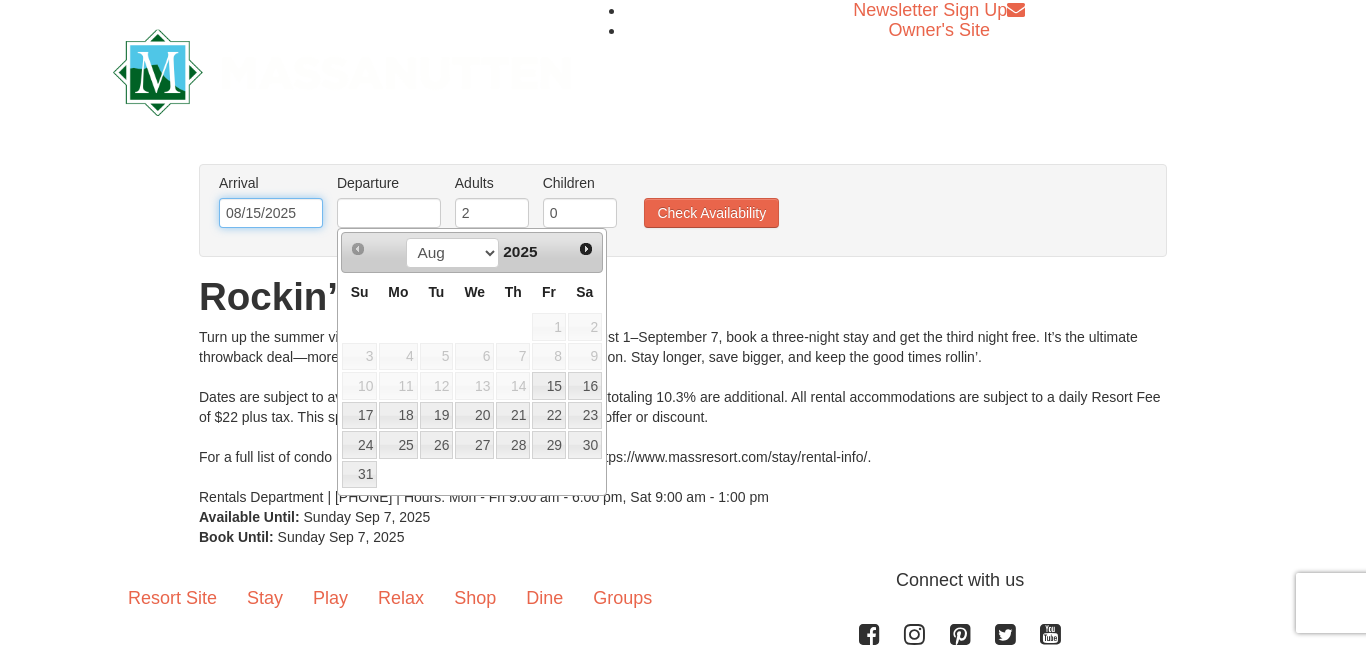 click on "08/15/2025" at bounding box center (271, 213) 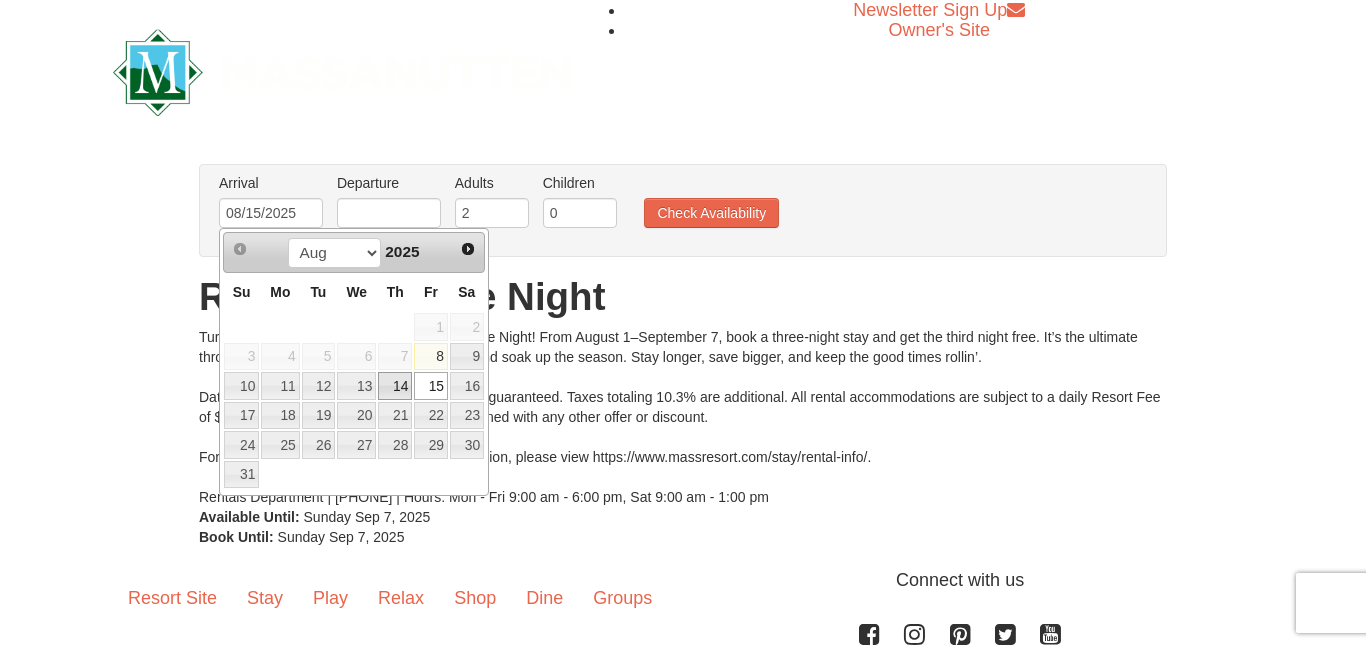 click on "14" at bounding box center (395, 386) 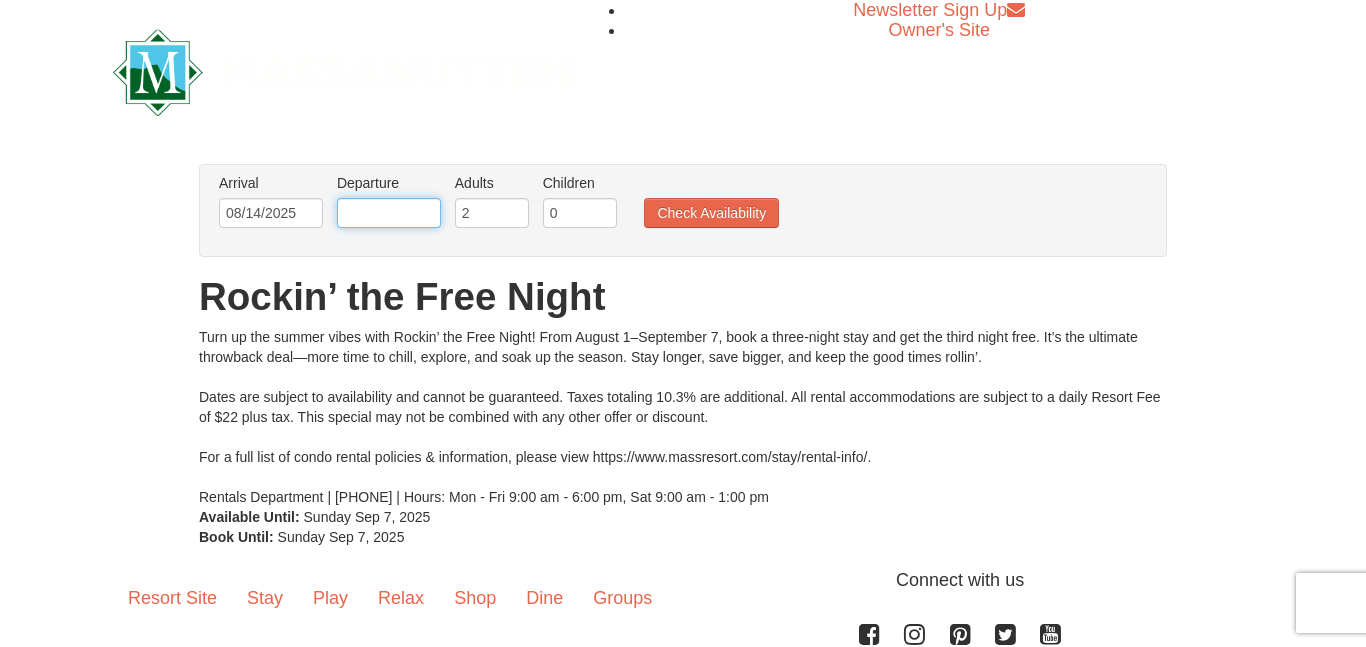 click at bounding box center (389, 213) 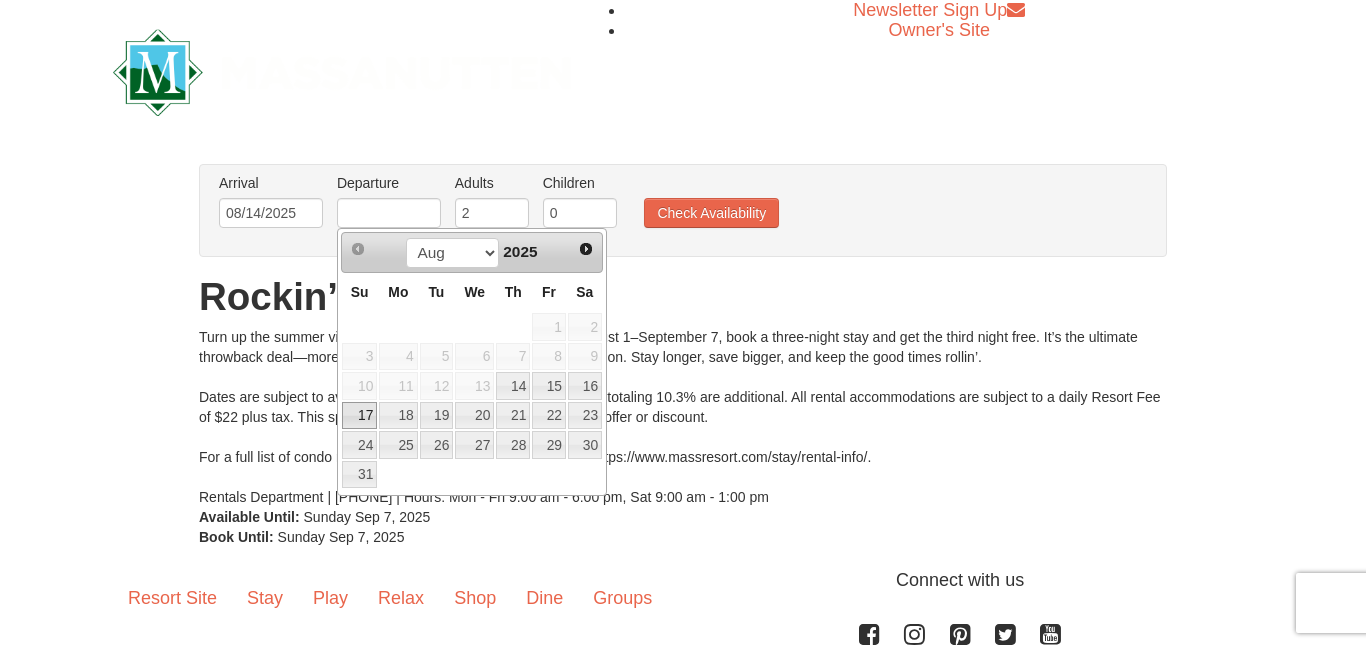 click on "17" at bounding box center [359, 416] 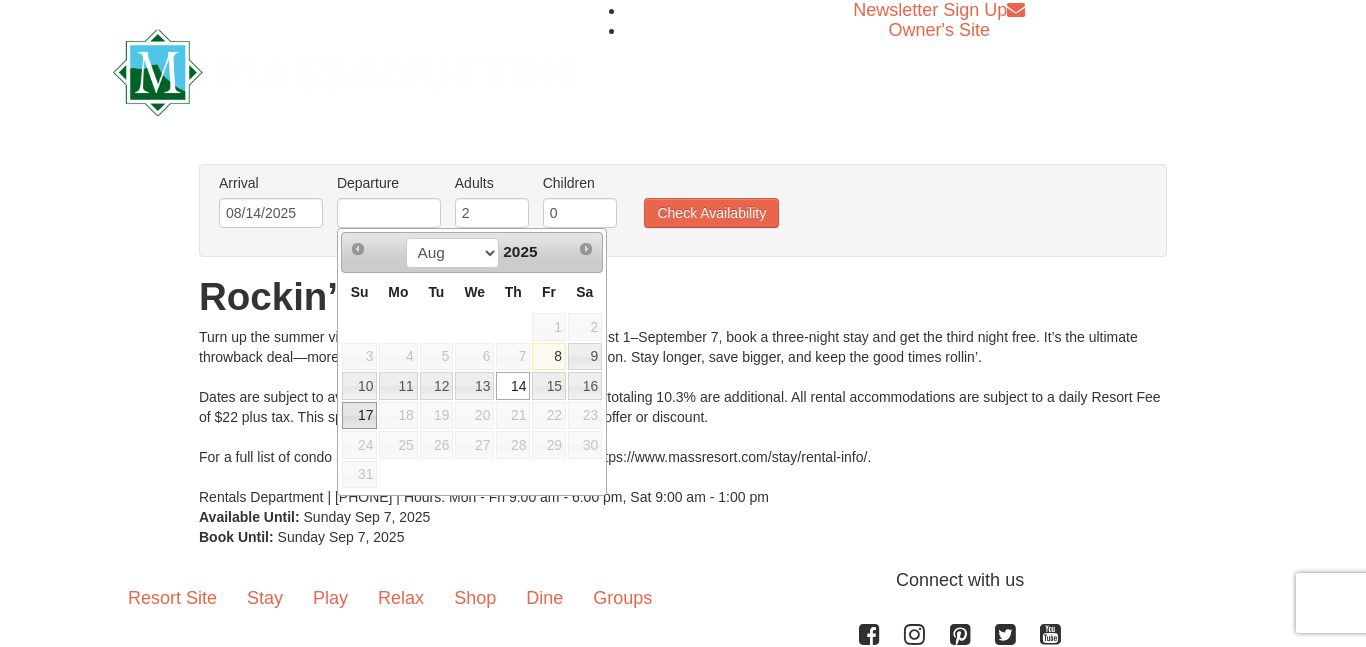 type on "08/17/2025" 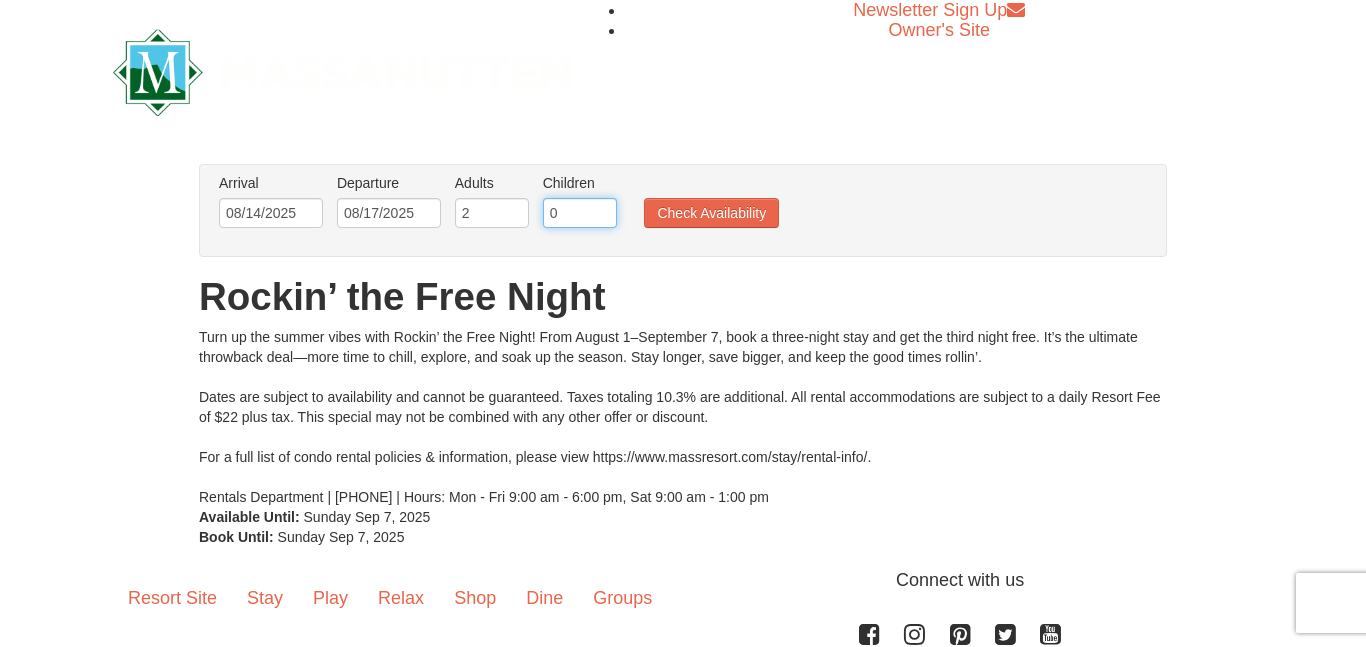 click on "0" at bounding box center (580, 213) 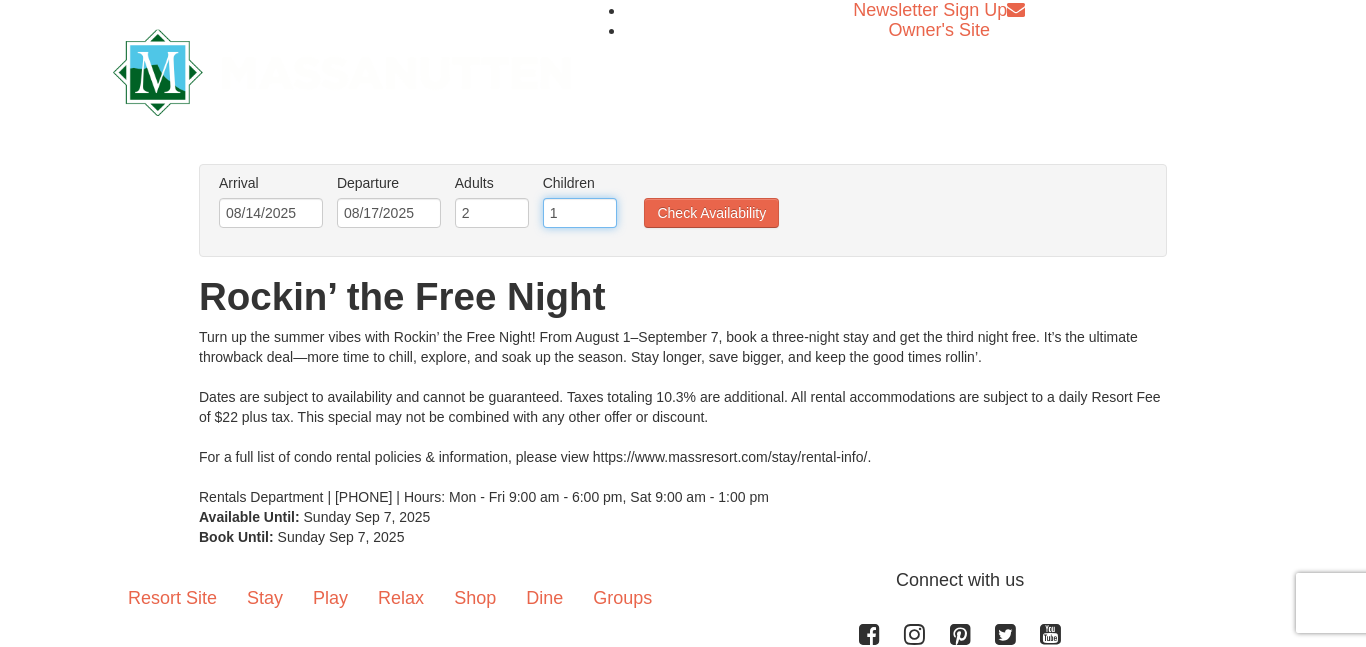 click on "1" at bounding box center [580, 213] 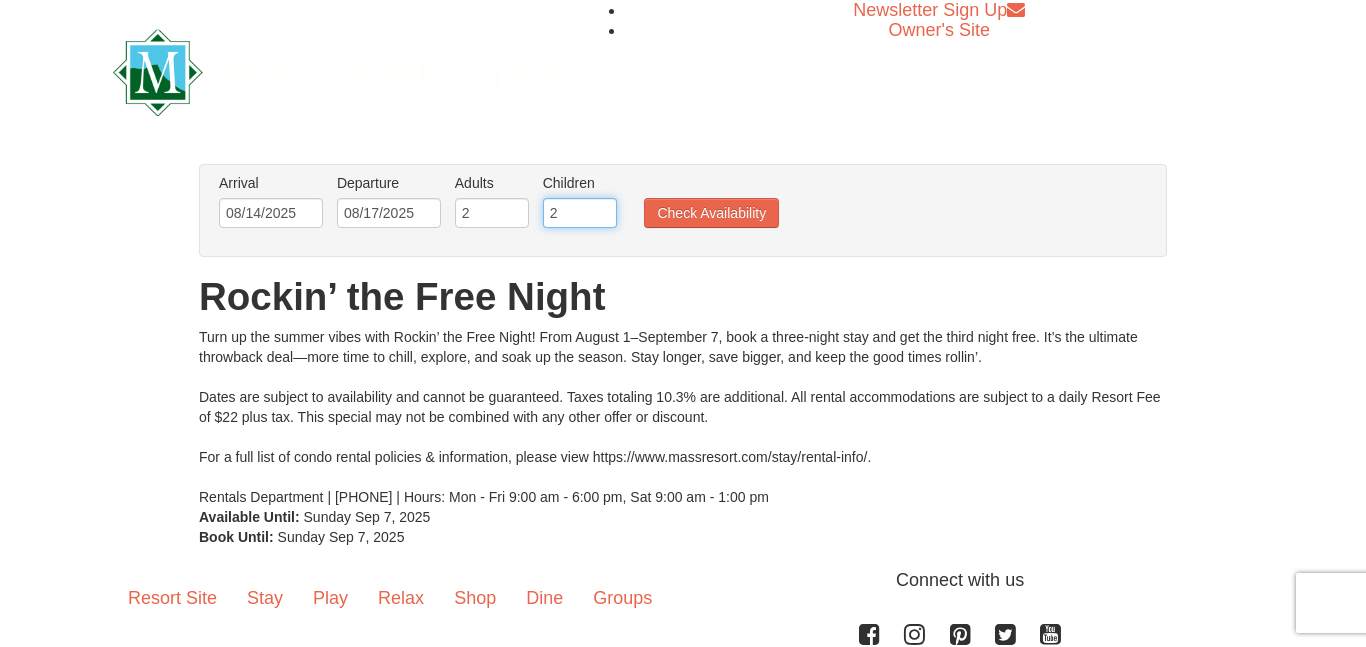 click on "2" at bounding box center (580, 213) 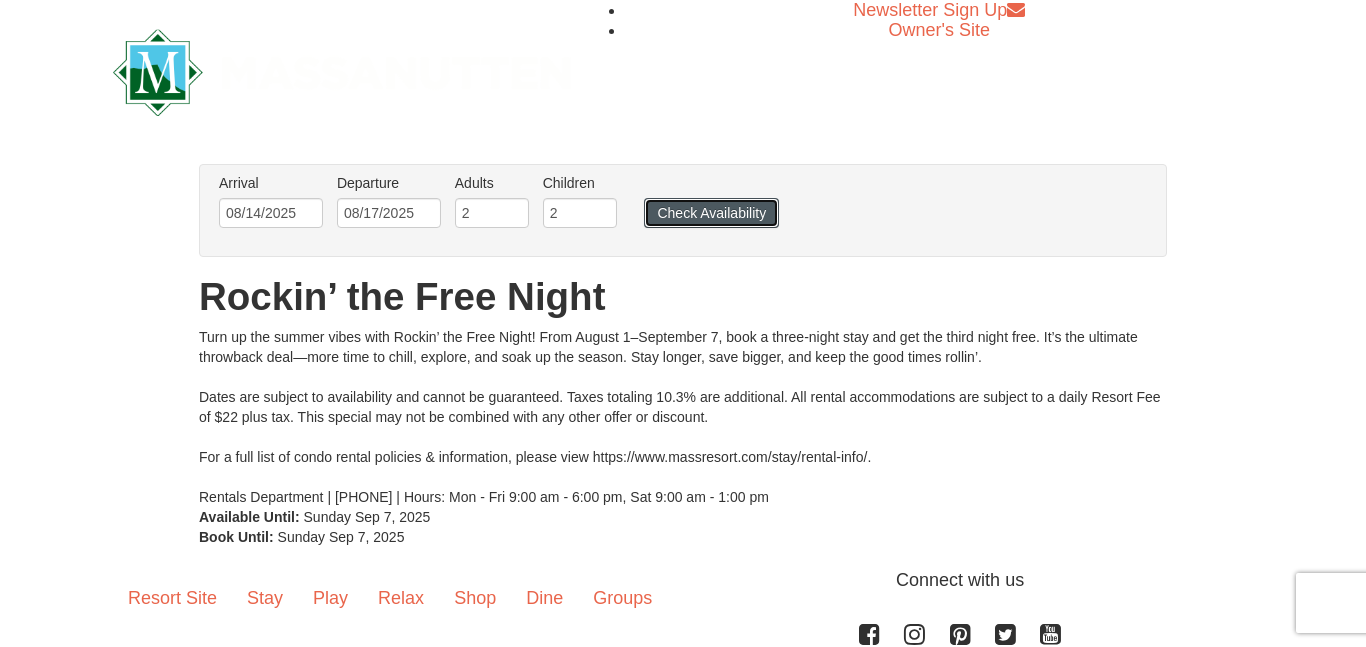 click on "Check Availability" at bounding box center (711, 213) 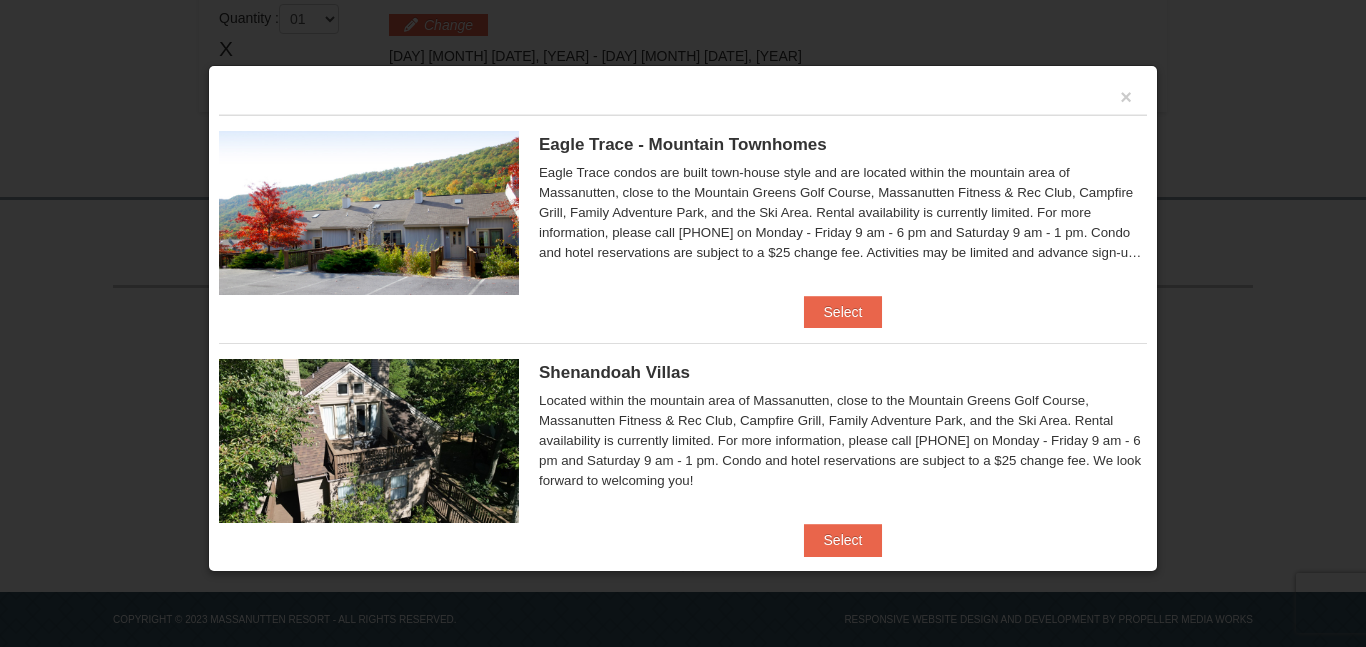 scroll, scrollTop: 611, scrollLeft: 0, axis: vertical 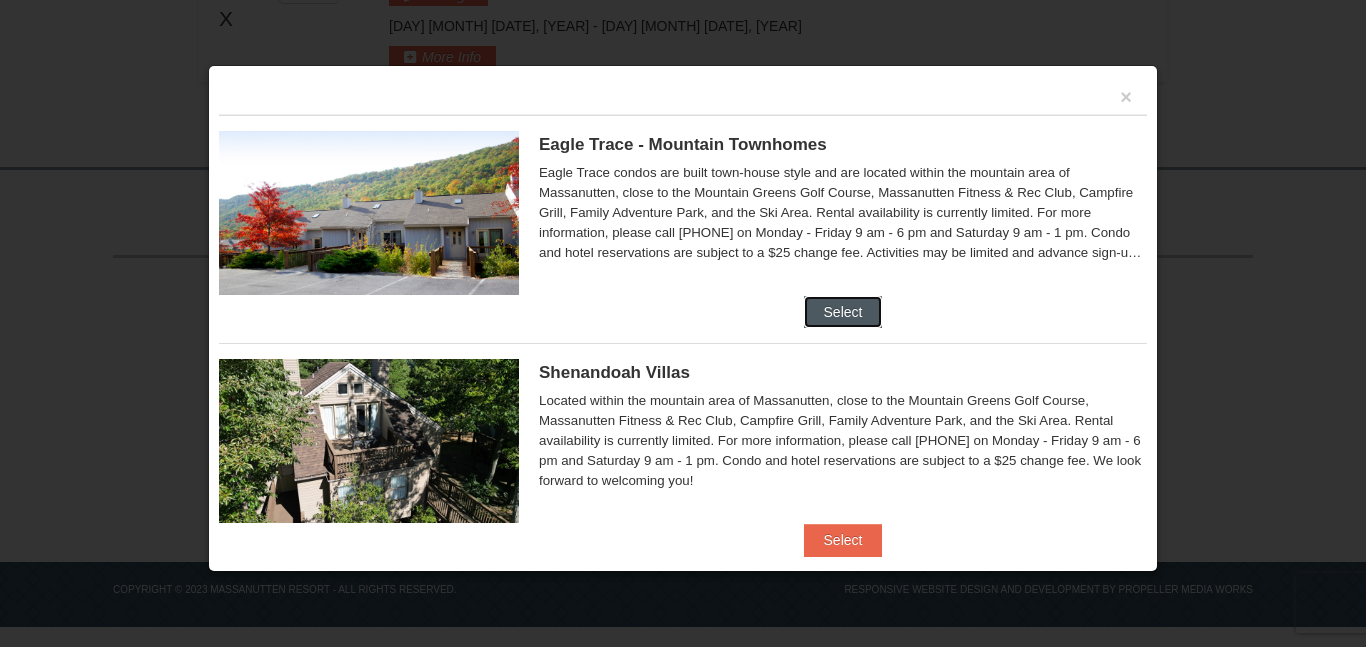 click on "Select" at bounding box center [843, 312] 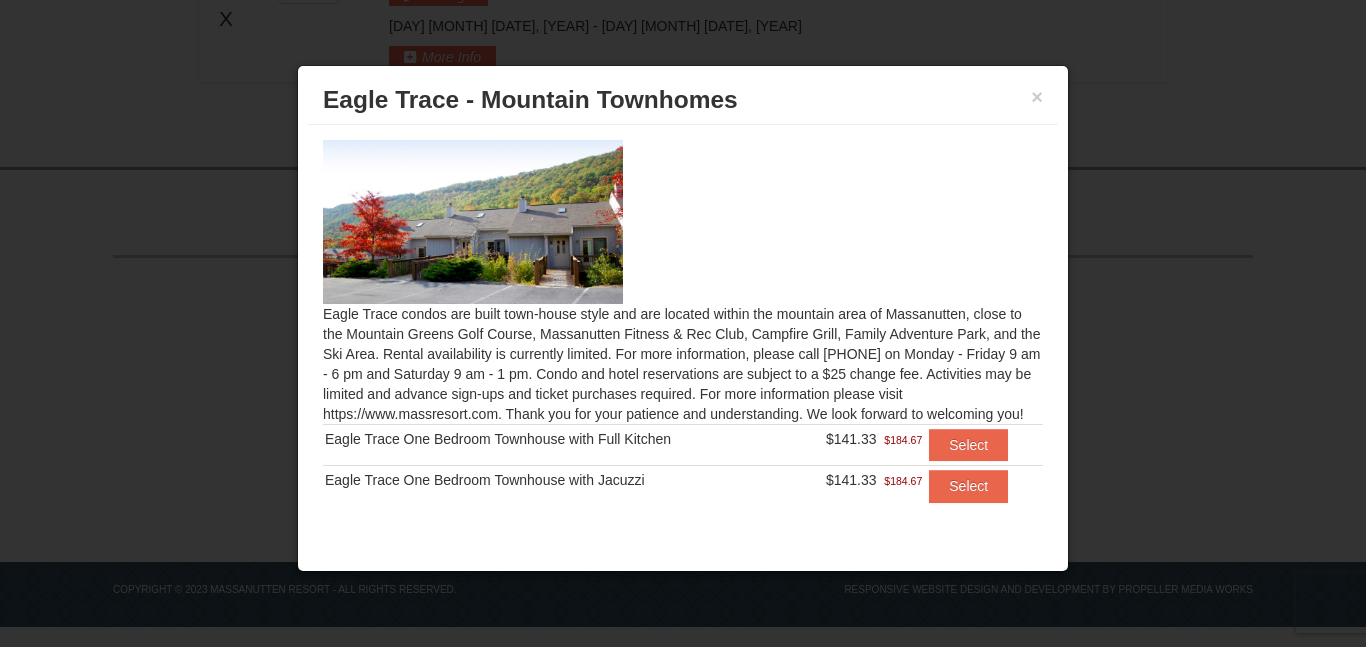 click at bounding box center [683, 222] 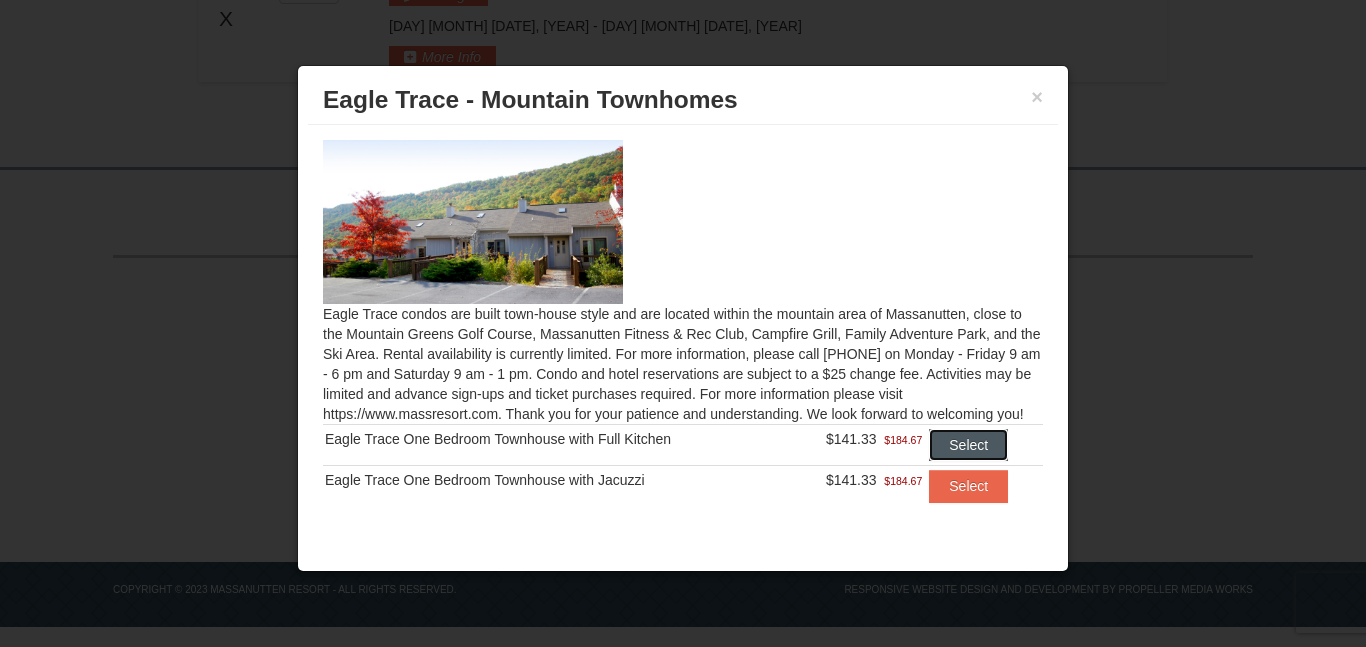 click on "Select" at bounding box center [968, 445] 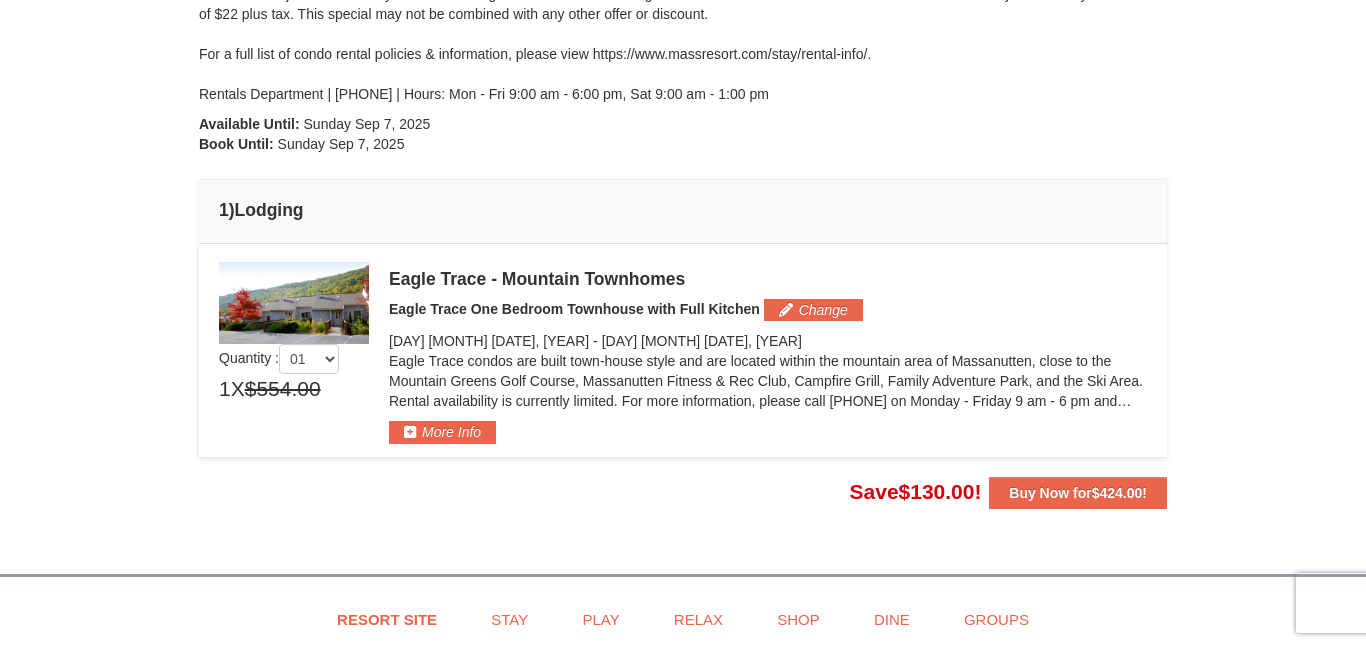 scroll, scrollTop: 341, scrollLeft: 0, axis: vertical 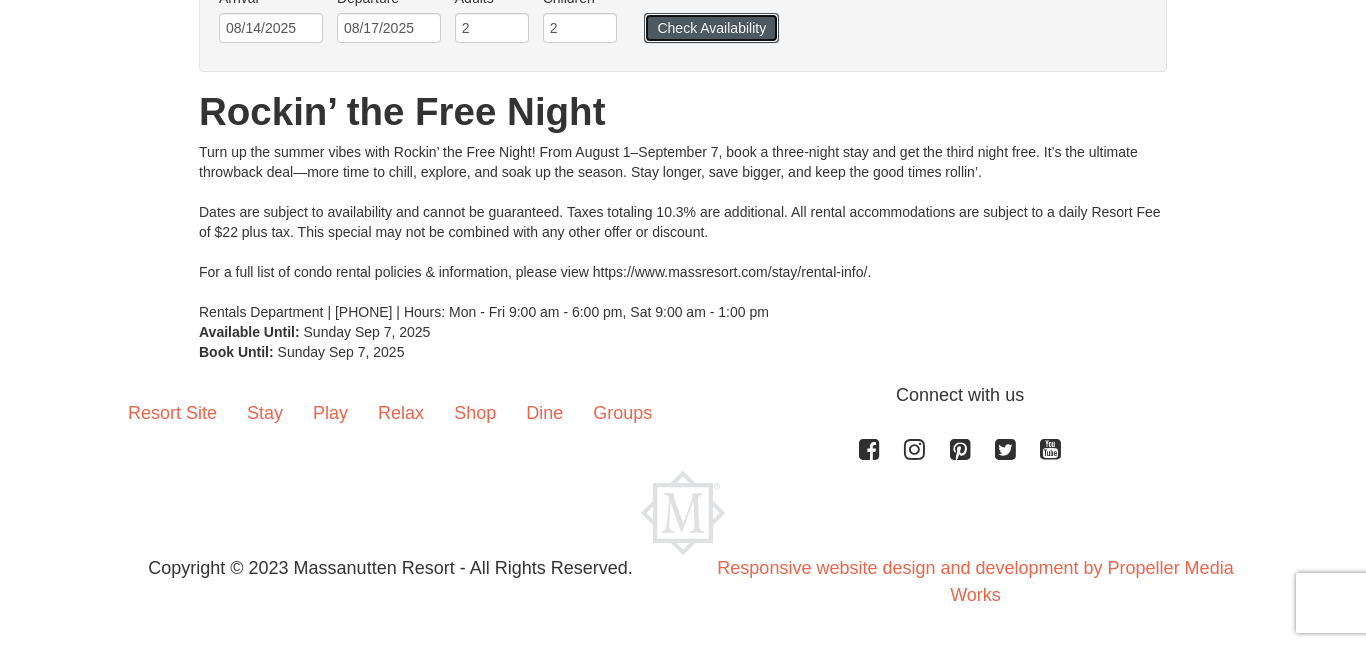 click on "Check Availability" at bounding box center (711, 28) 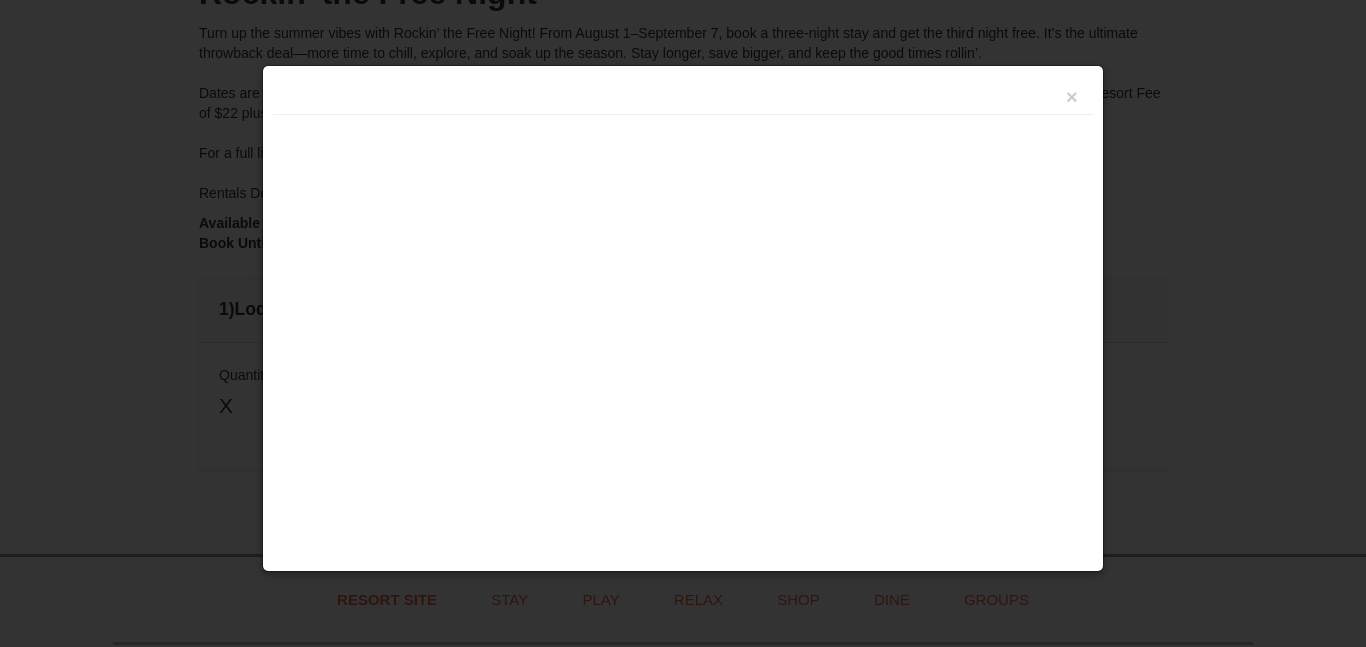 scroll, scrollTop: 0, scrollLeft: 0, axis: both 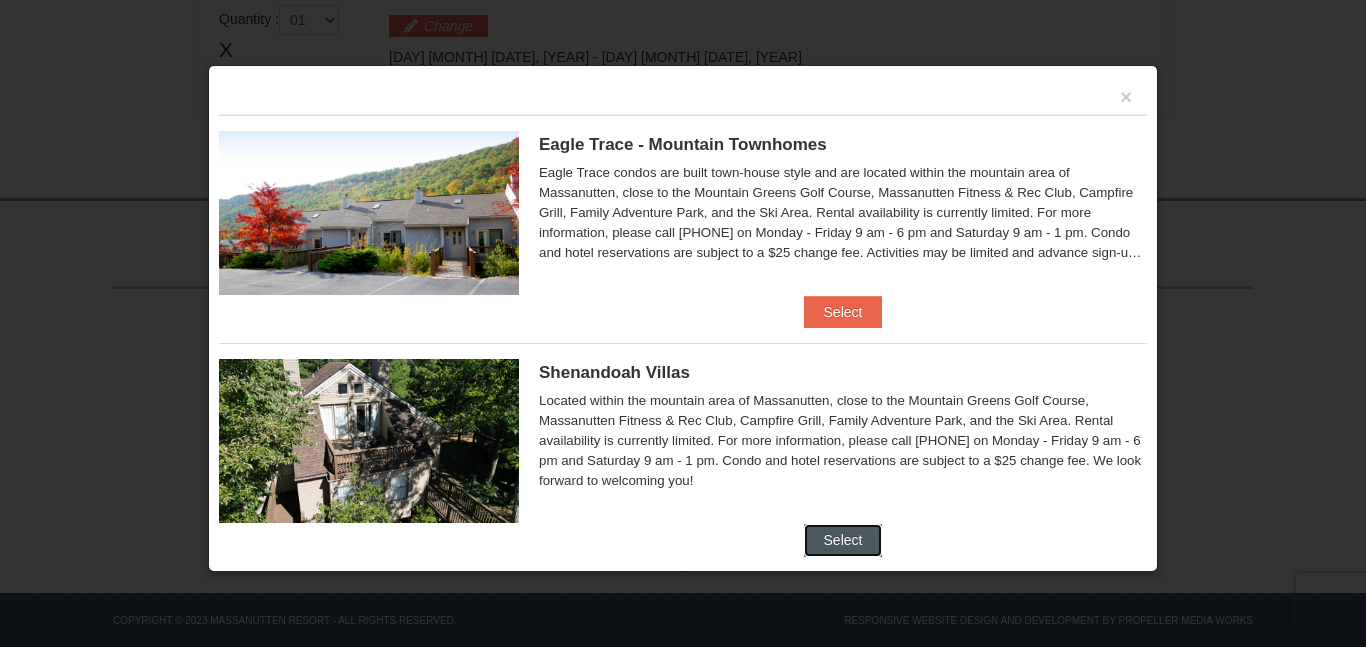 click on "Select" at bounding box center [843, 540] 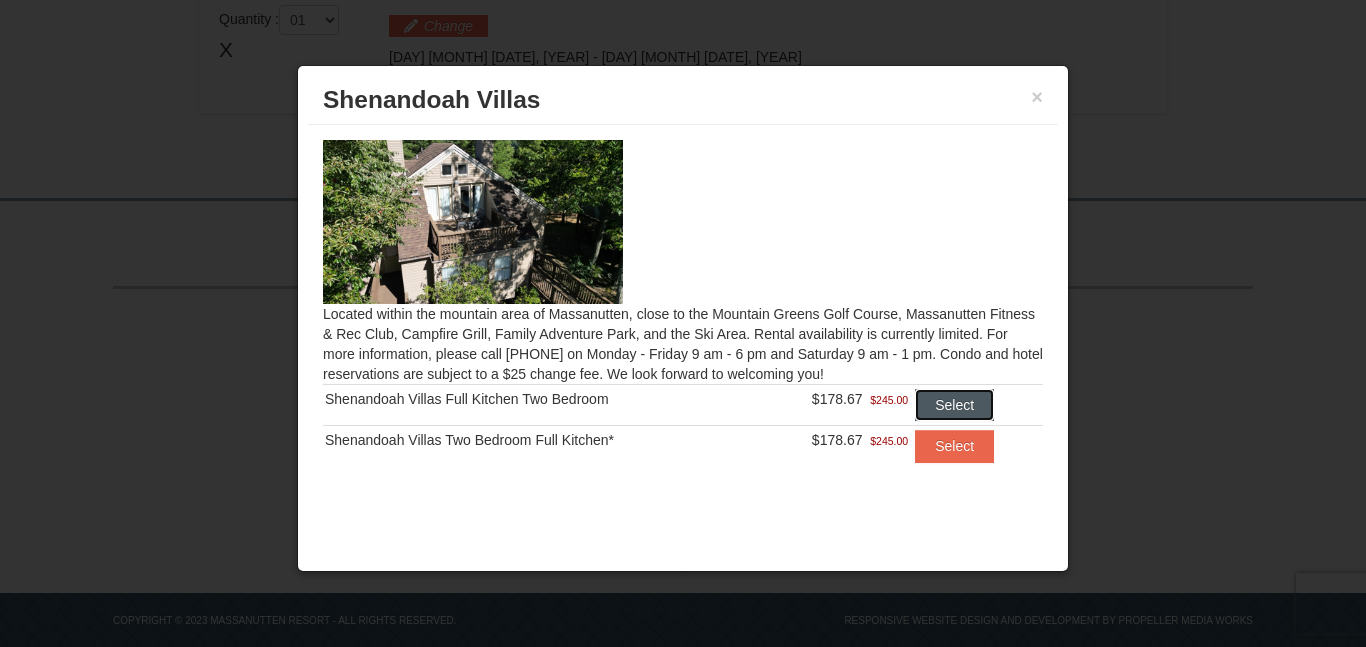 click on "Select" at bounding box center (954, 405) 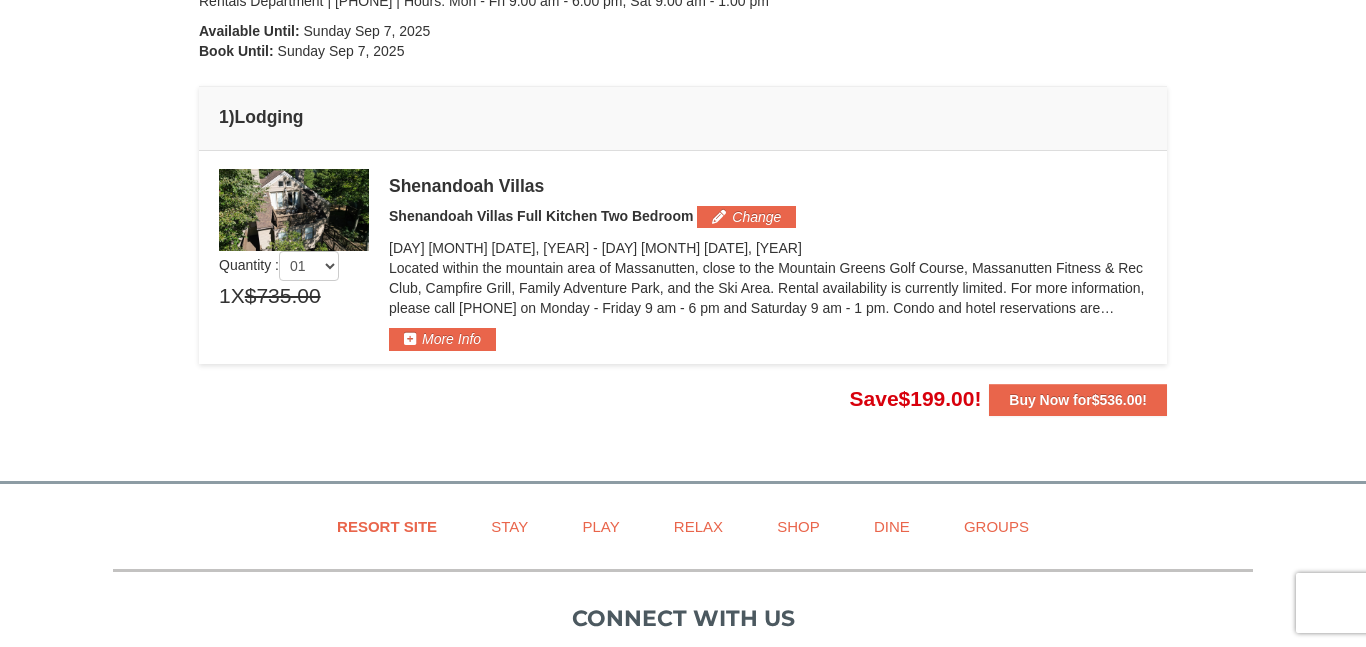 scroll, scrollTop: 449, scrollLeft: 0, axis: vertical 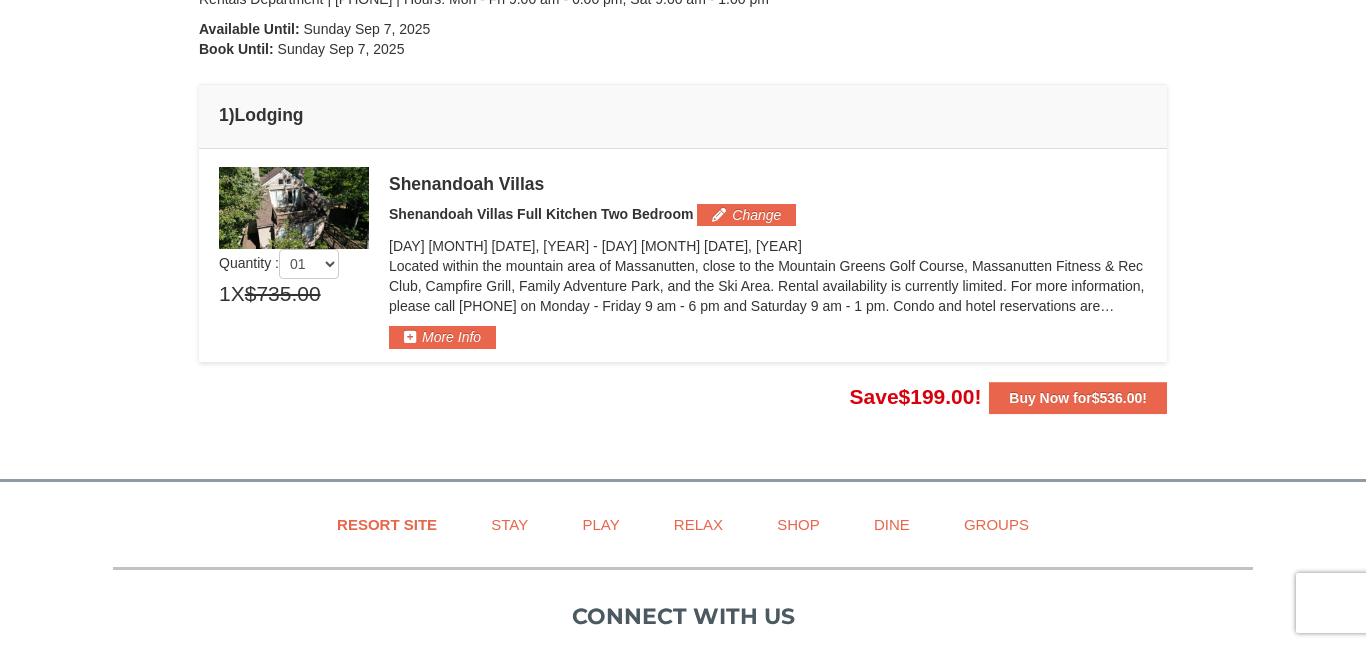 click on "Located within the mountain area of Massanutten, close to the Mountain Greens Golf Course, Massanutten Fitness & Rec Club, Campfire Grill, Family Adventure Park, and the Ski Area.
Rental availability is currently limited. For more information, please call [PHONE] on [DAY] - [DAY] [TIME] - [TIME] and [DAY] [TIME] - [TIME]. Condo and hotel reservations are subject to a $25 change fee.
We look forward to welcoming you!" at bounding box center [768, 291] 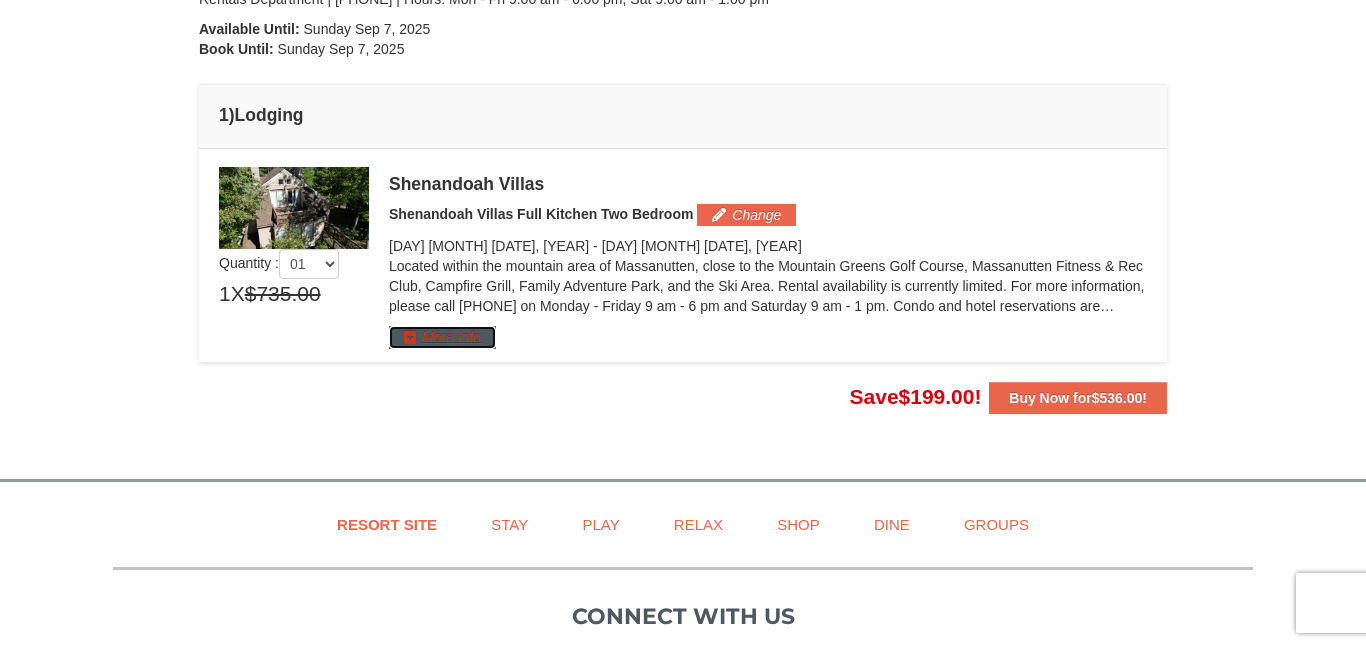 click on "More Info" at bounding box center (442, 337) 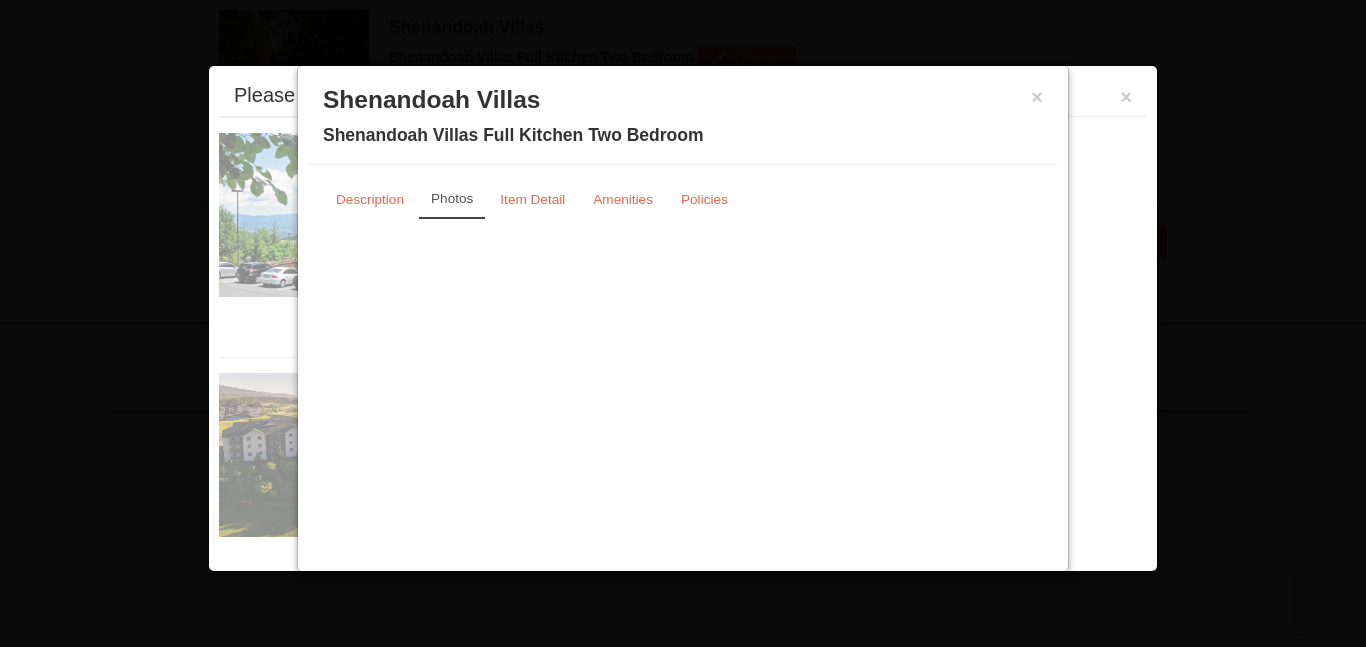 scroll, scrollTop: 616, scrollLeft: 0, axis: vertical 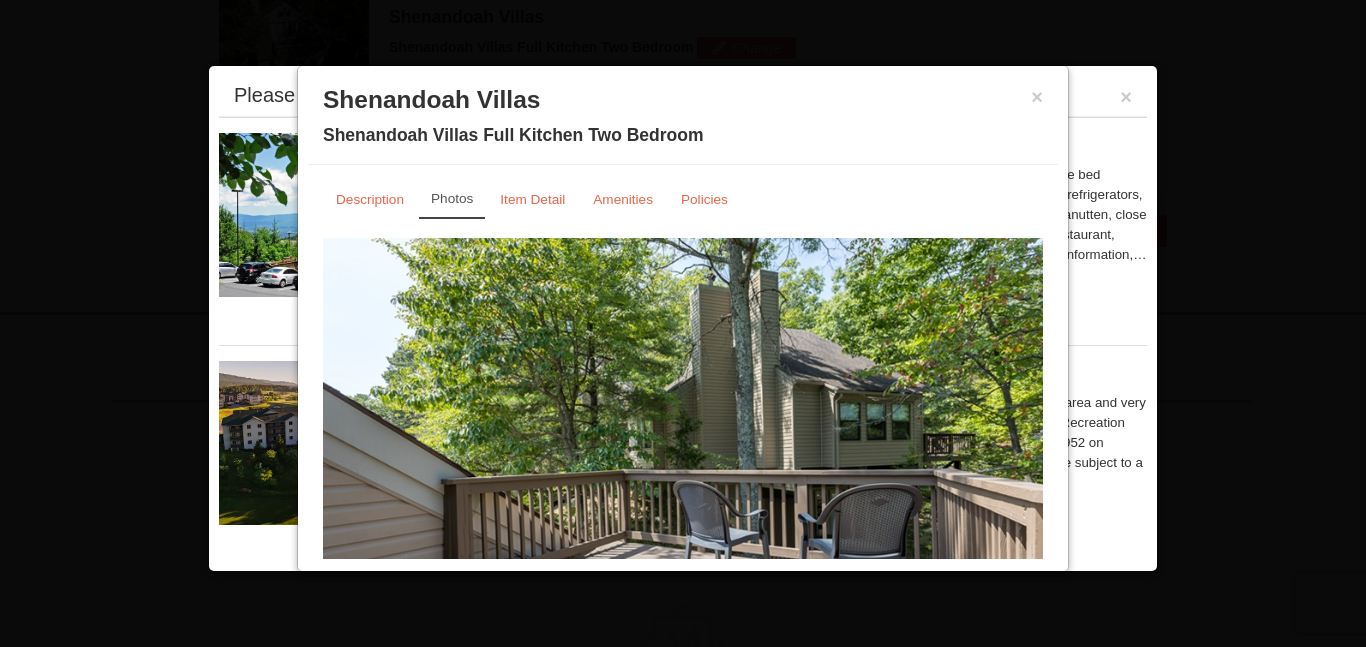 click at bounding box center (683, 435) 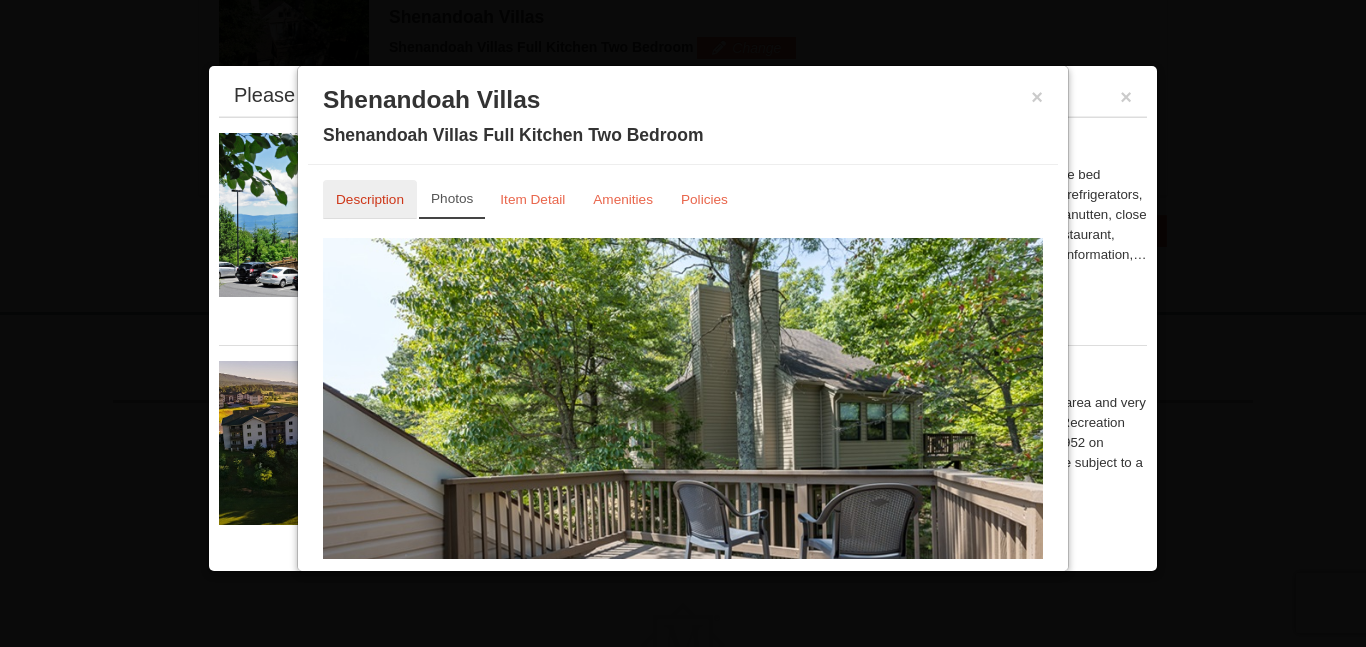 click on "Description" at bounding box center (370, 199) 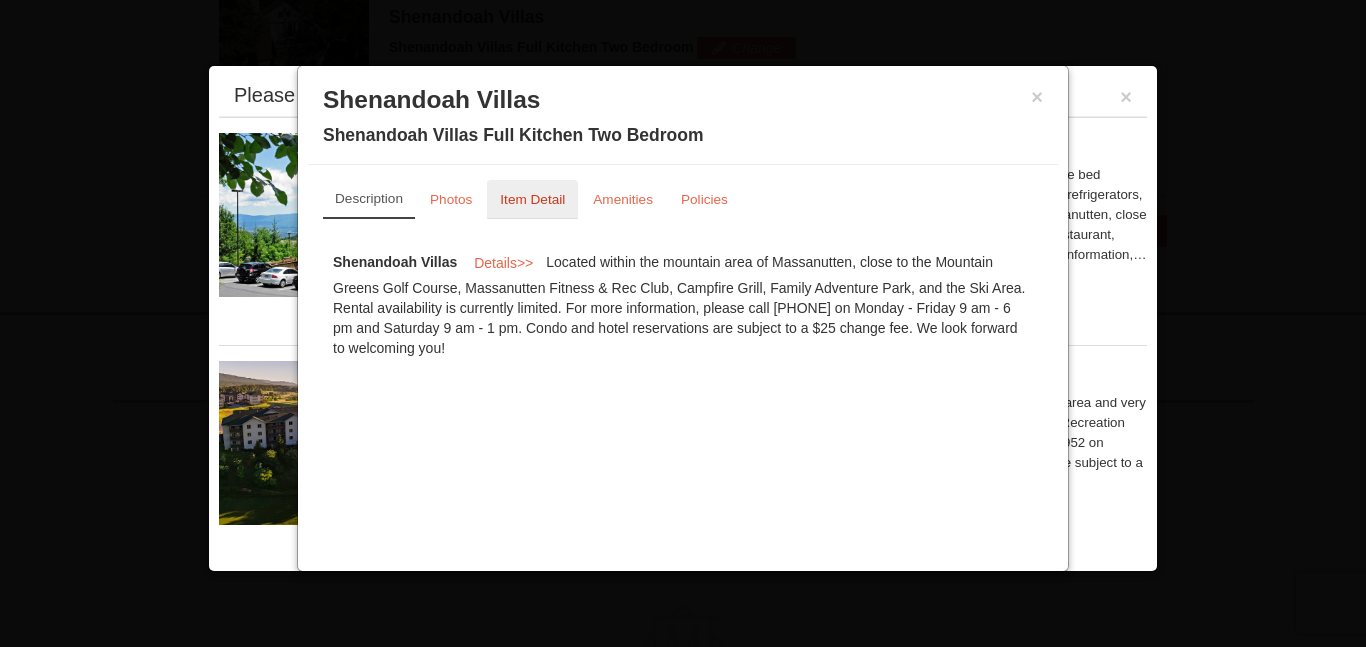 click on "Item Detail" at bounding box center (532, 199) 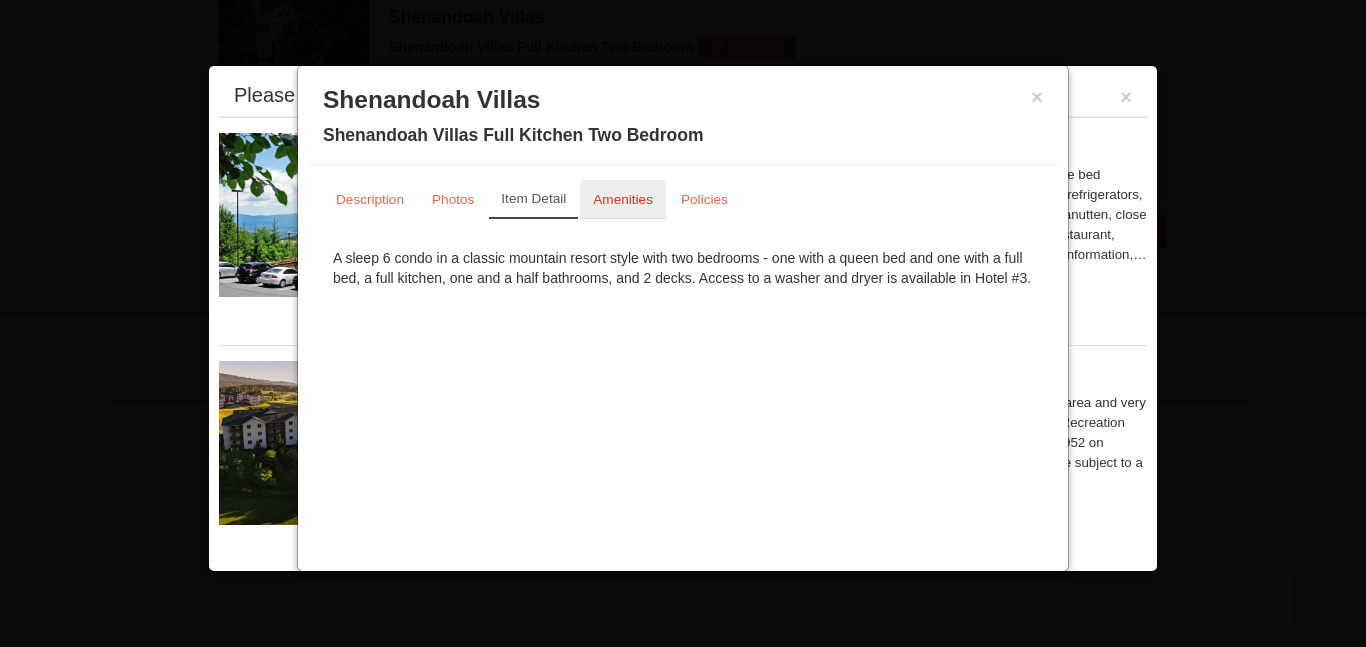 click on "Amenities" at bounding box center [623, 199] 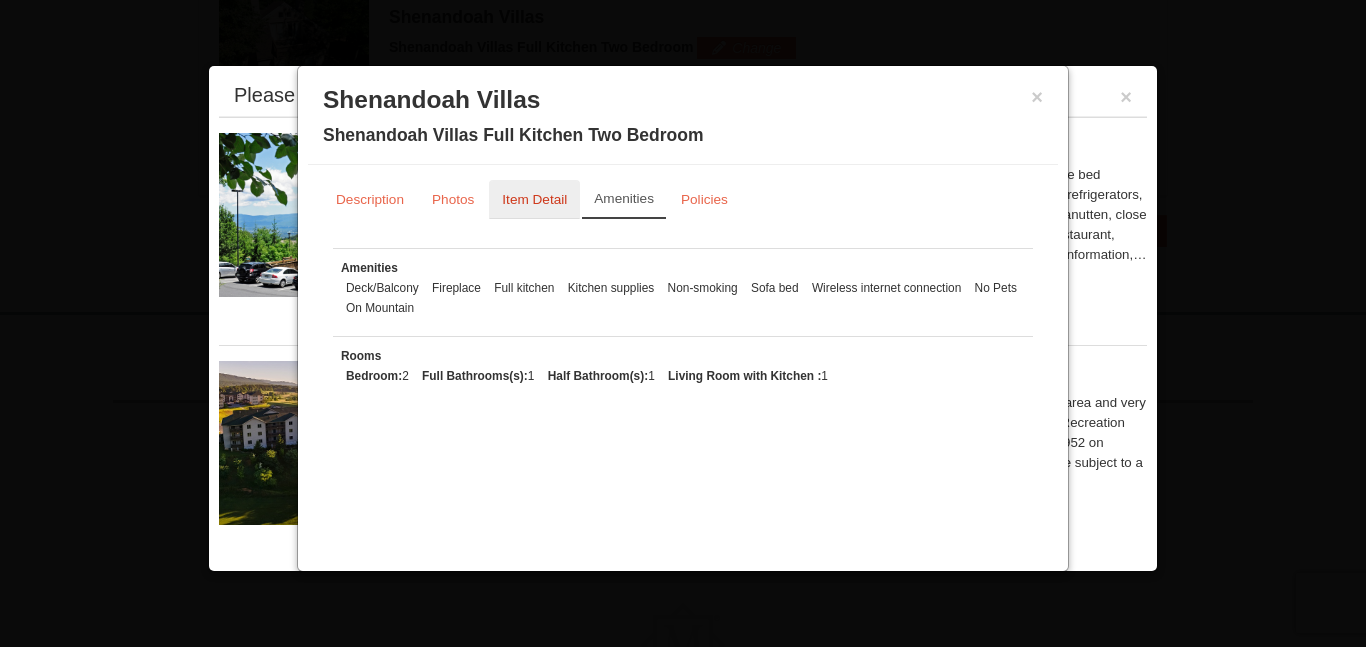 click on "Item Detail" at bounding box center [534, 199] 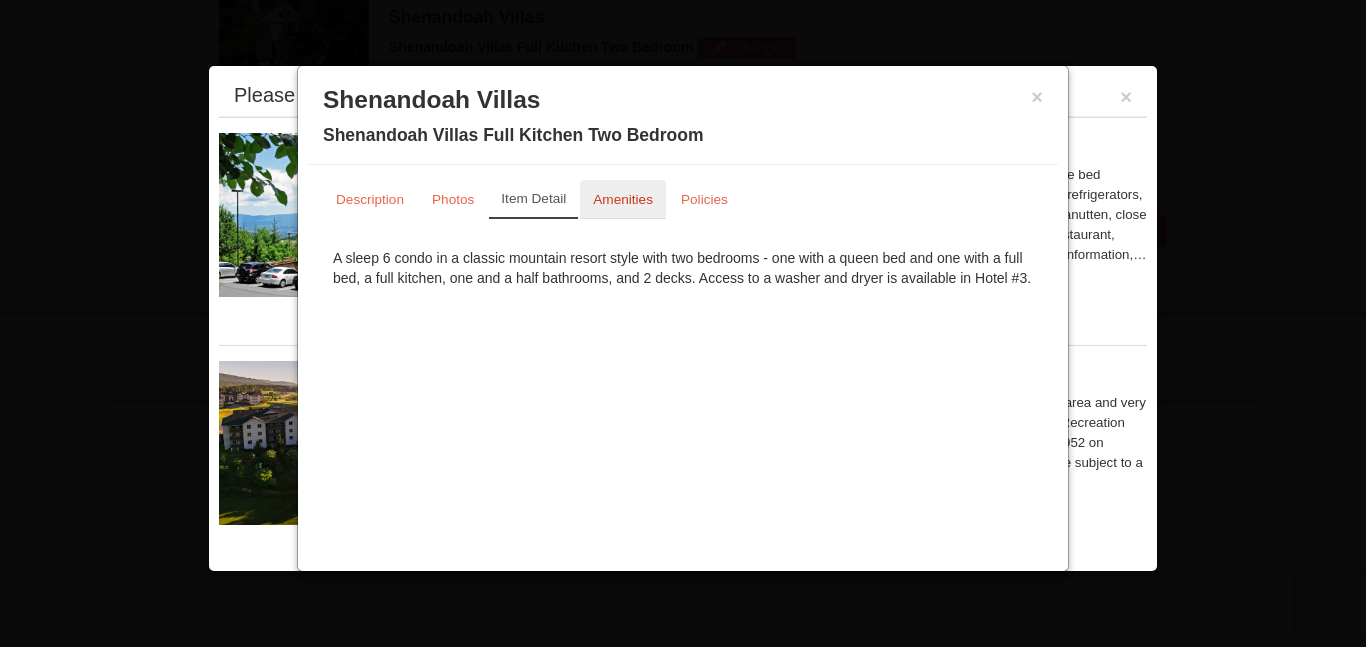 click on "Amenities" at bounding box center (623, 199) 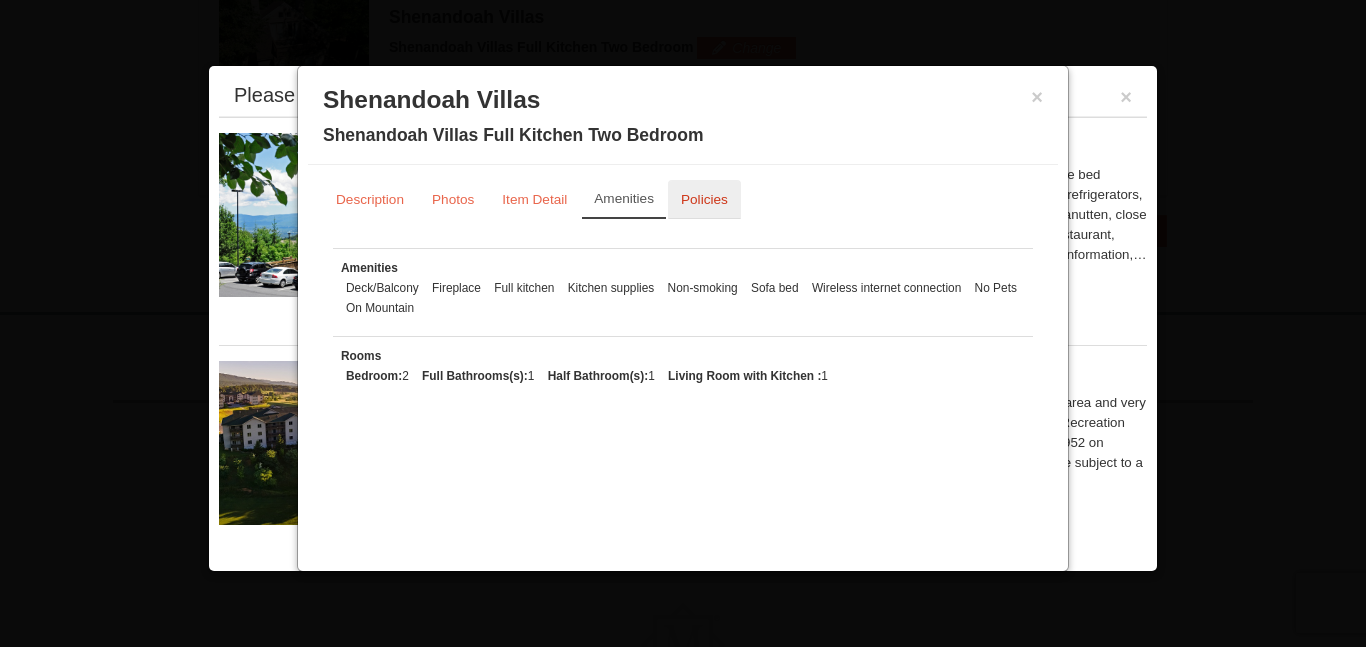 click on "Policies" at bounding box center [704, 199] 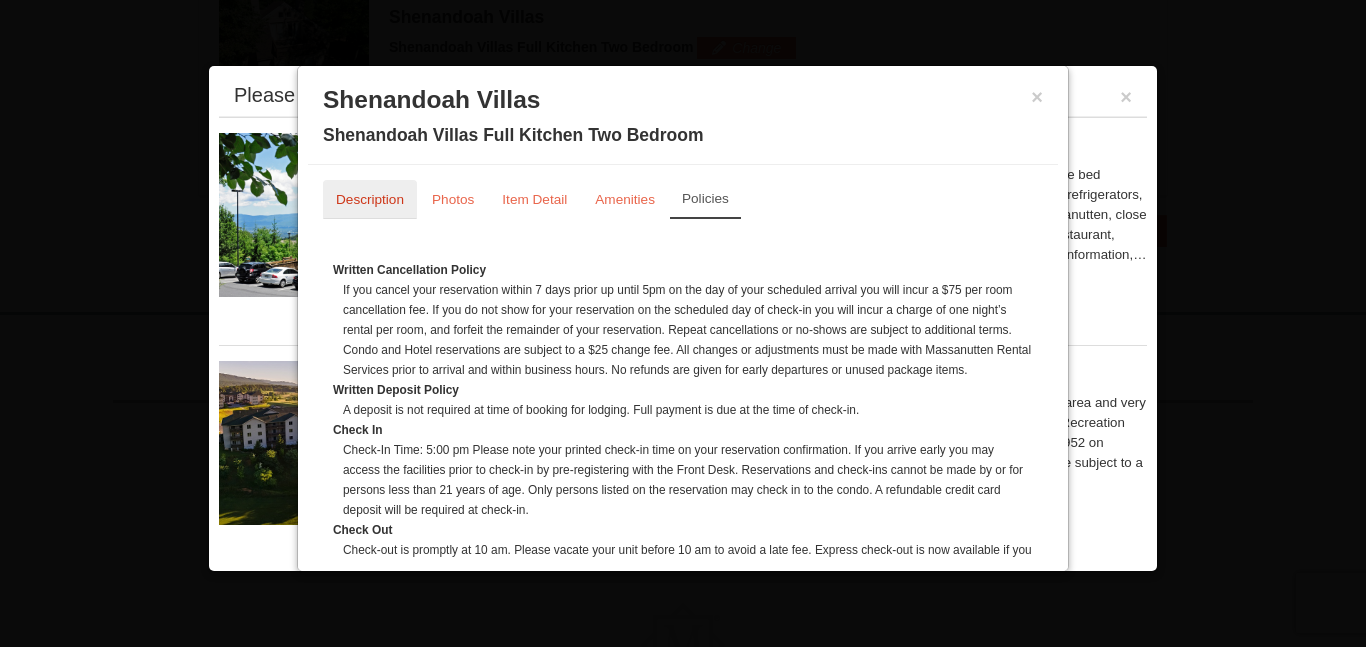 click on "Description" at bounding box center [370, 199] 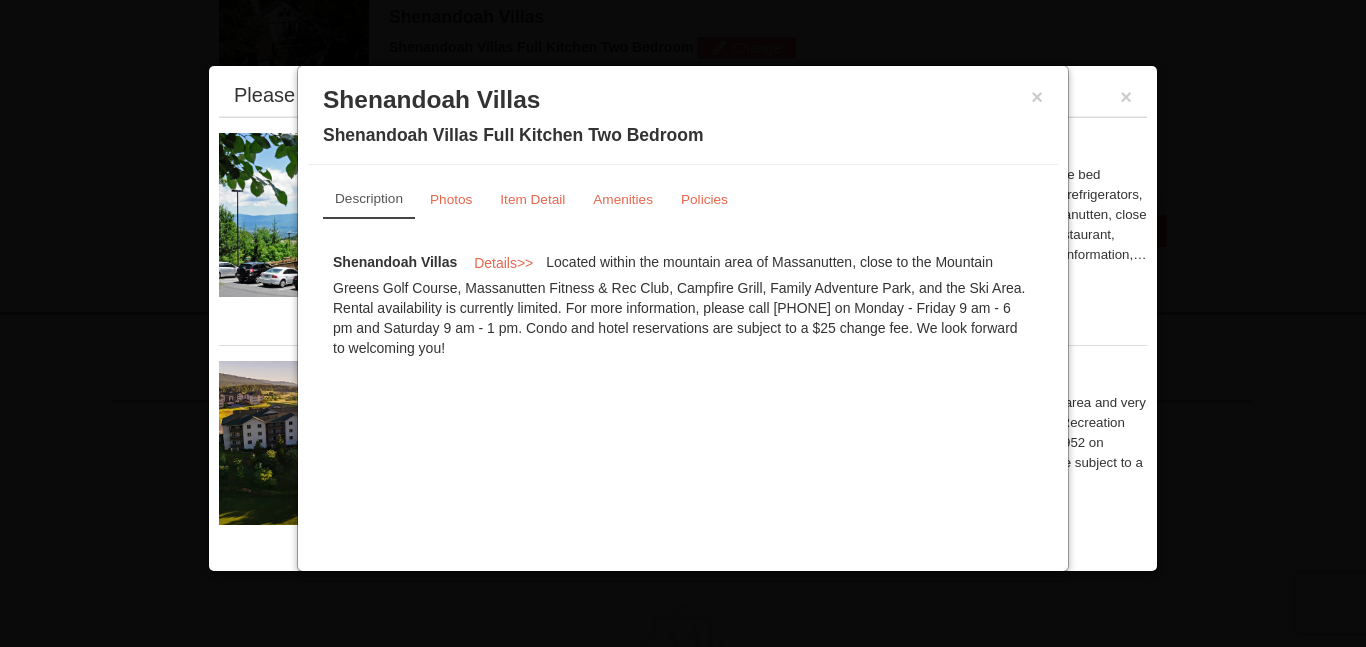 click on "×
Shenandoah Villas  Shenandoah Villas Full Kitchen Two Bedroom" at bounding box center [683, 120] 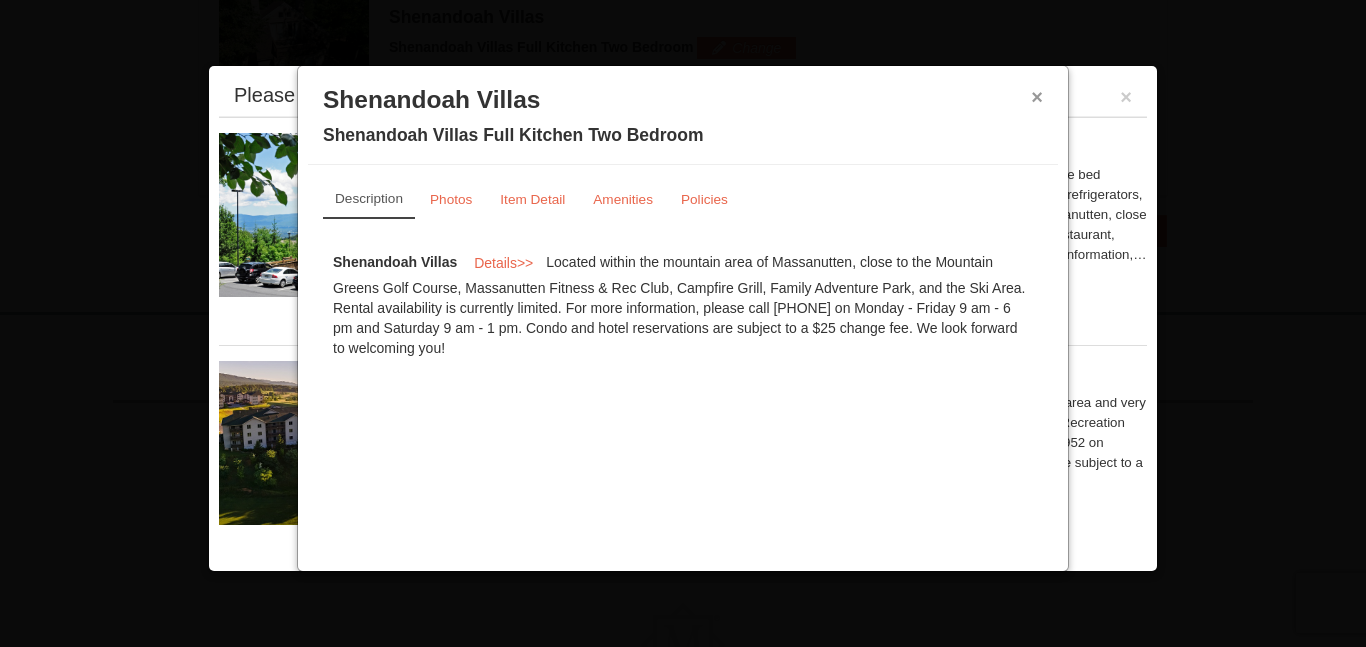 click on "×" at bounding box center [1037, 97] 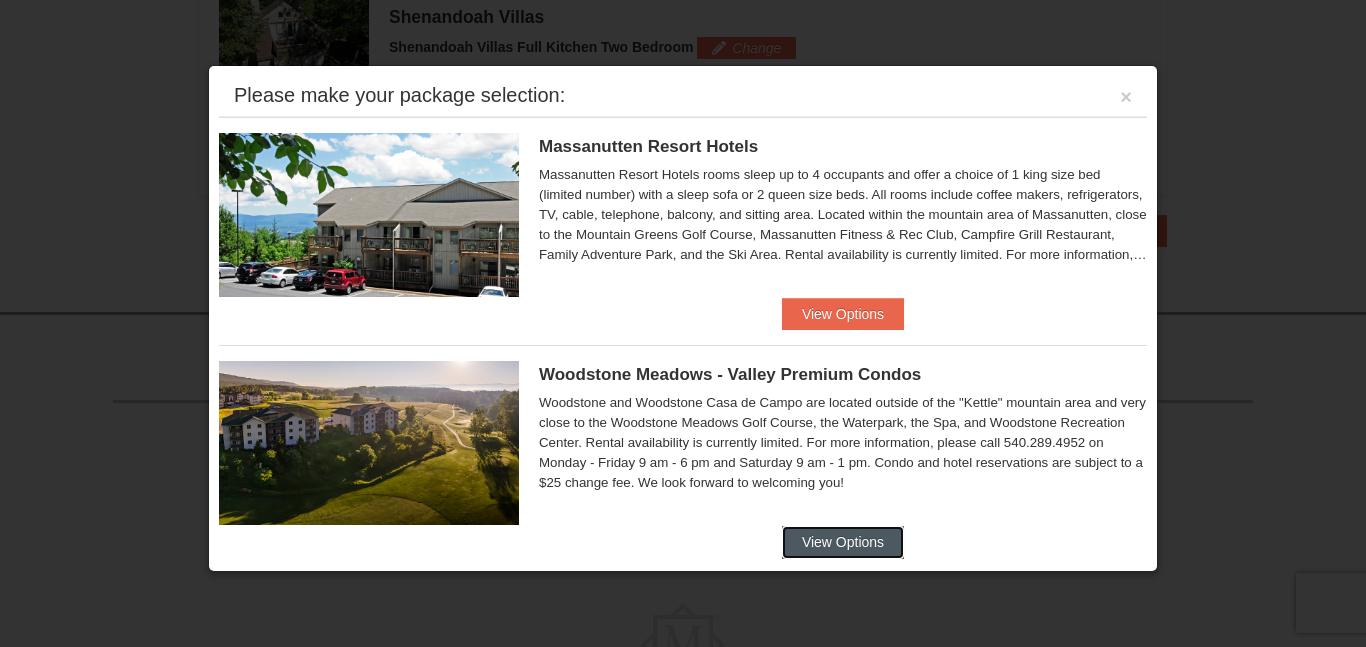 click on "View Options" at bounding box center [843, 542] 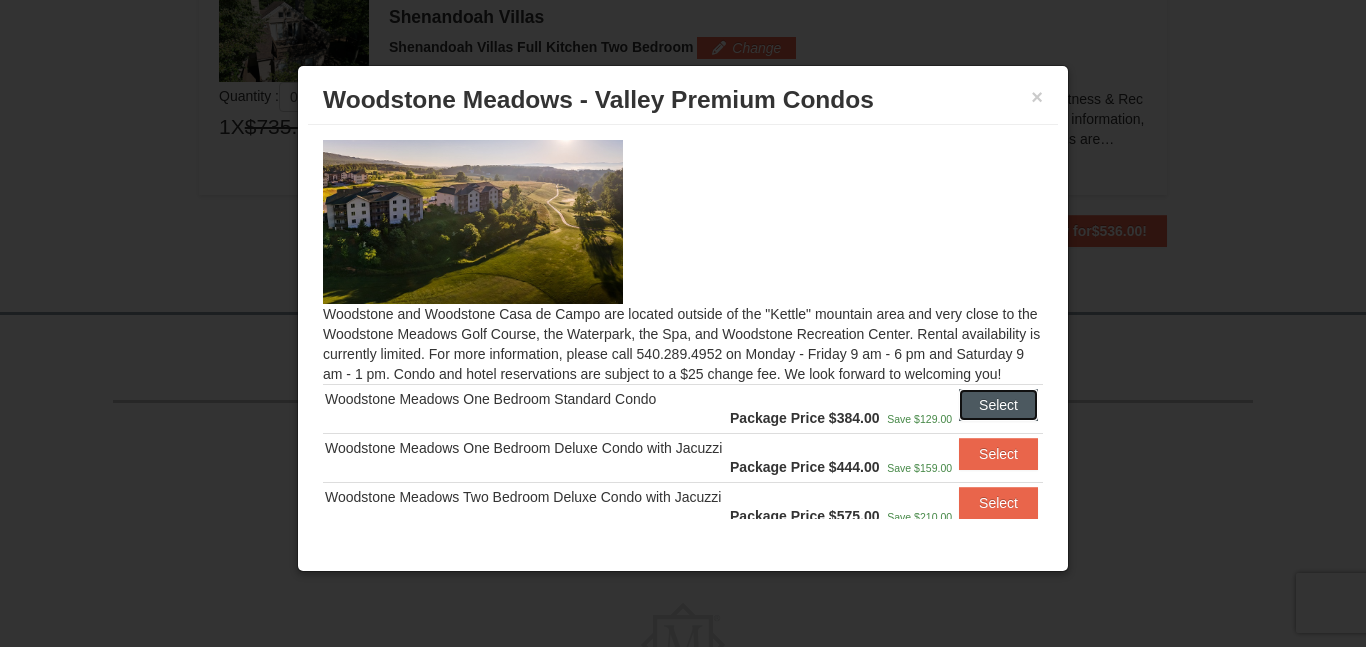 click on "Select" at bounding box center (998, 405) 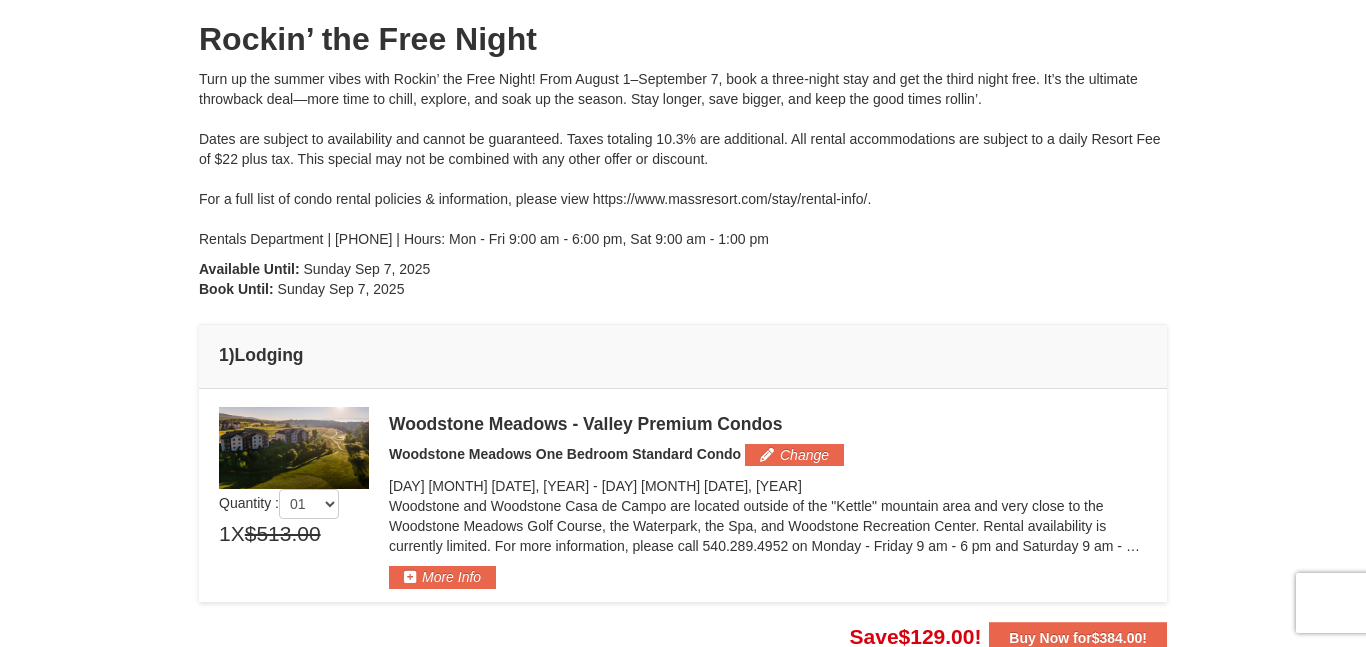 scroll, scrollTop: 156, scrollLeft: 0, axis: vertical 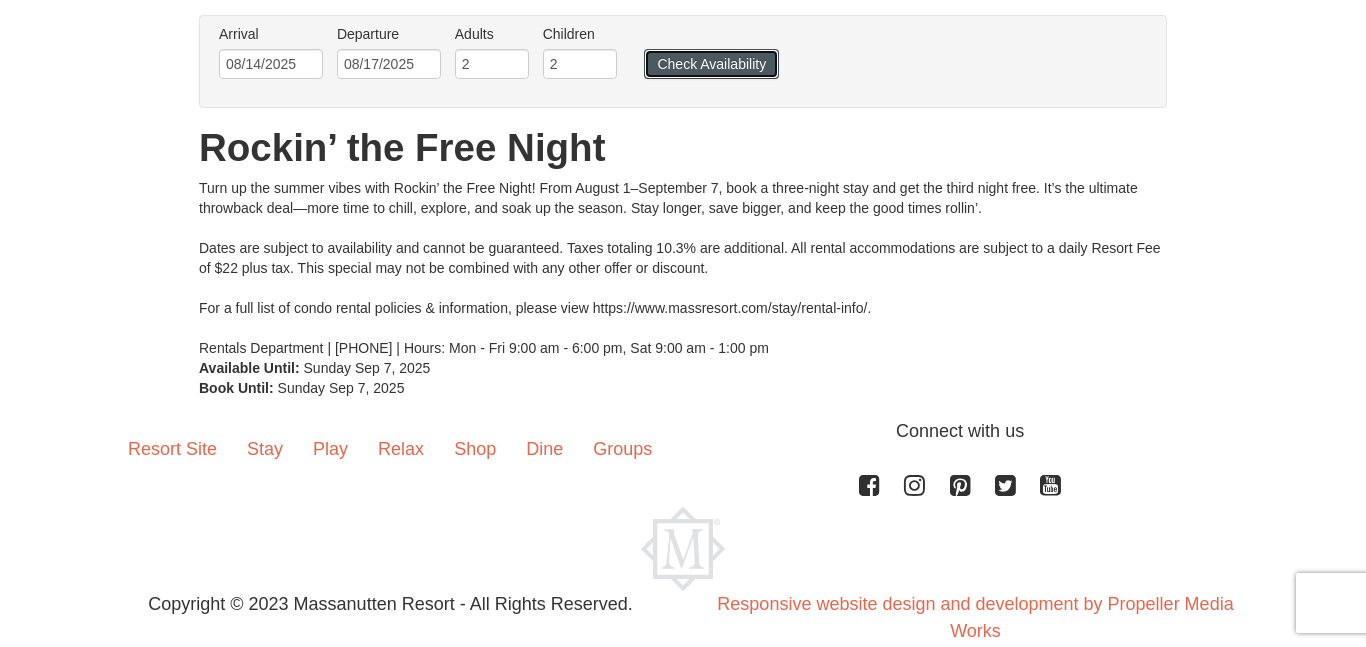 click on "Check Availability" at bounding box center [711, 64] 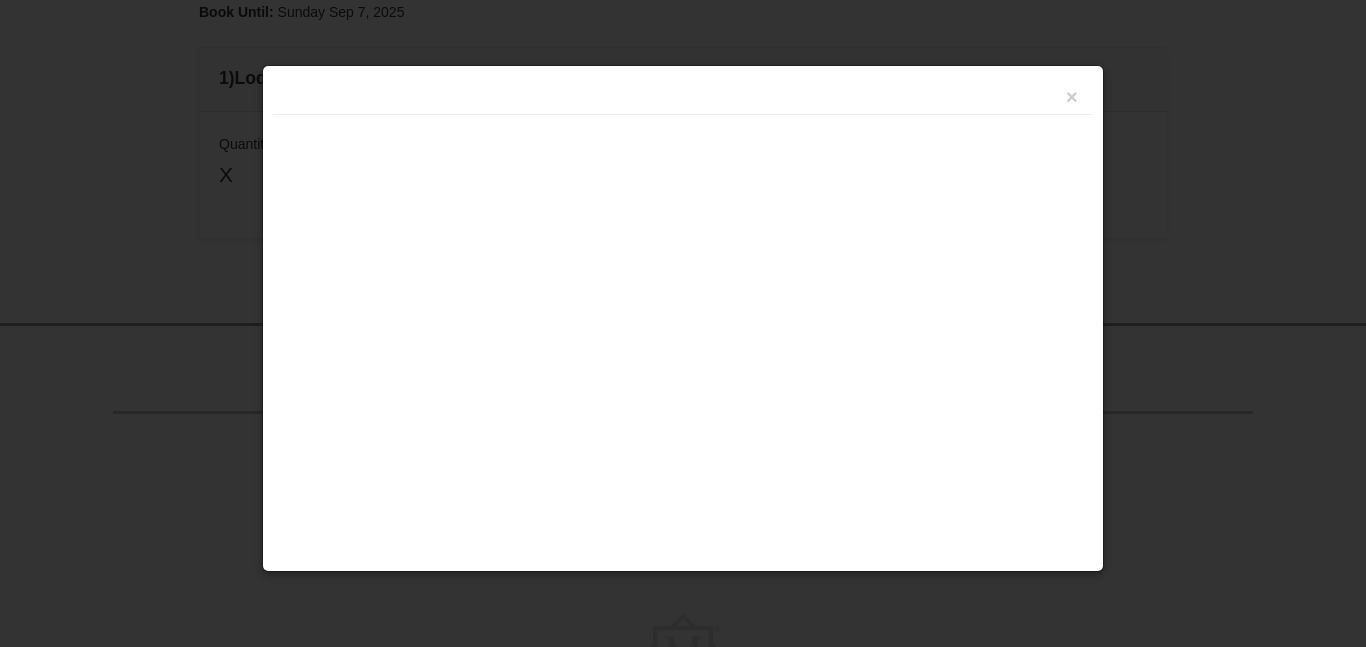scroll, scrollTop: 0, scrollLeft: 0, axis: both 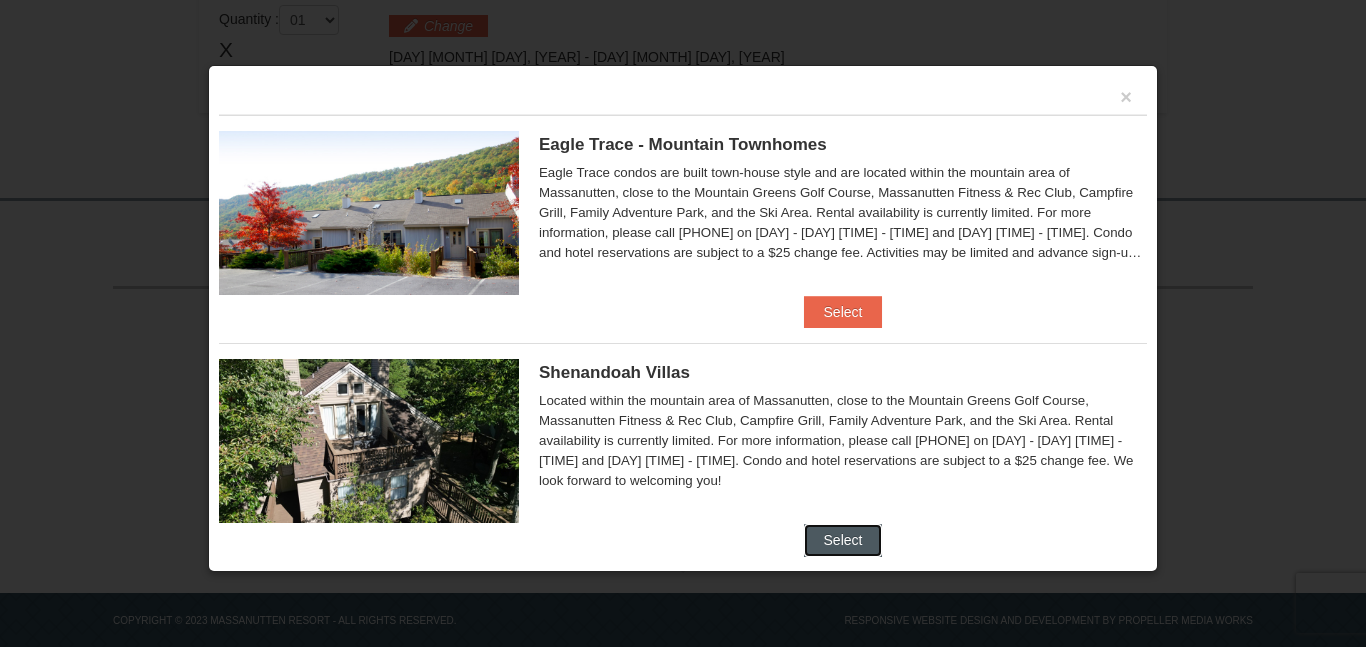 click on "Select" at bounding box center [843, 540] 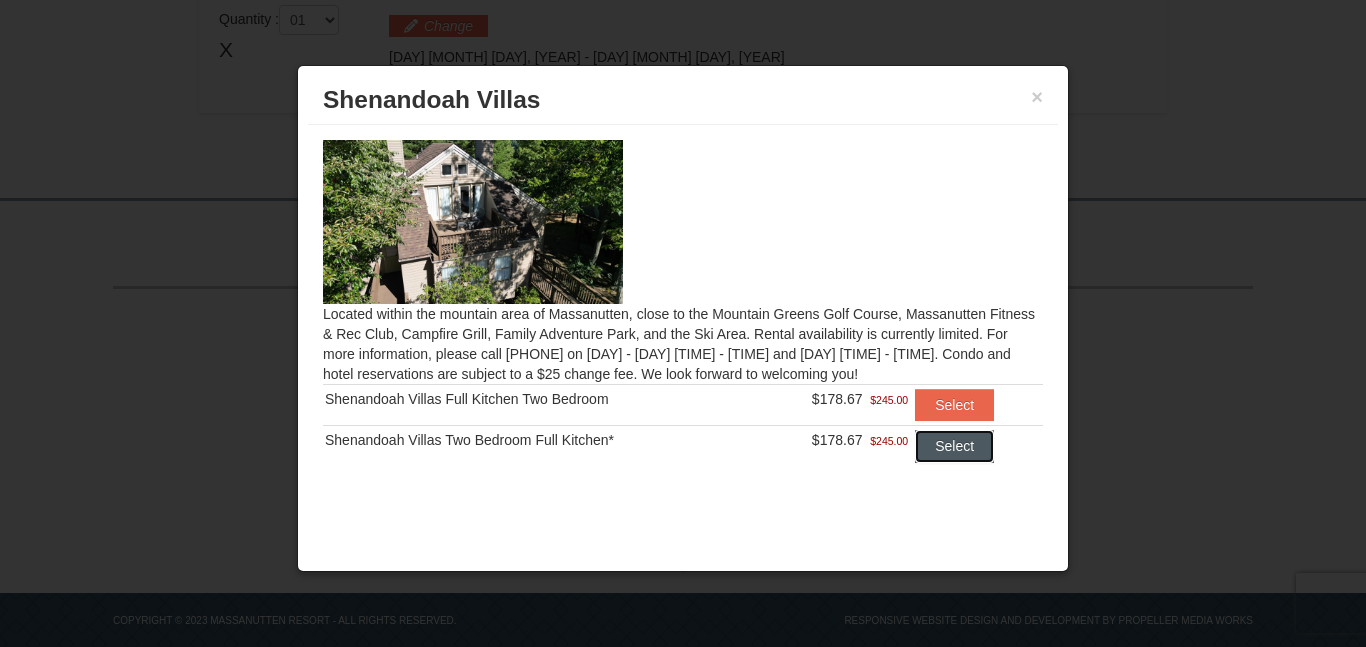 click on "Select" at bounding box center [954, 446] 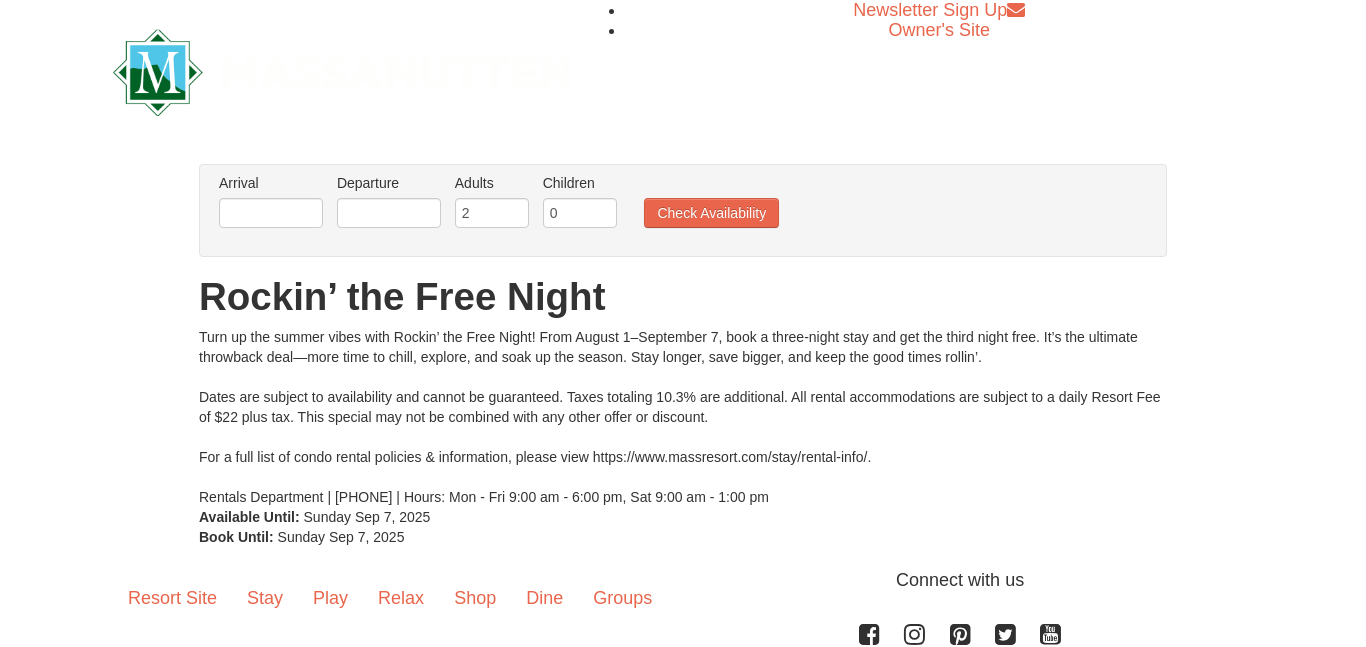 scroll, scrollTop: 0, scrollLeft: 0, axis: both 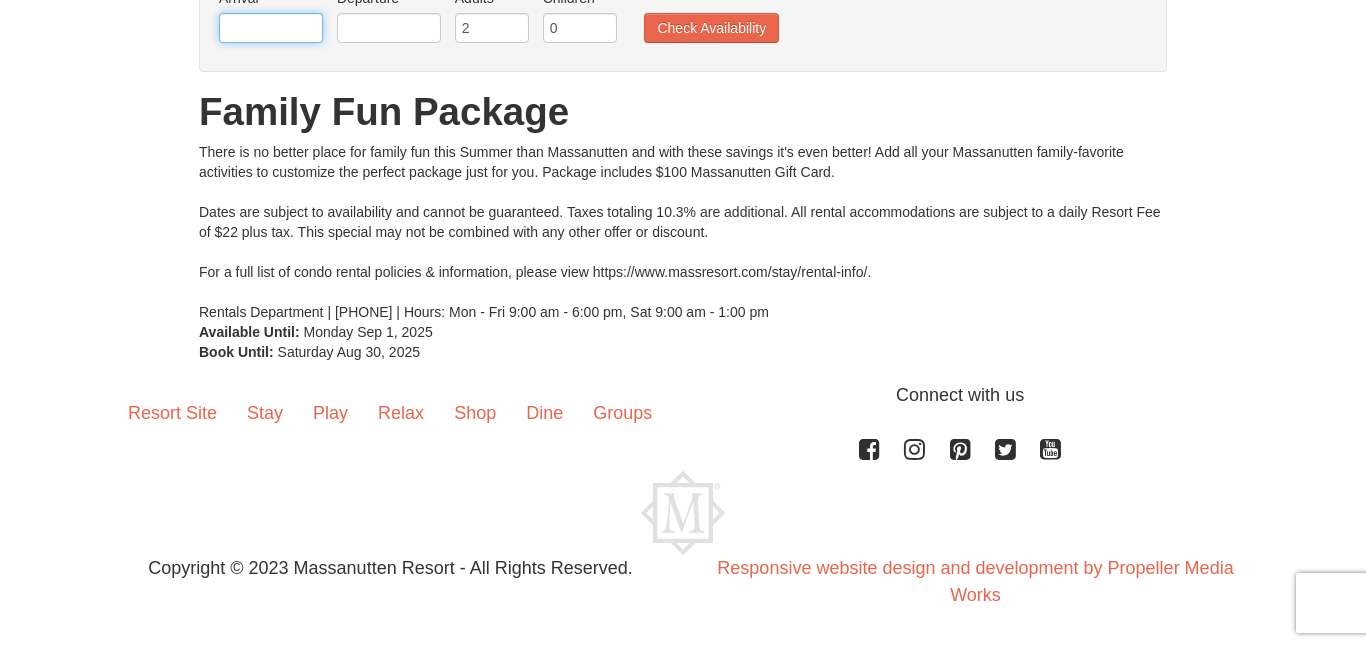 click at bounding box center (271, 28) 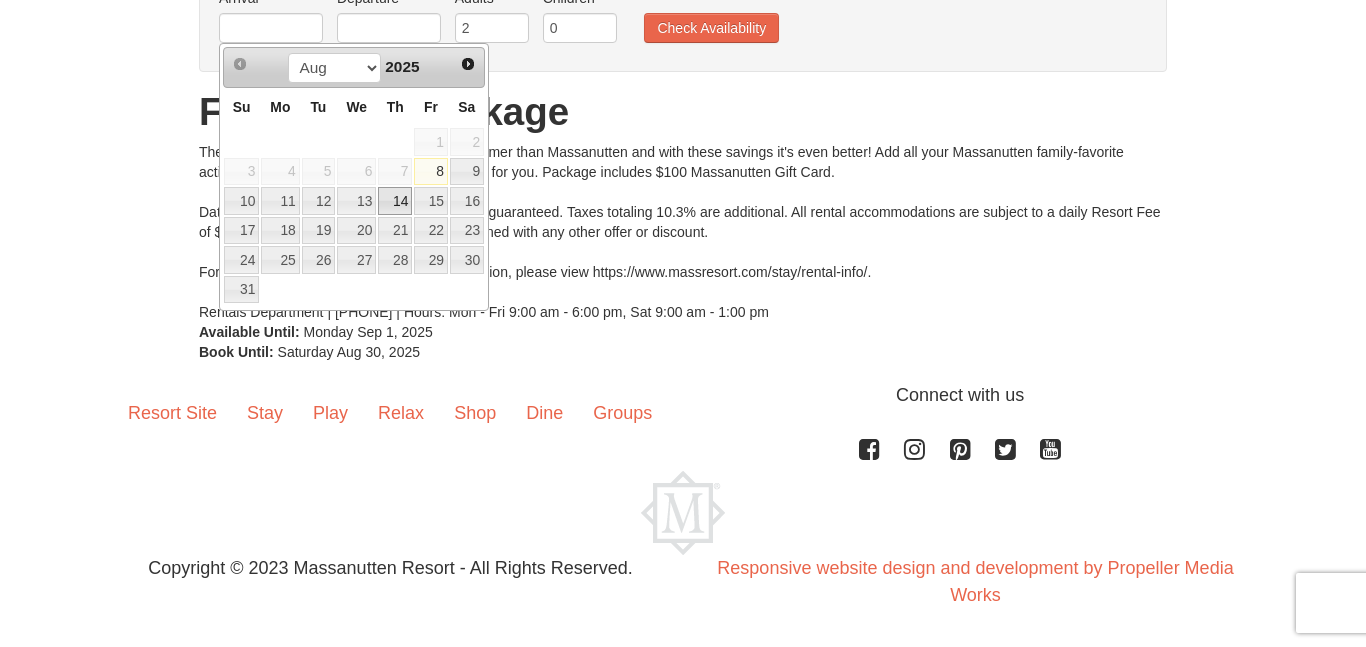click on "14" at bounding box center (395, 201) 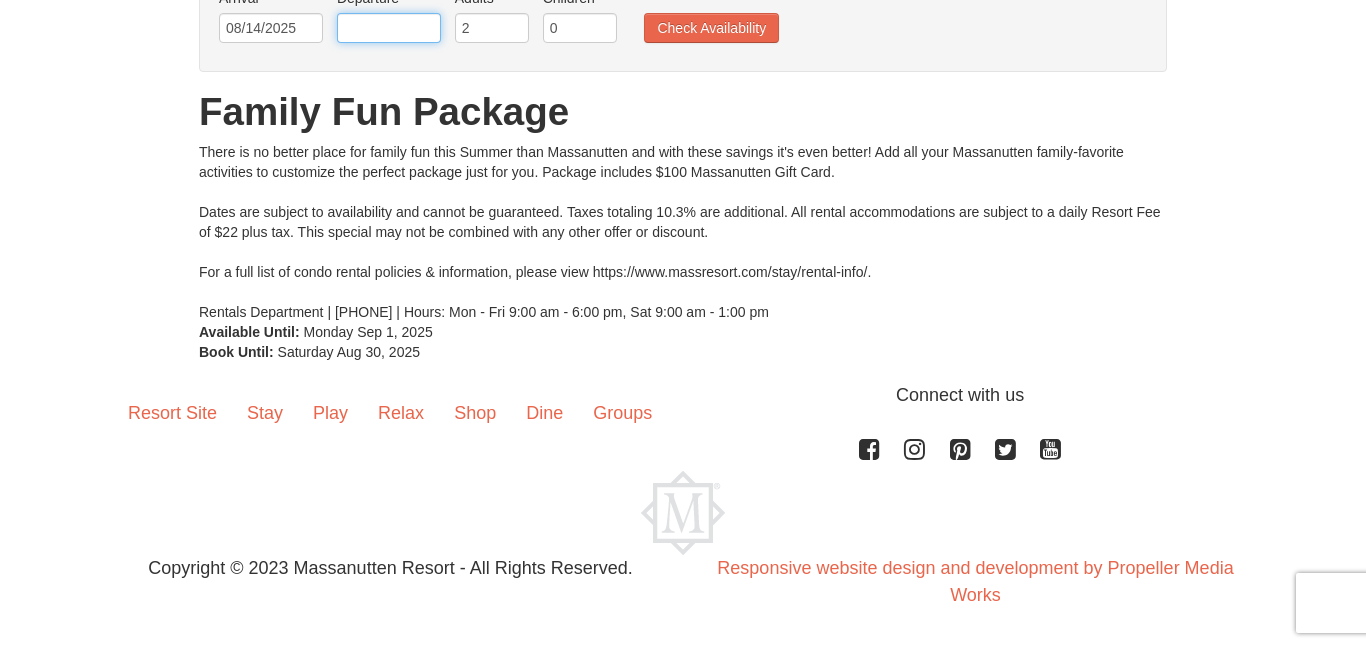 click at bounding box center (389, 28) 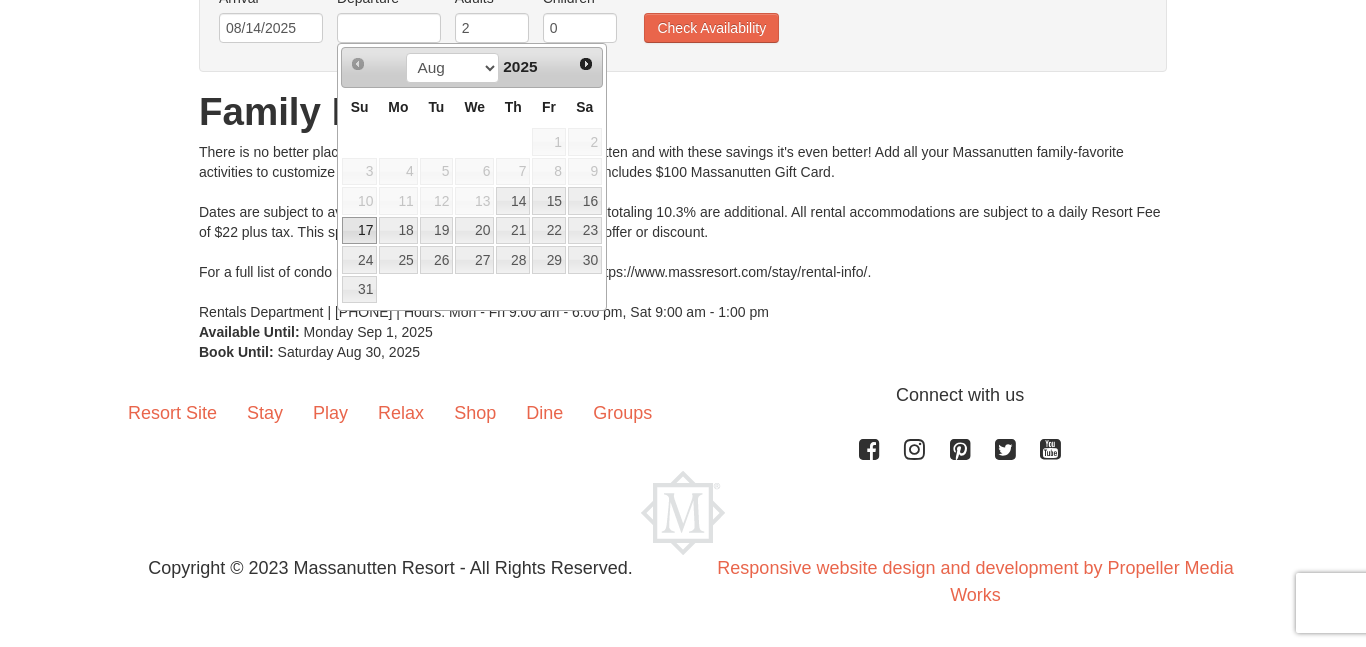 click on "17" at bounding box center (359, 231) 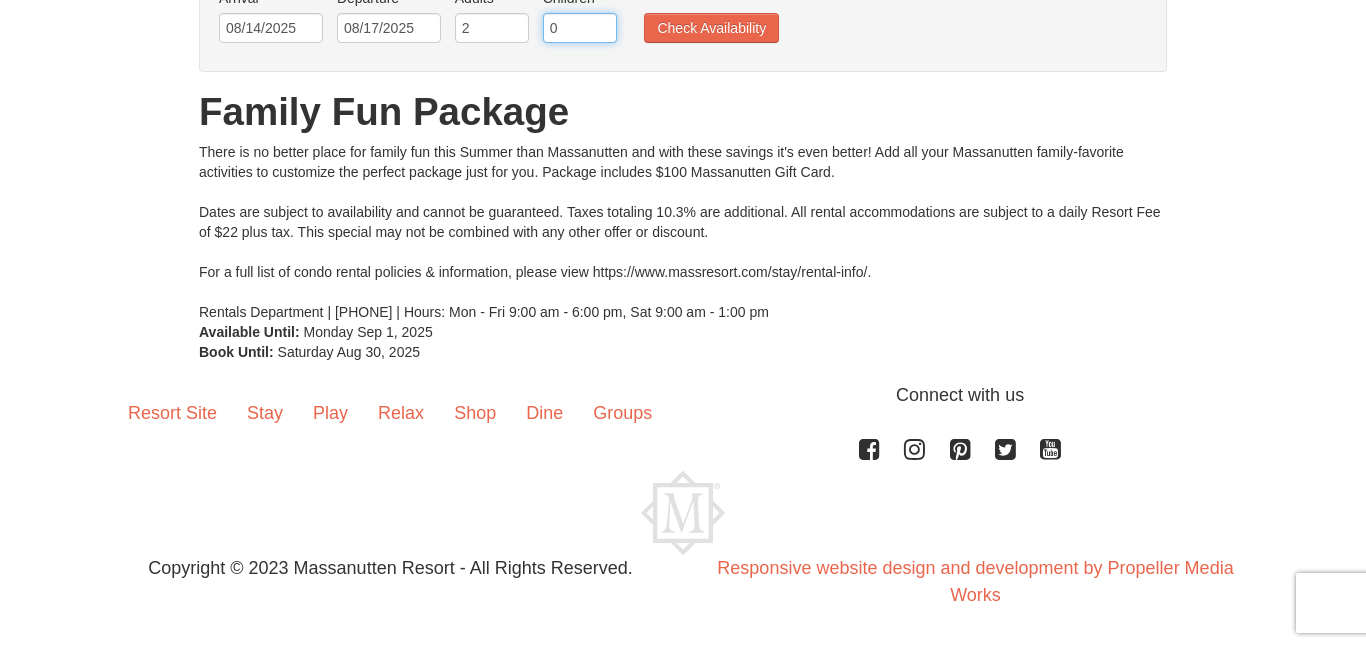 click on "0" at bounding box center (580, 28) 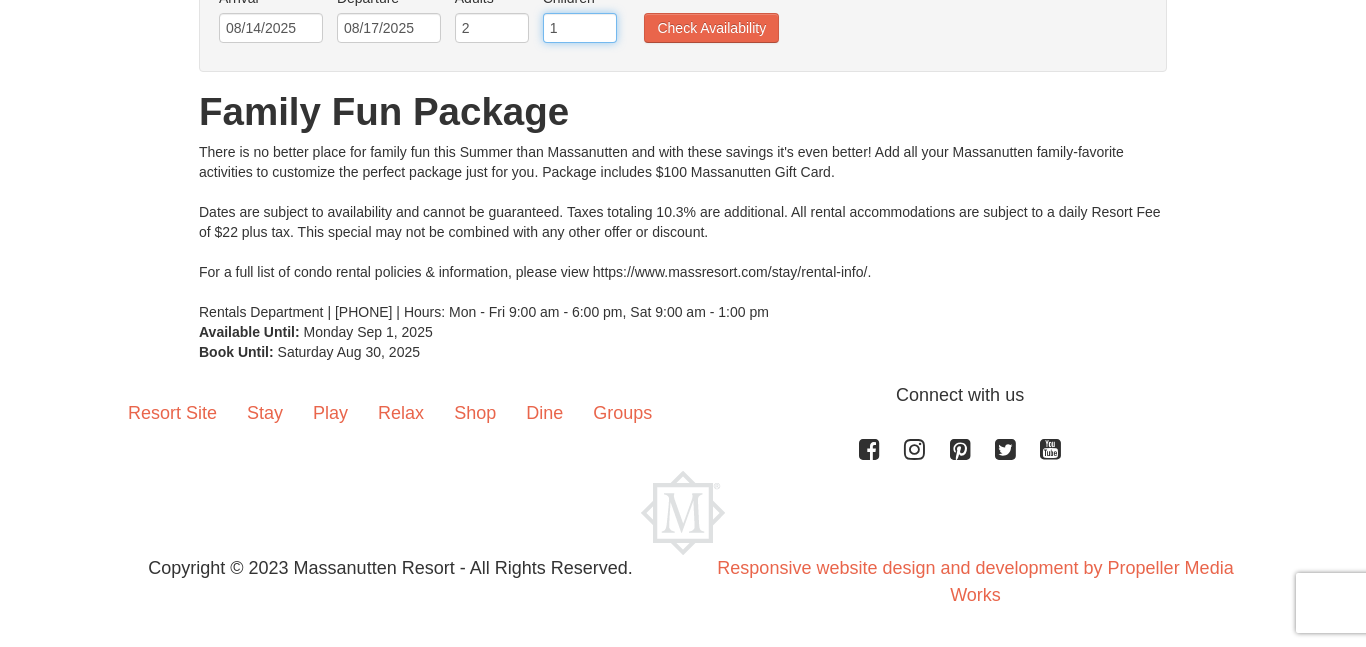 click on "1" at bounding box center [580, 28] 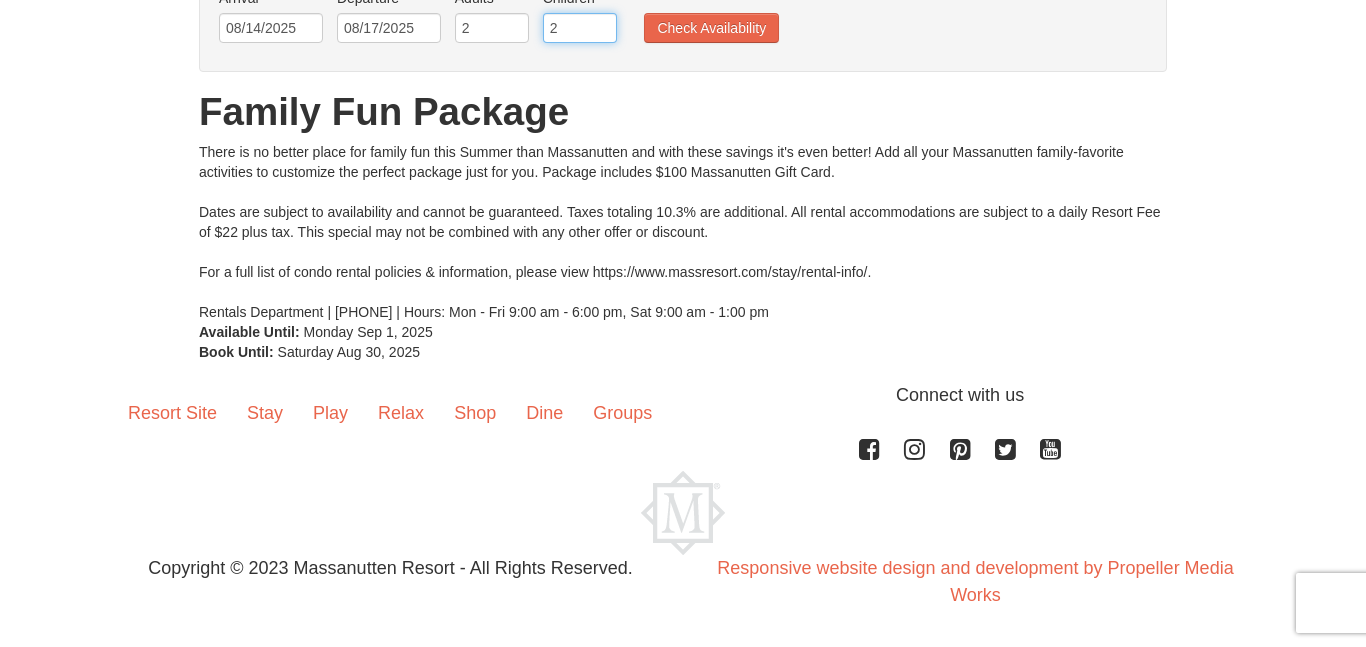 click on "2" at bounding box center [580, 28] 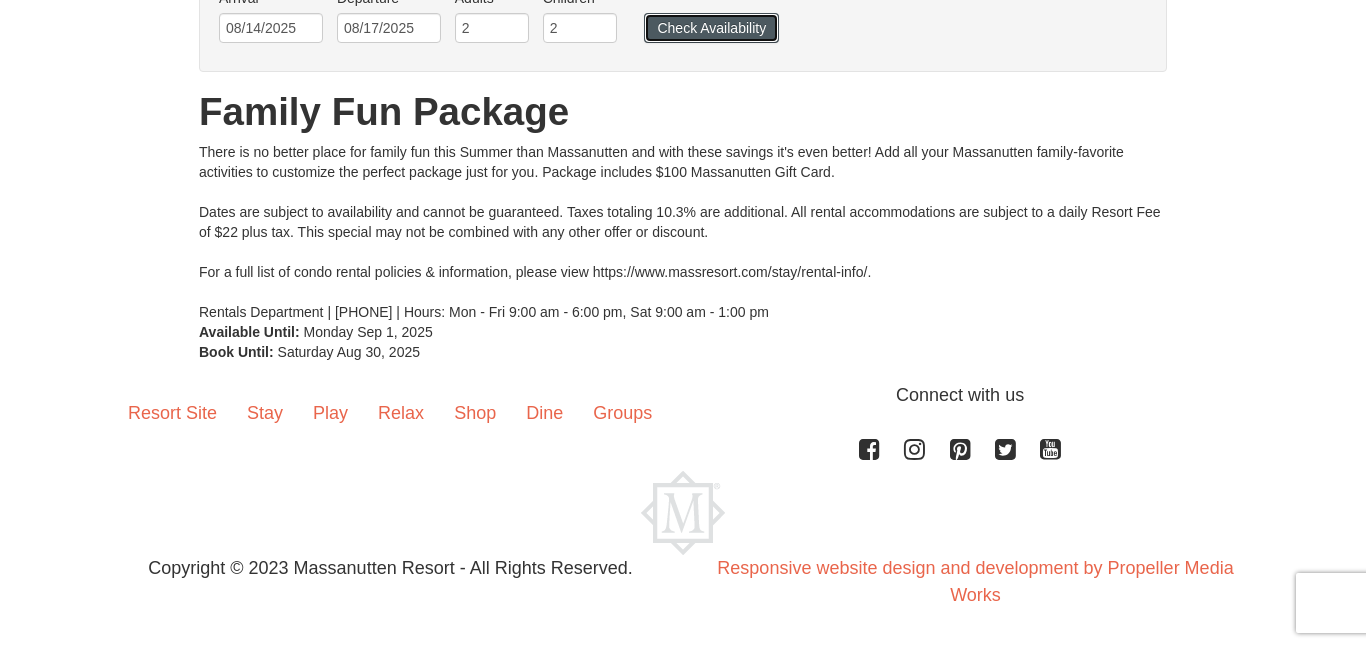 click on "Check Availability" at bounding box center (711, 28) 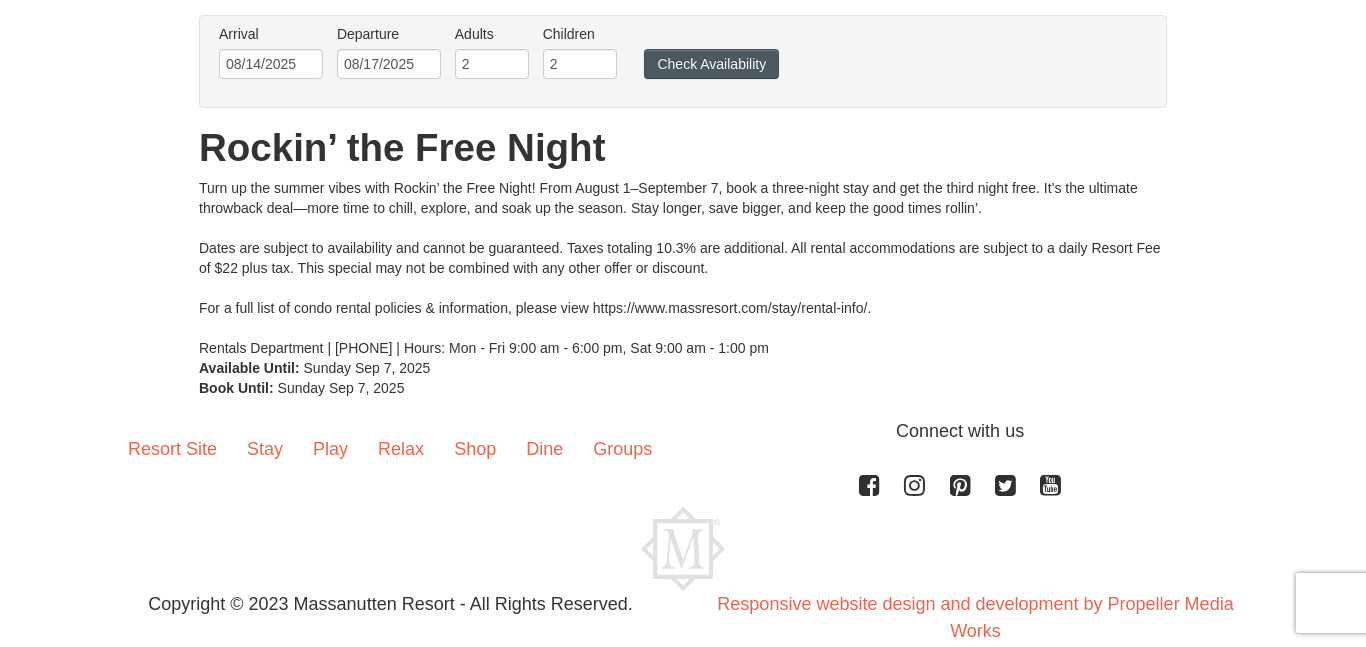 scroll, scrollTop: 149, scrollLeft: 0, axis: vertical 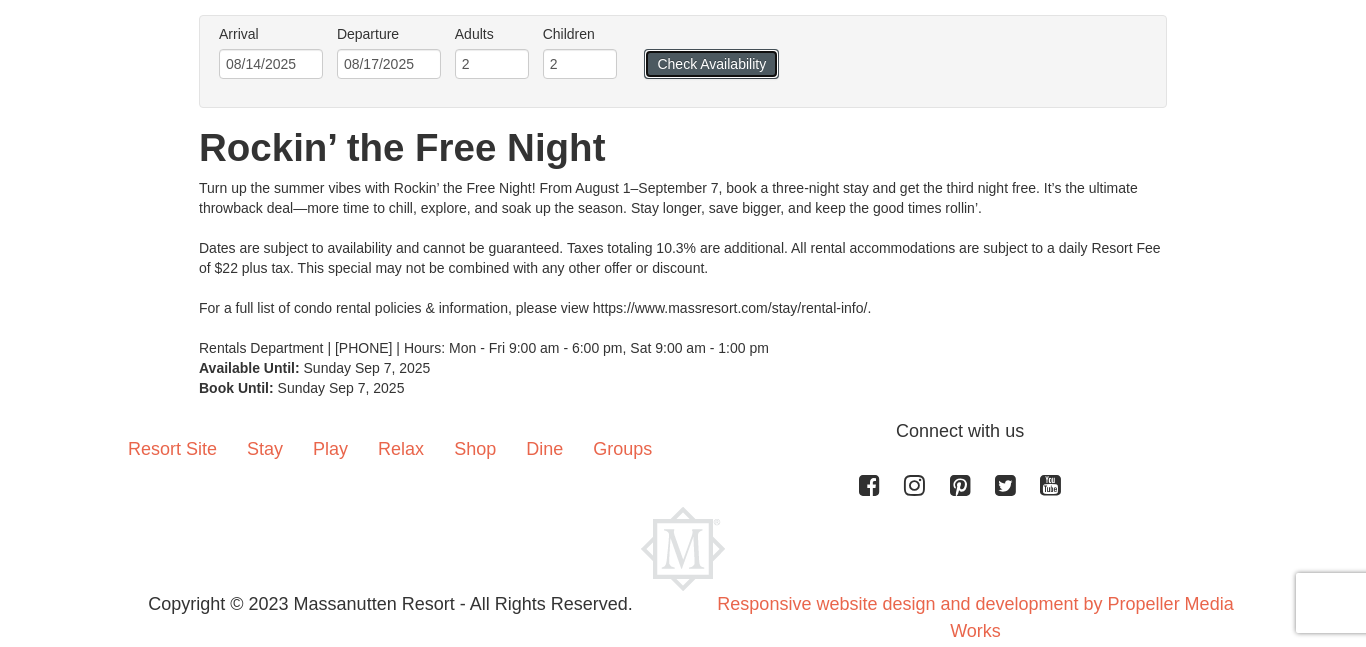 click on "Check Availability" at bounding box center (711, 64) 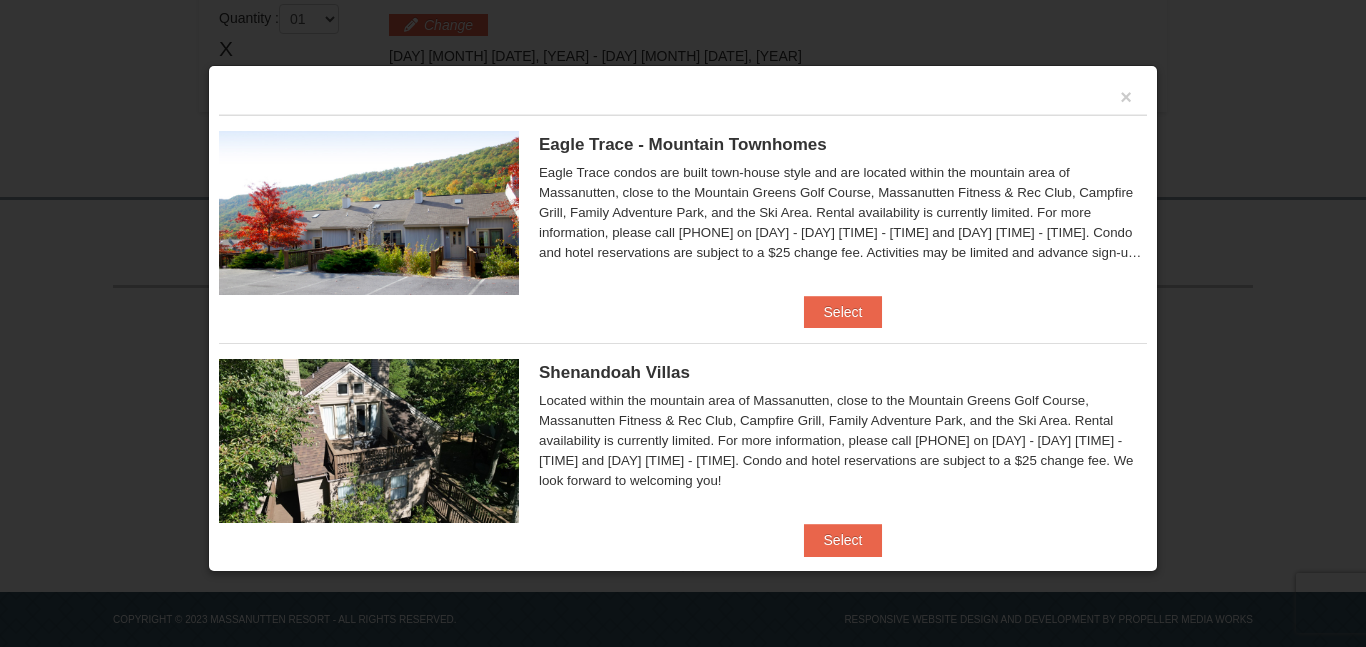 scroll, scrollTop: 611, scrollLeft: 0, axis: vertical 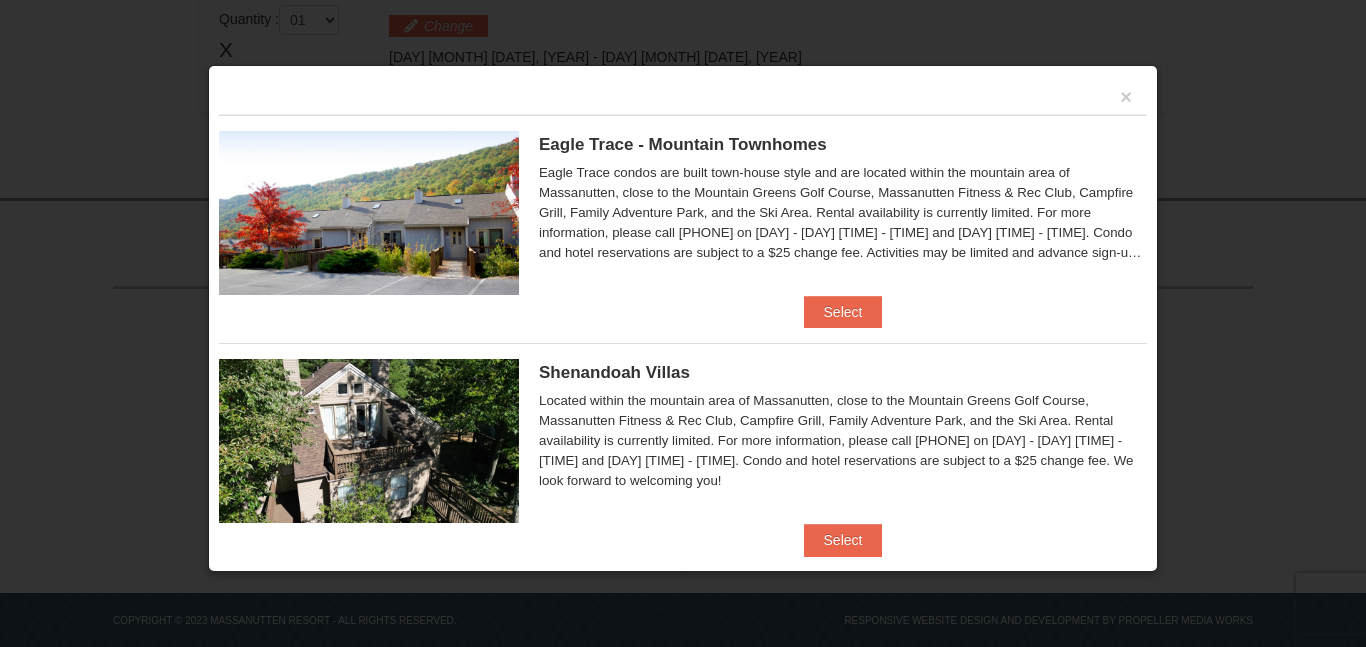 click on "Eagle Trace - Mountain Townhomes
Eagle Trace One Bedroom Townhouse with Full Kitchen
$141.33
$184.67" at bounding box center (683, 205) 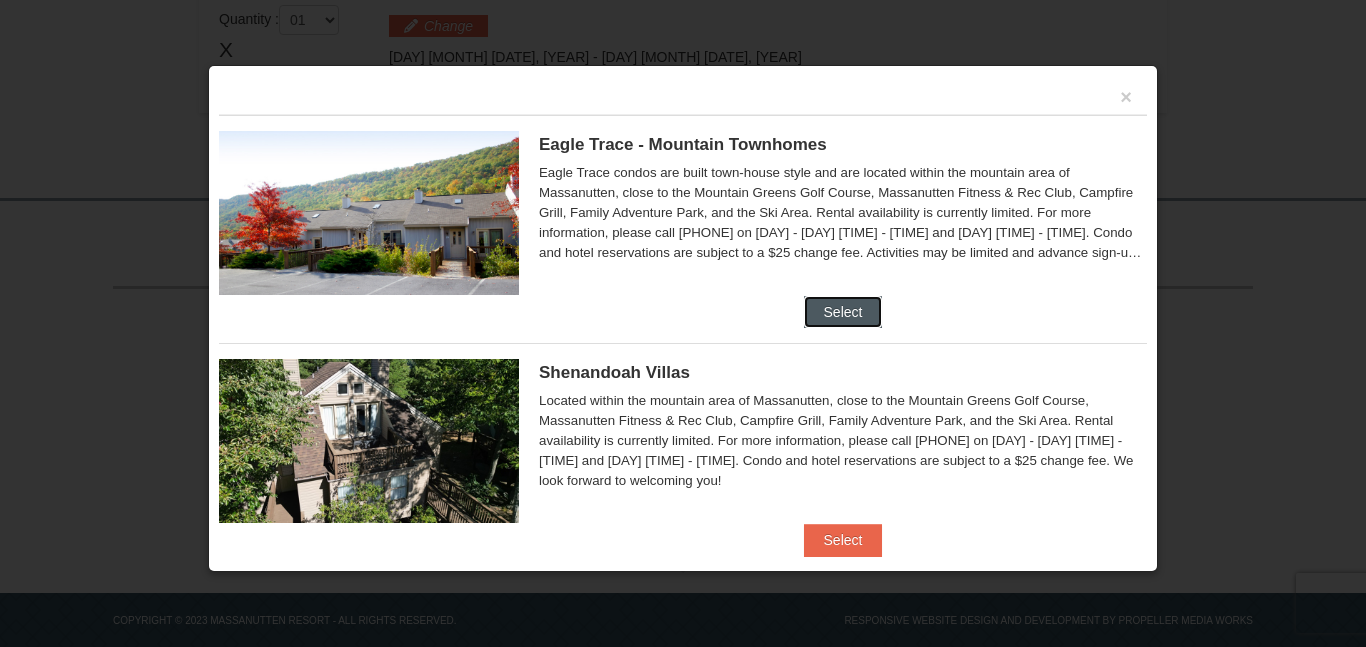 click on "Select" at bounding box center [843, 312] 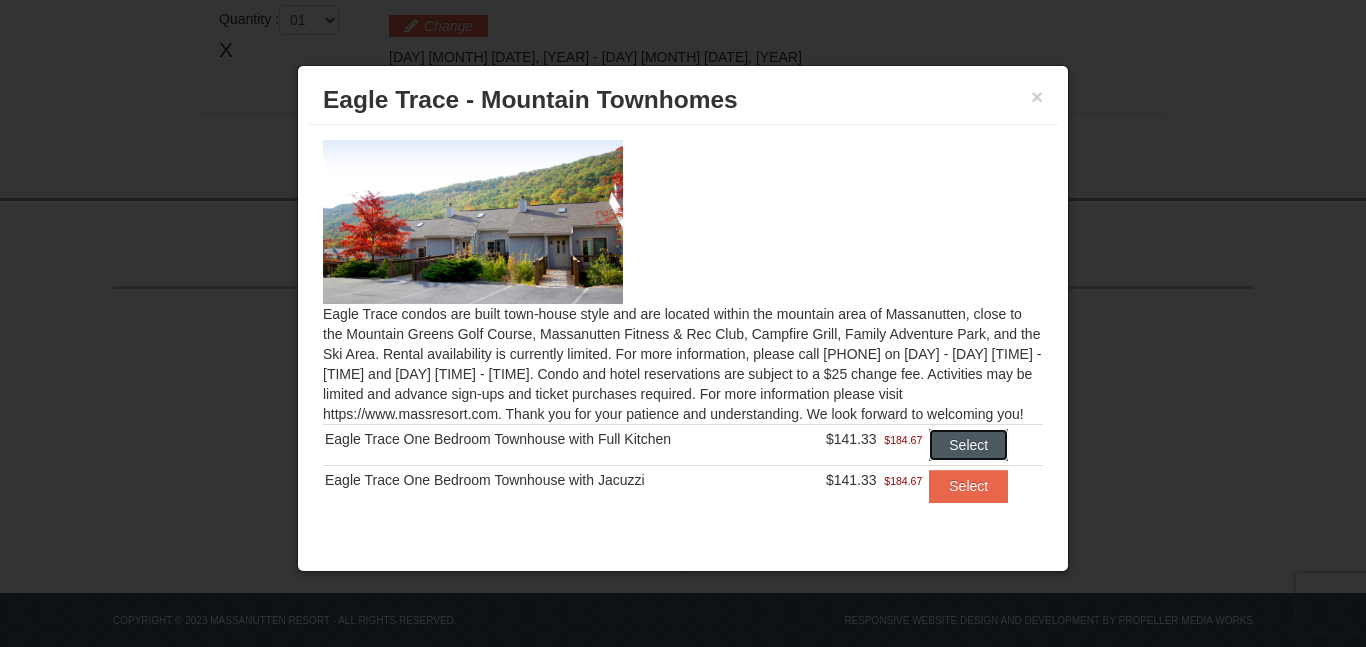 click on "Select" at bounding box center (968, 445) 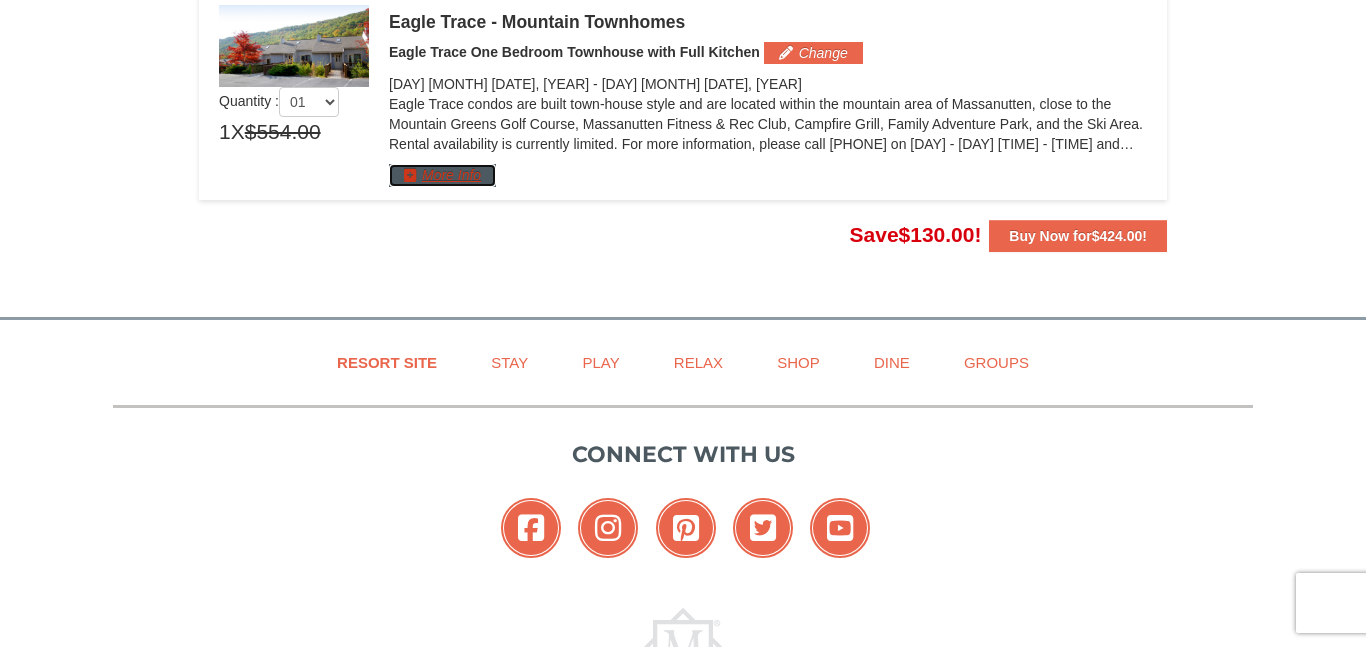 click on "More Info" at bounding box center [442, 175] 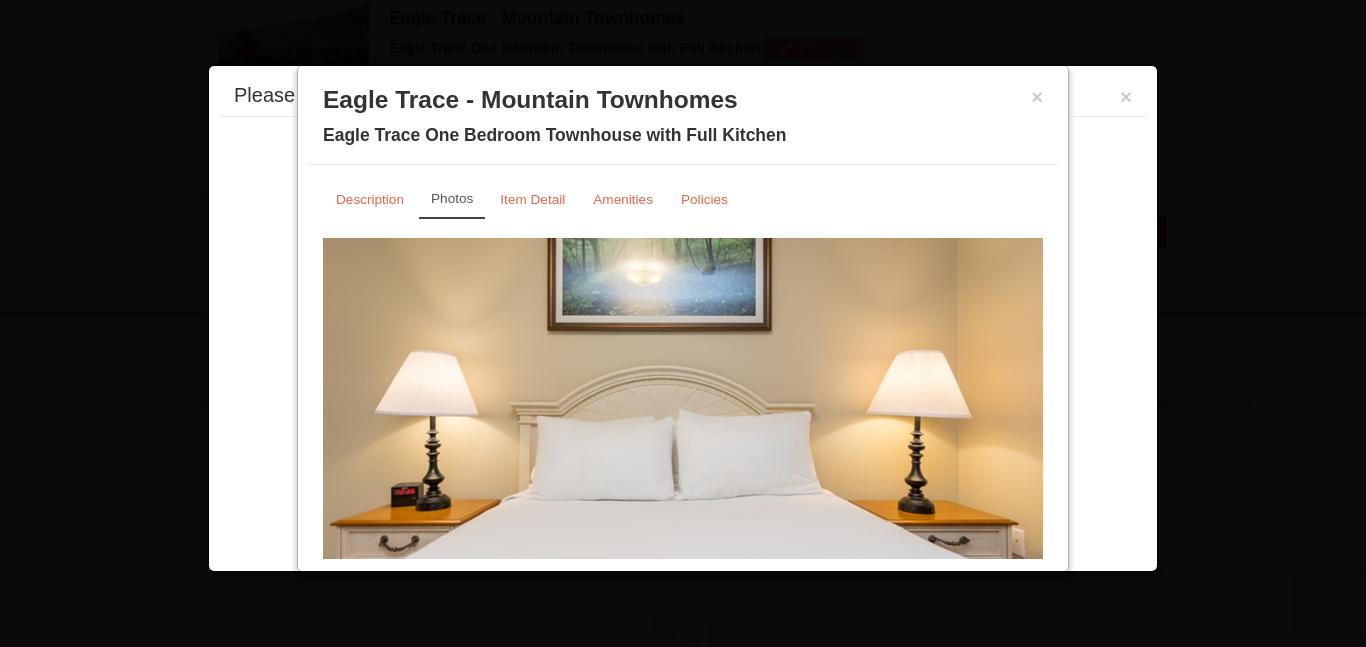 scroll, scrollTop: 616, scrollLeft: 0, axis: vertical 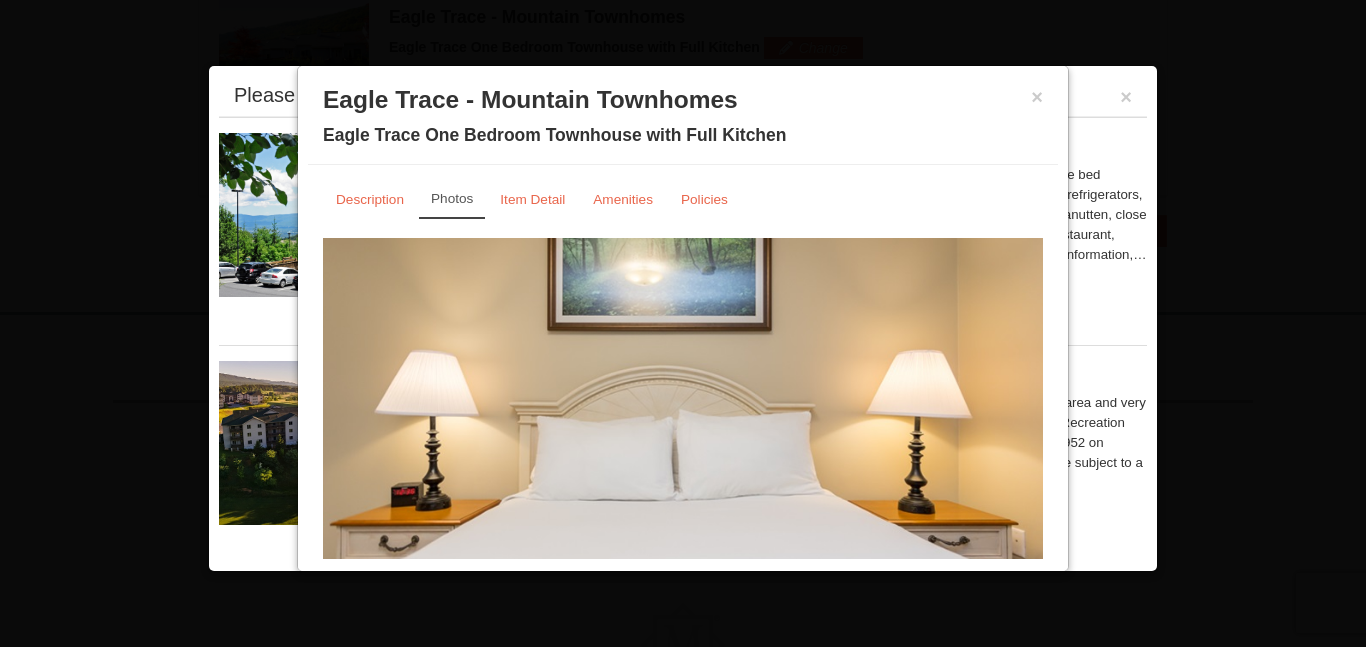 click at bounding box center (683, 435) 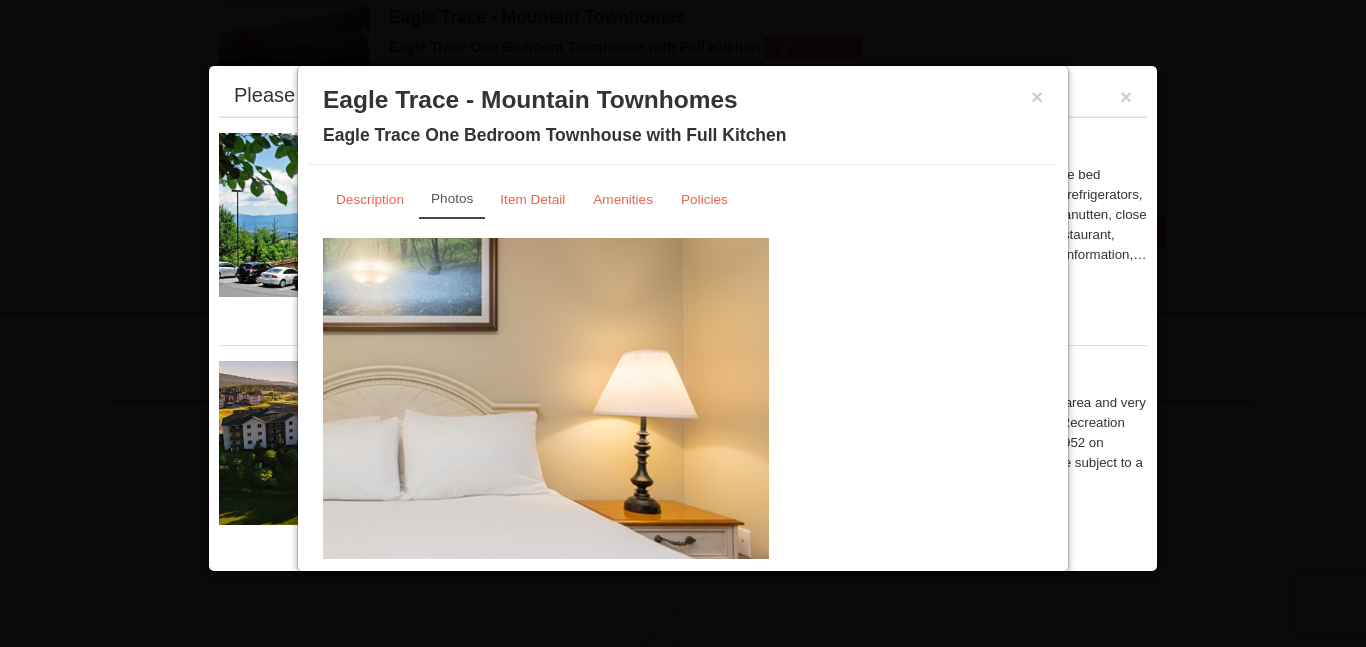 drag, startPoint x: 640, startPoint y: 397, endPoint x: 366, endPoint y: 373, distance: 275.04907 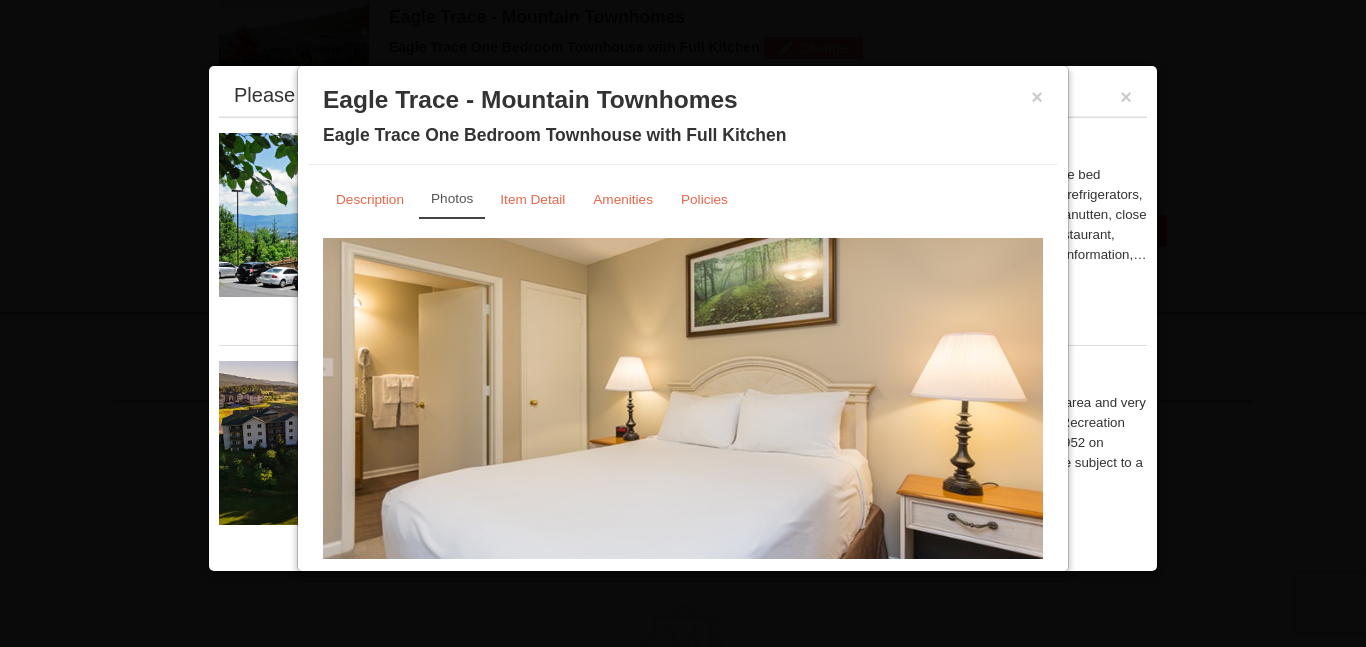 click at bounding box center [683, 435] 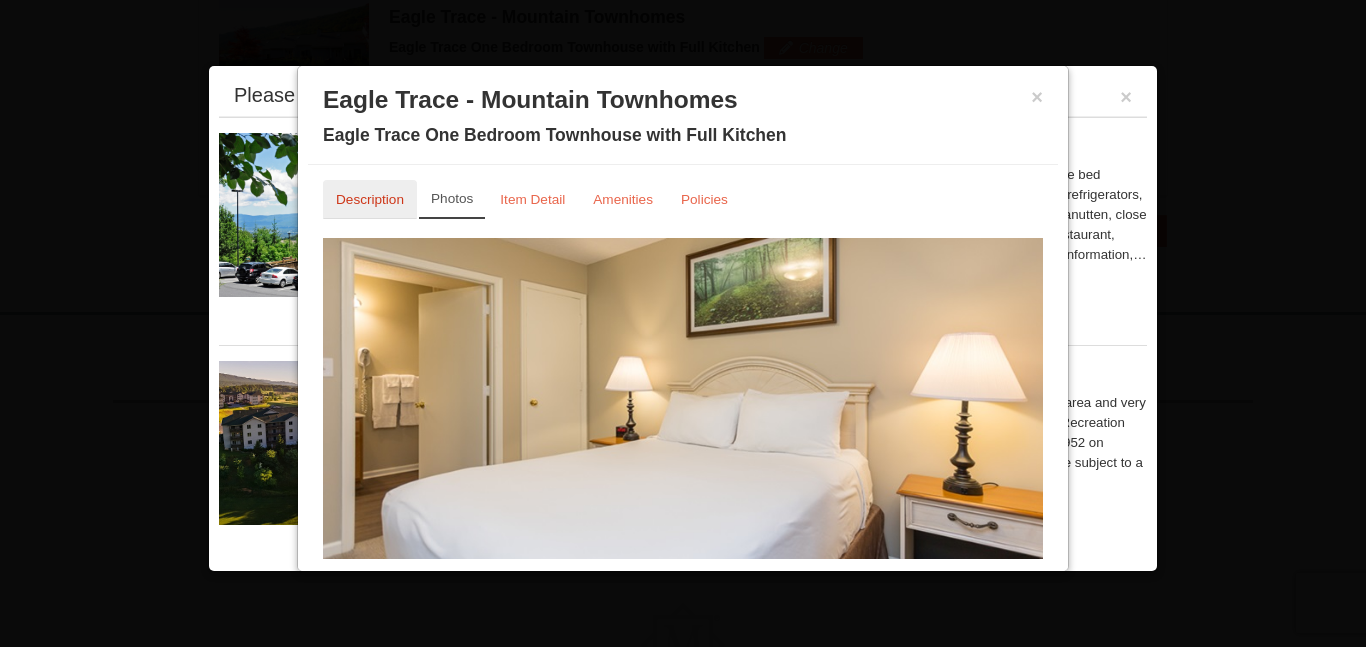 click on "Description" at bounding box center [370, 199] 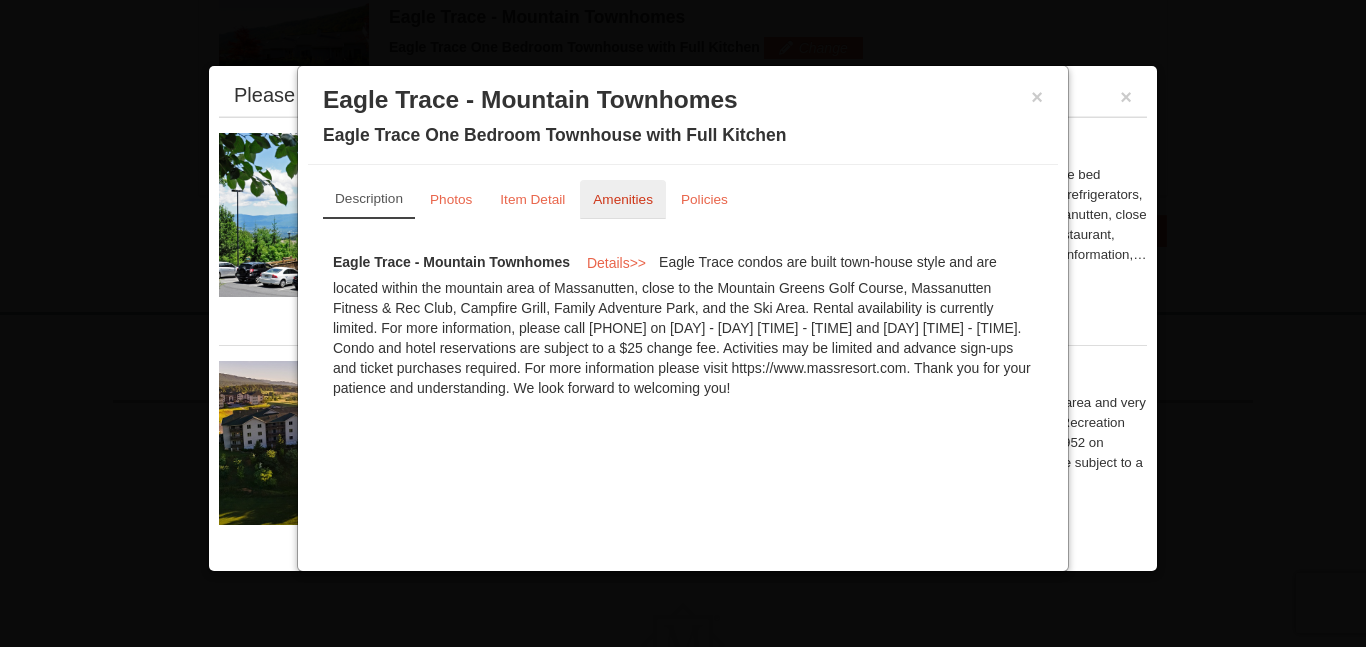 click on "Amenities" at bounding box center [623, 199] 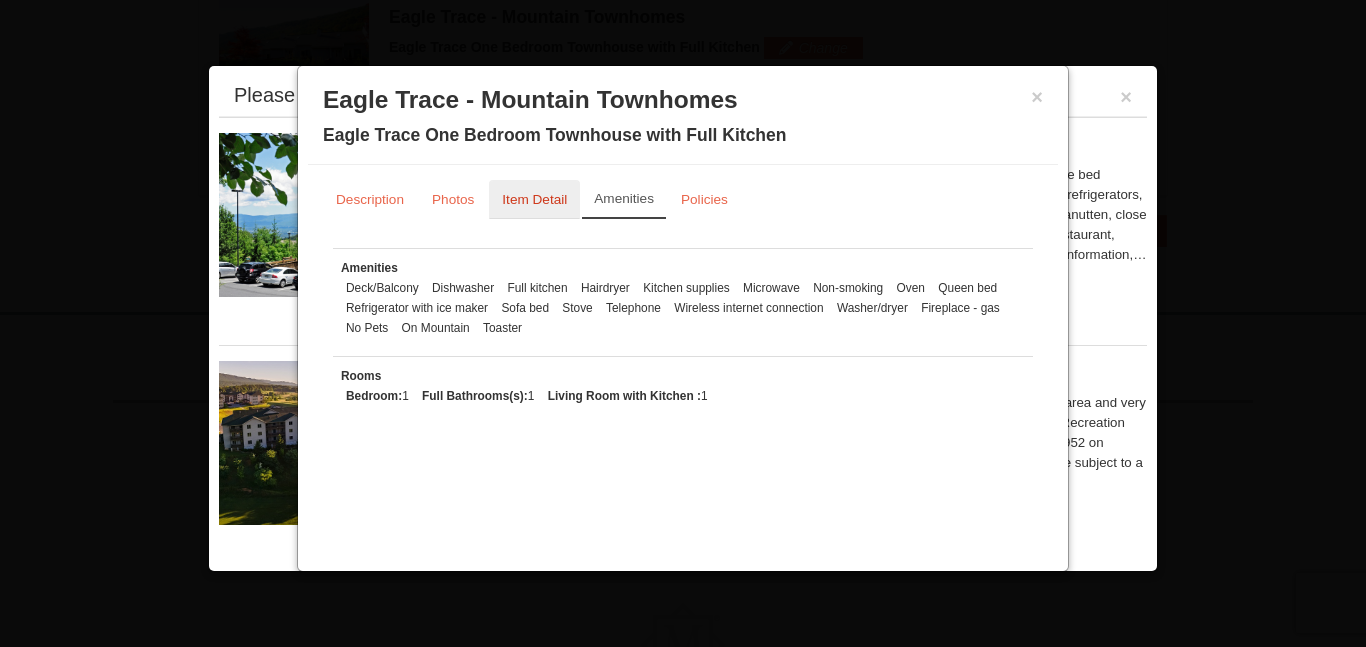 click on "Item Detail" at bounding box center (534, 199) 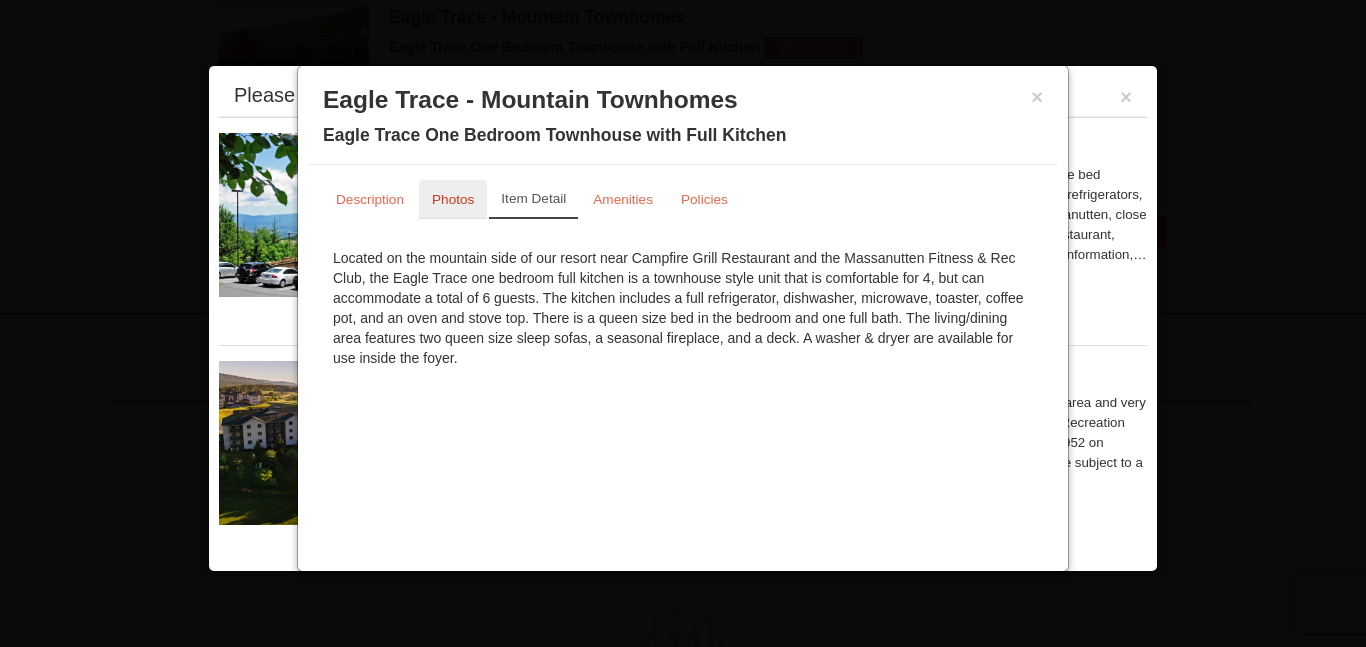 click on "Photos" at bounding box center (453, 199) 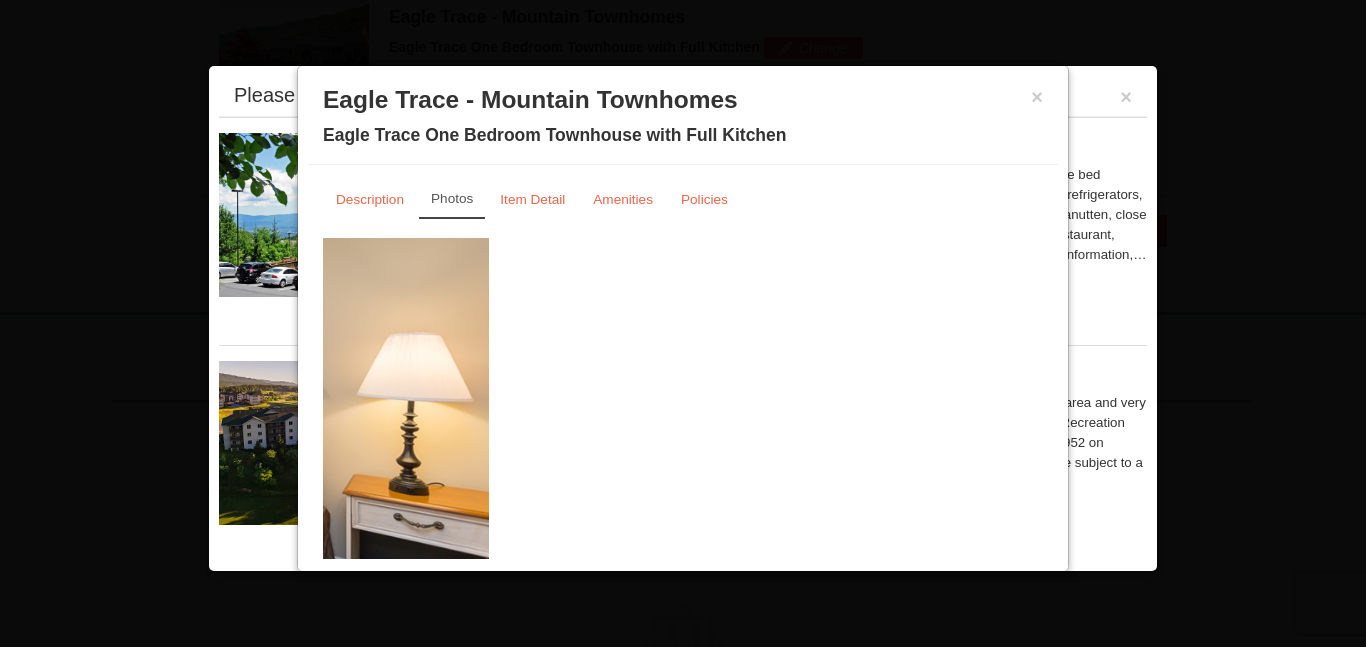 drag, startPoint x: 675, startPoint y: 416, endPoint x: 0, endPoint y: 340, distance: 679.265 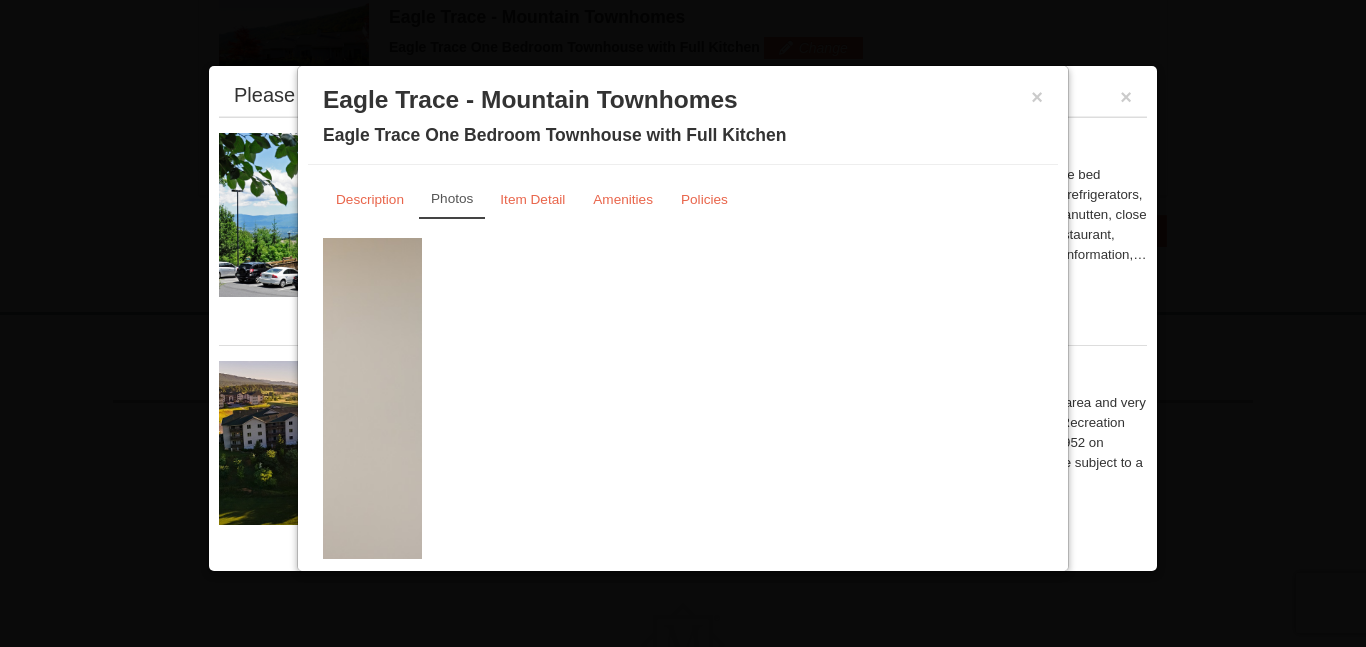 drag, startPoint x: 769, startPoint y: 399, endPoint x: 0, endPoint y: 375, distance: 769.37445 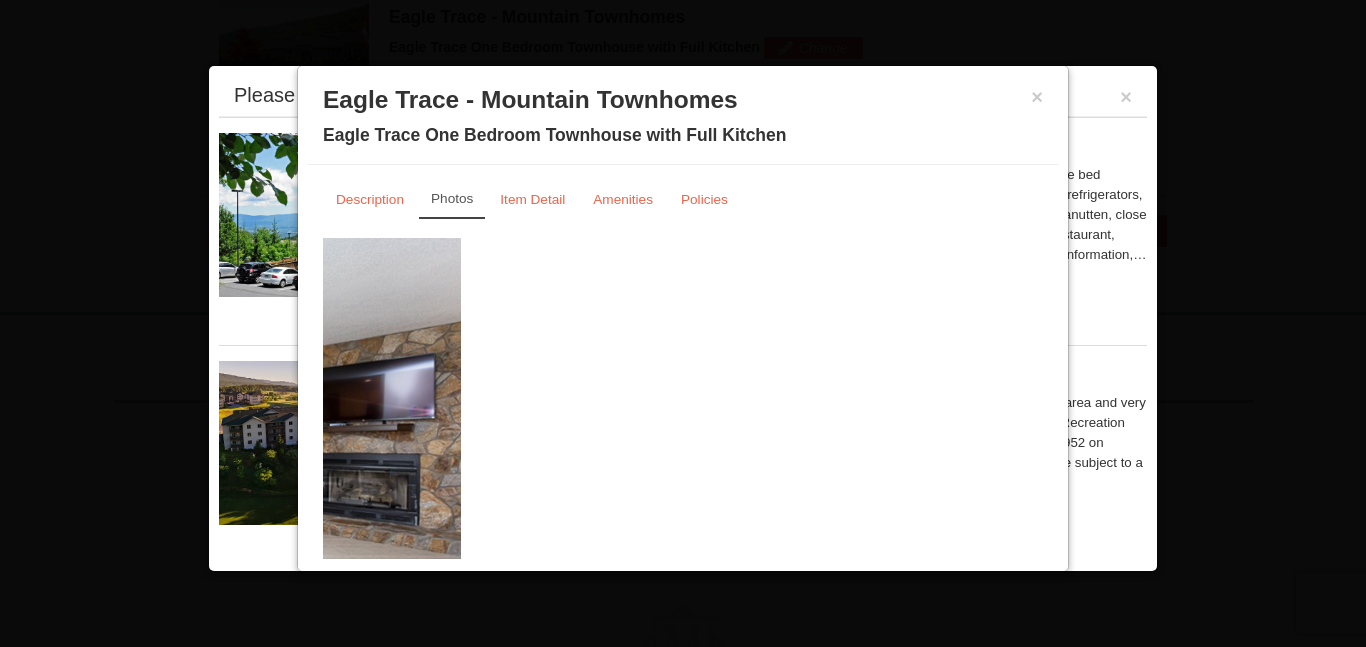 drag, startPoint x: 789, startPoint y: 428, endPoint x: 62, endPoint y: 363, distance: 729.89996 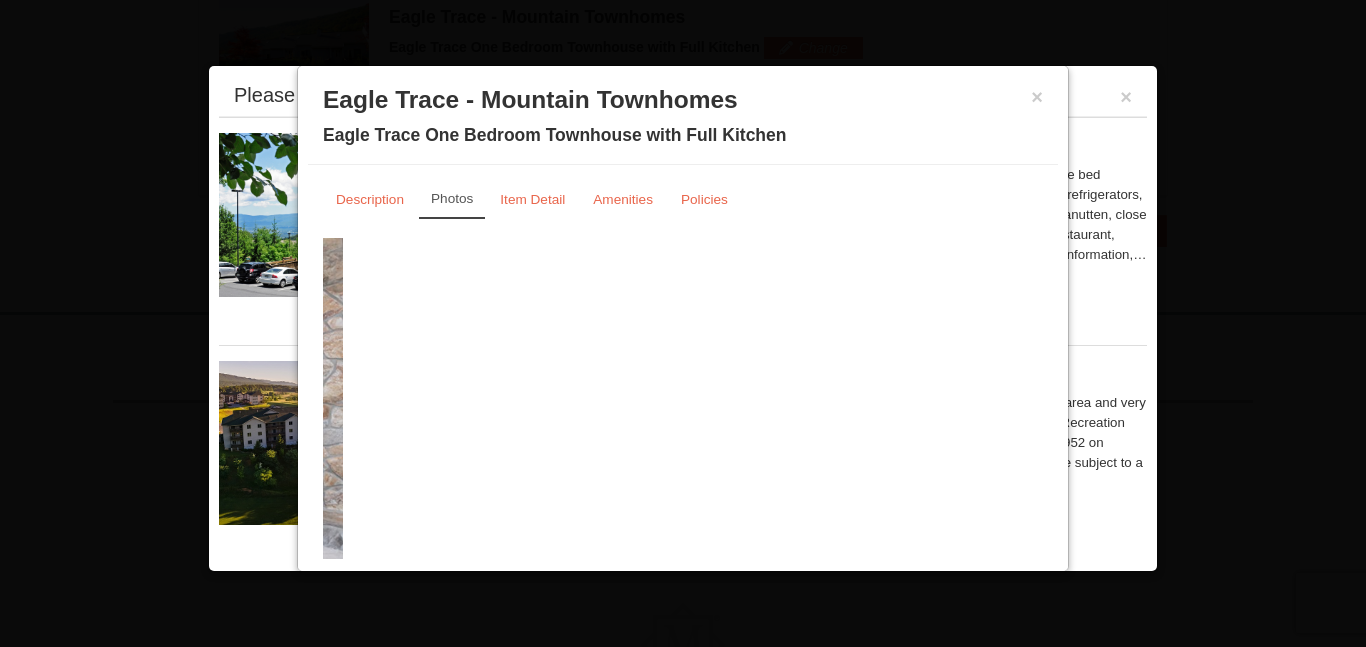 drag, startPoint x: 761, startPoint y: 432, endPoint x: 0, endPoint y: 350, distance: 765.40515 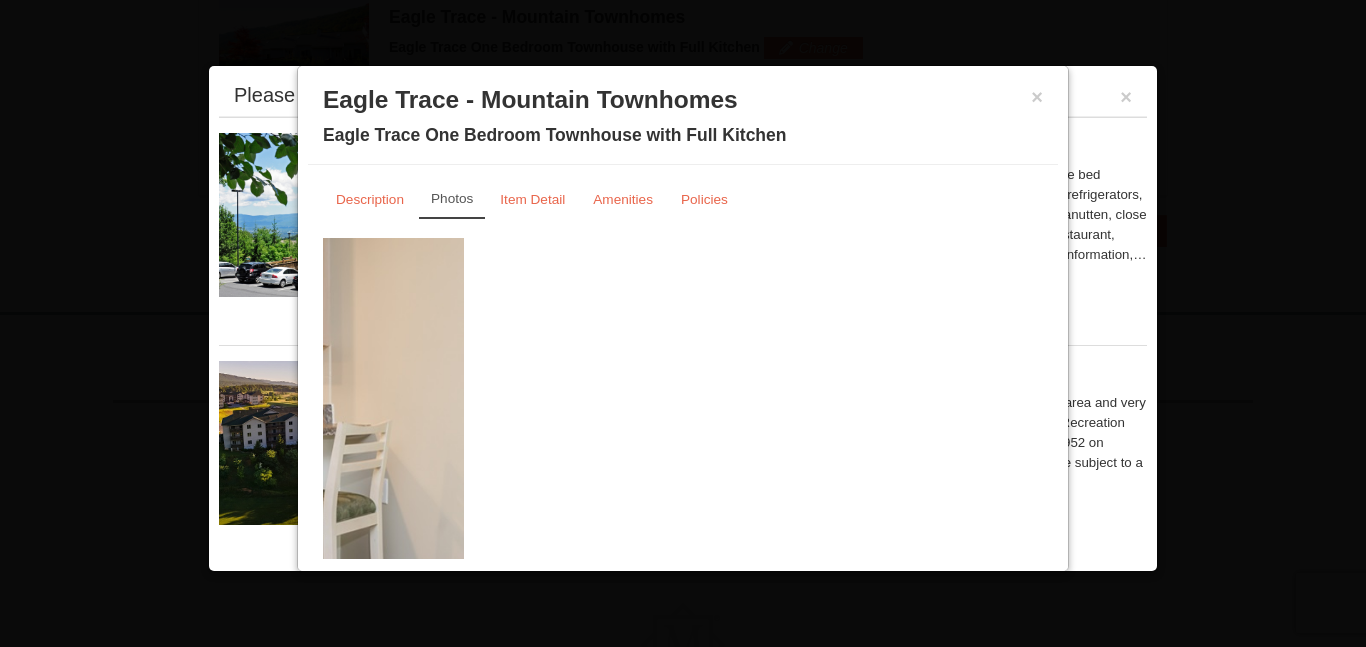 drag, startPoint x: 756, startPoint y: 459, endPoint x: 0, endPoint y: 437, distance: 756.32007 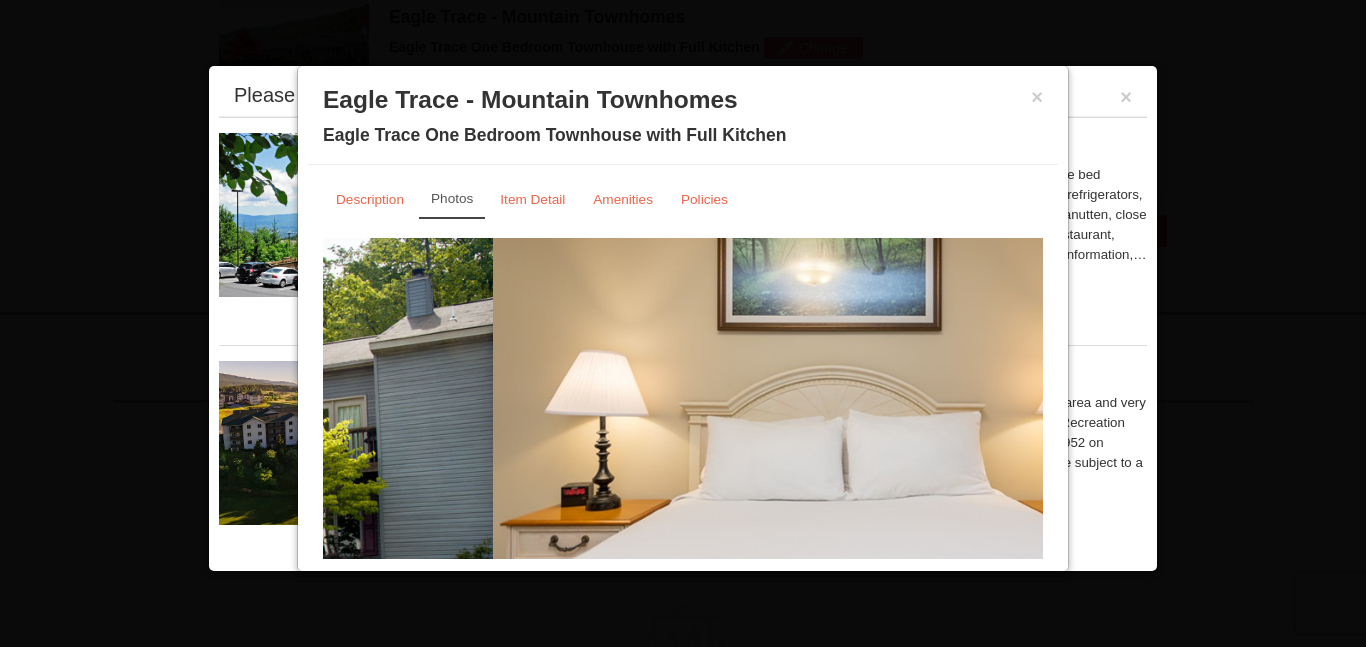 drag, startPoint x: 819, startPoint y: 475, endPoint x: 41, endPoint y: 481, distance: 778.02313 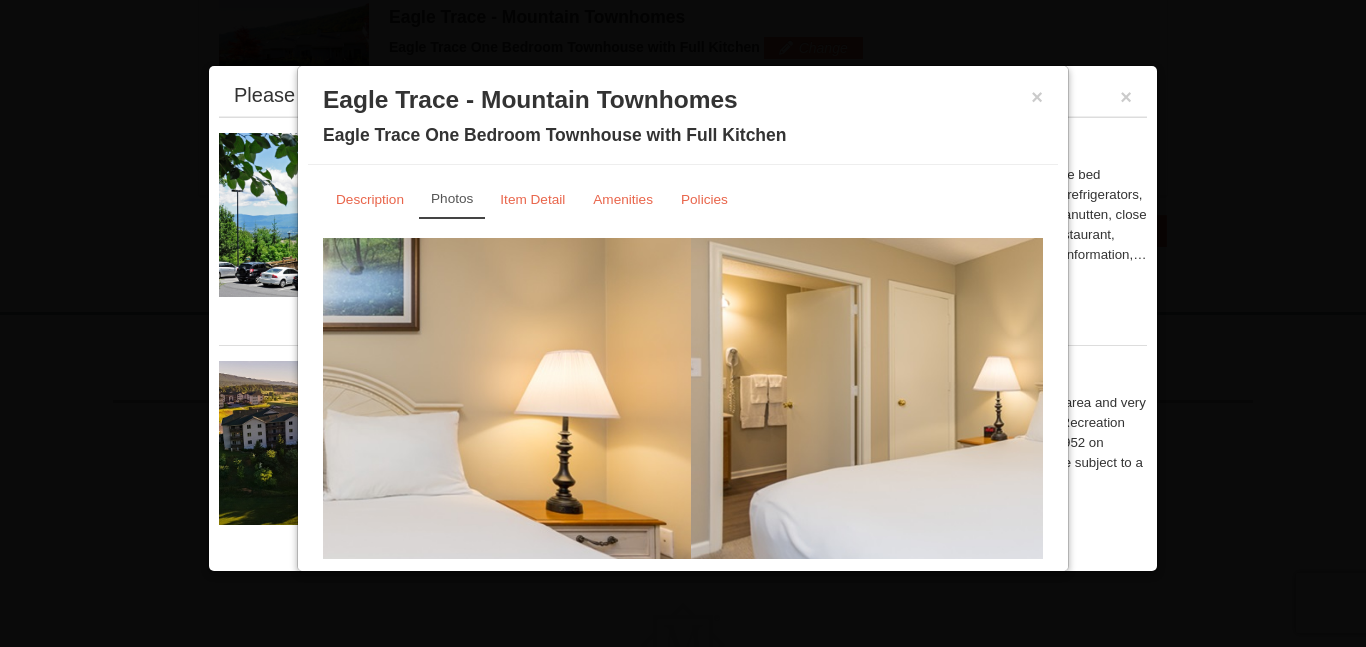 drag, startPoint x: 531, startPoint y: 460, endPoint x: 972, endPoint y: 491, distance: 442.08823 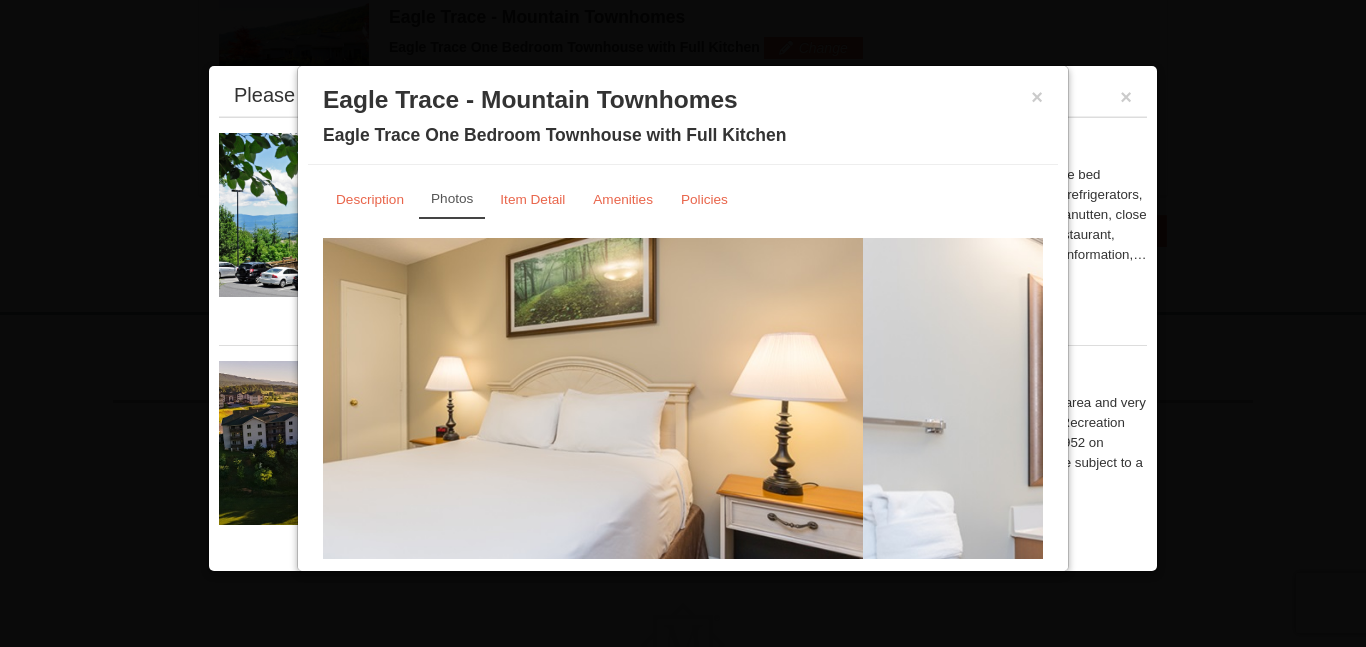 drag, startPoint x: 972, startPoint y: 491, endPoint x: 35, endPoint y: 405, distance: 940.93835 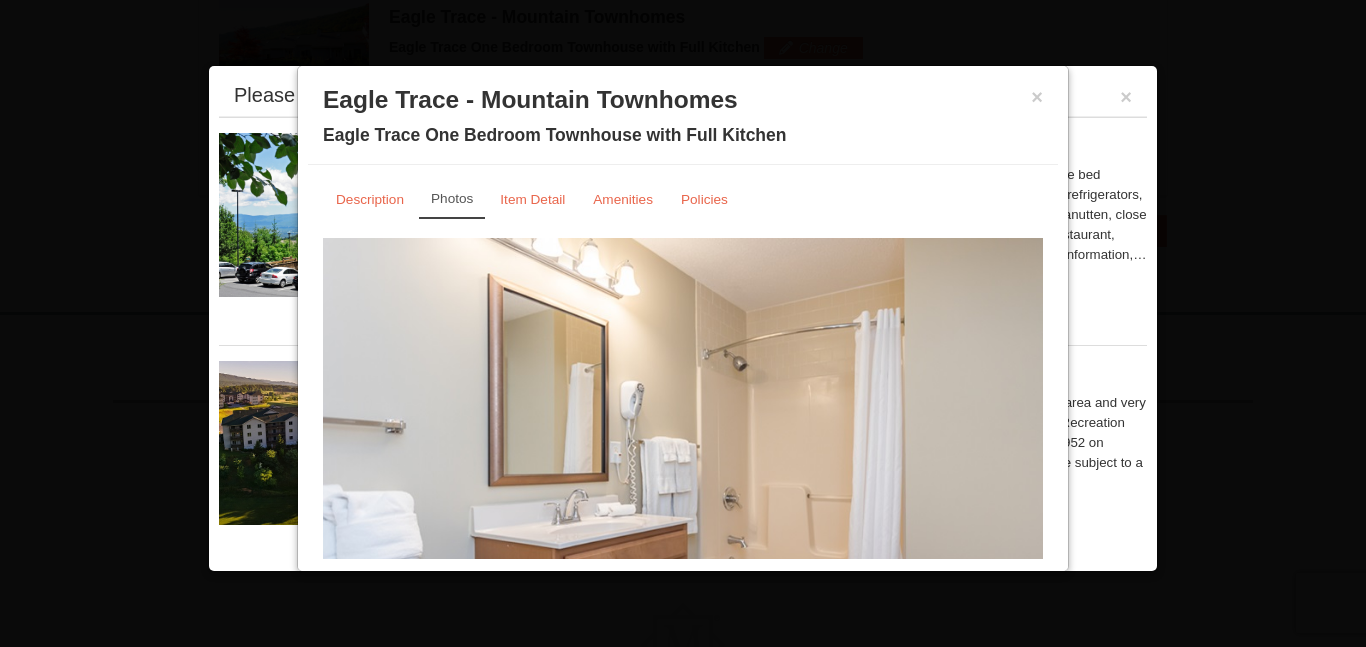 drag, startPoint x: 45, startPoint y: 402, endPoint x: 96, endPoint y: 398, distance: 51.156624 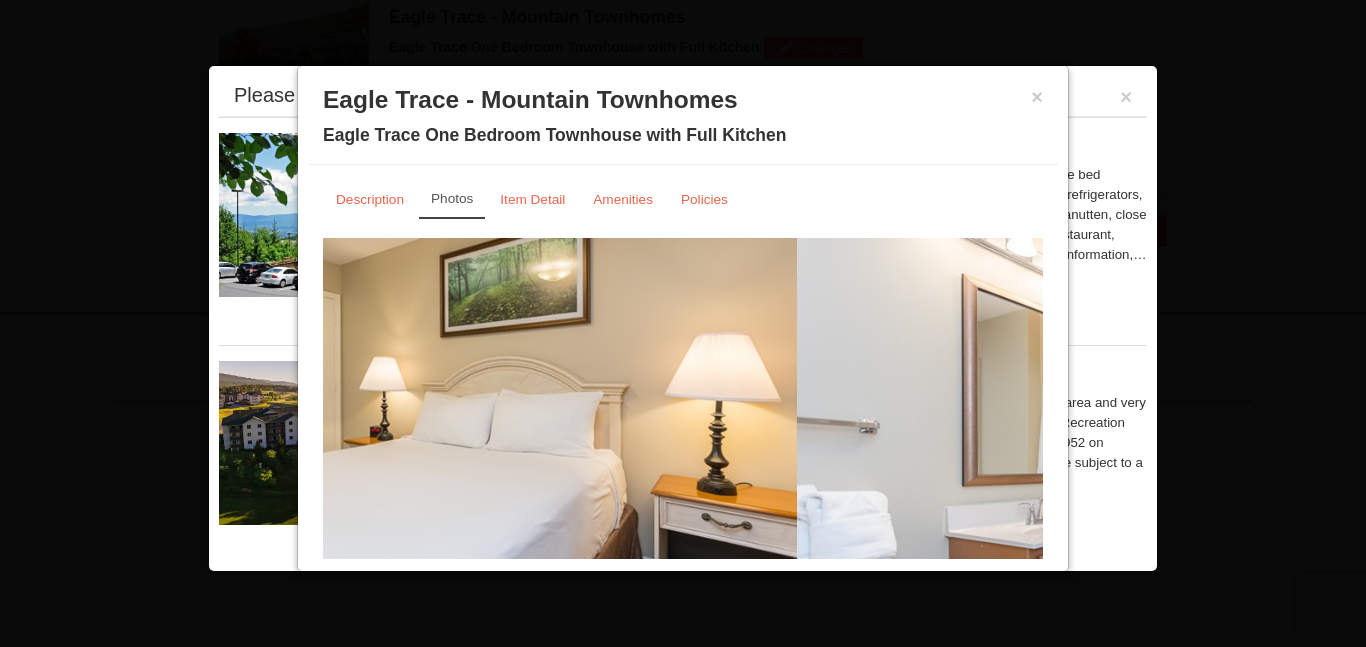 drag, startPoint x: 691, startPoint y: 395, endPoint x: 1182, endPoint y: 462, distance: 495.5502 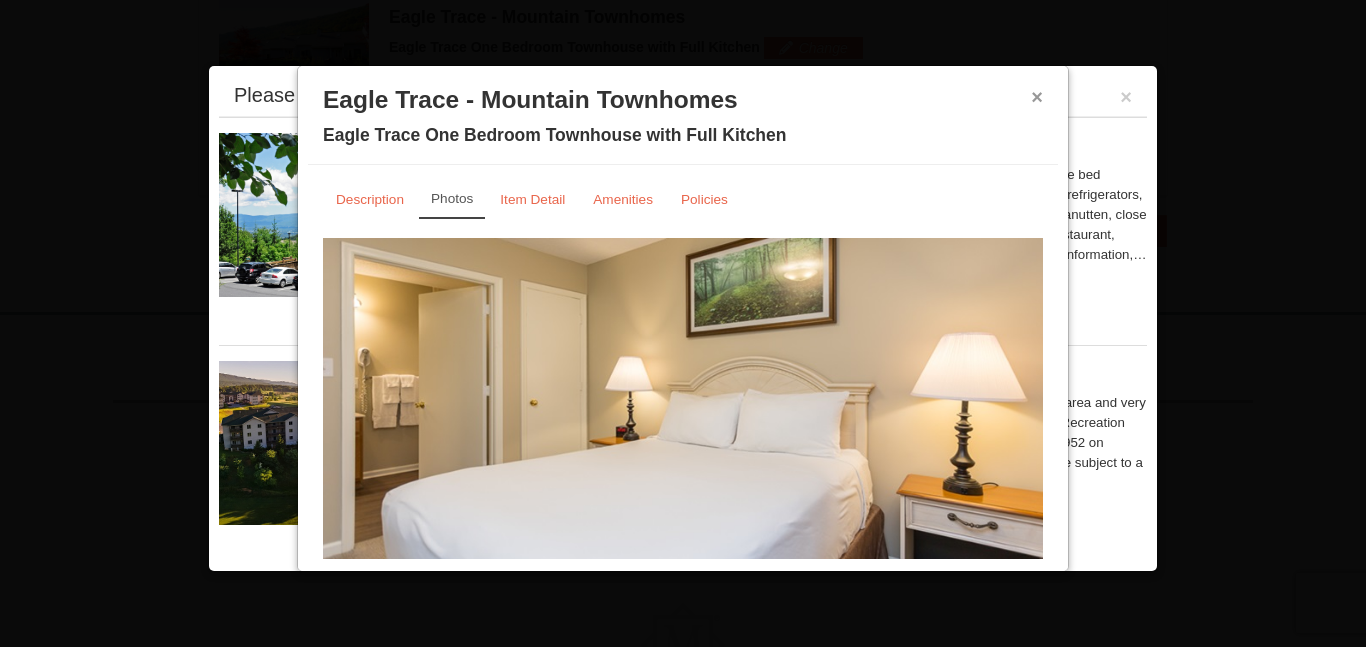 click on "×" at bounding box center (1037, 97) 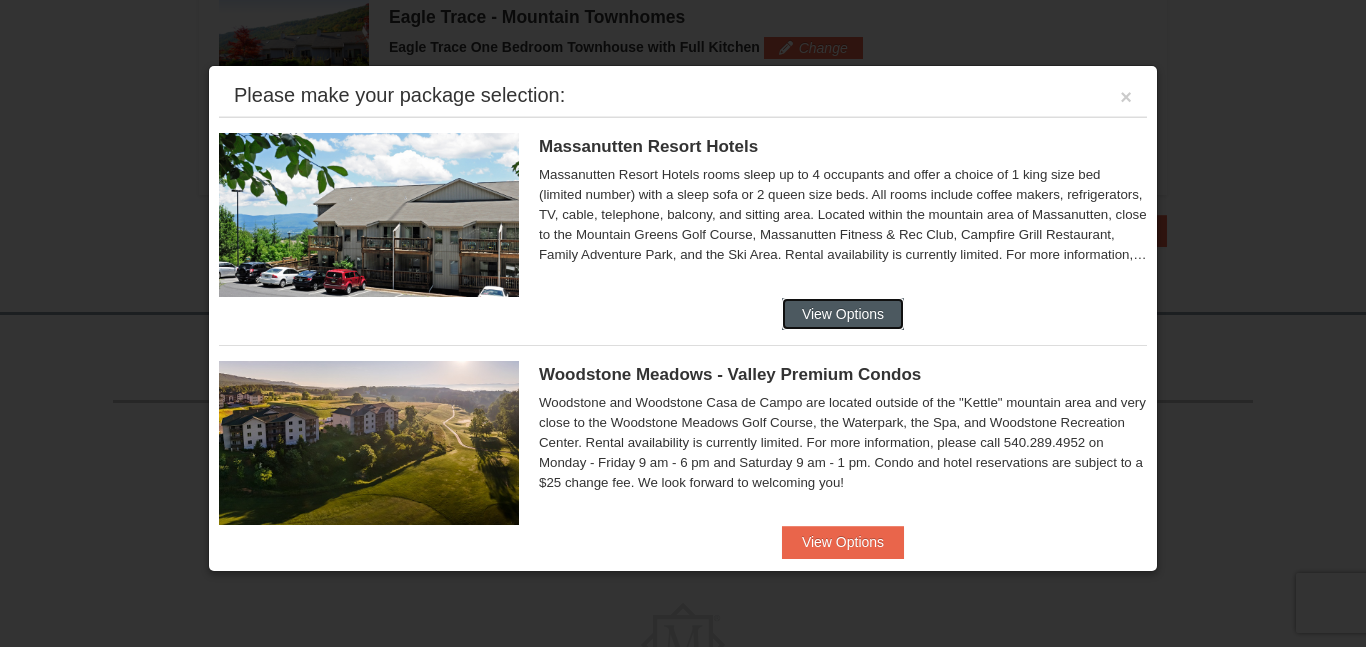 click on "View Options" at bounding box center (843, 314) 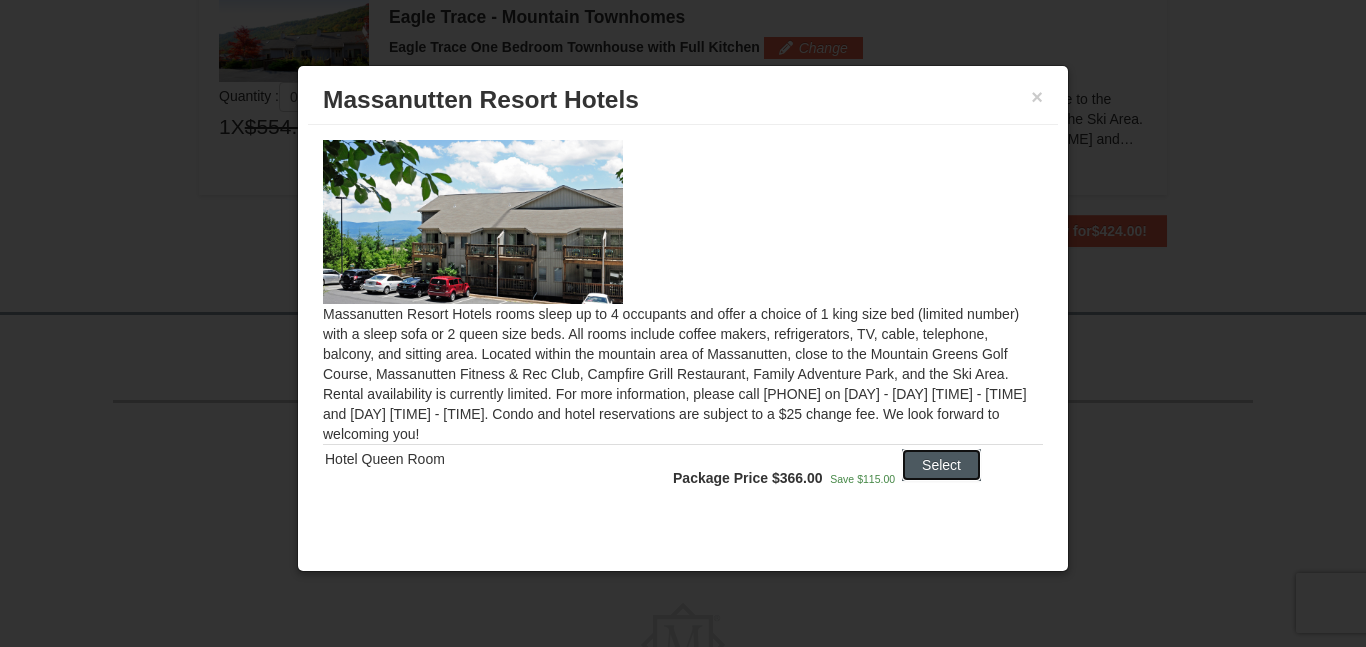 click on "Select" at bounding box center [941, 465] 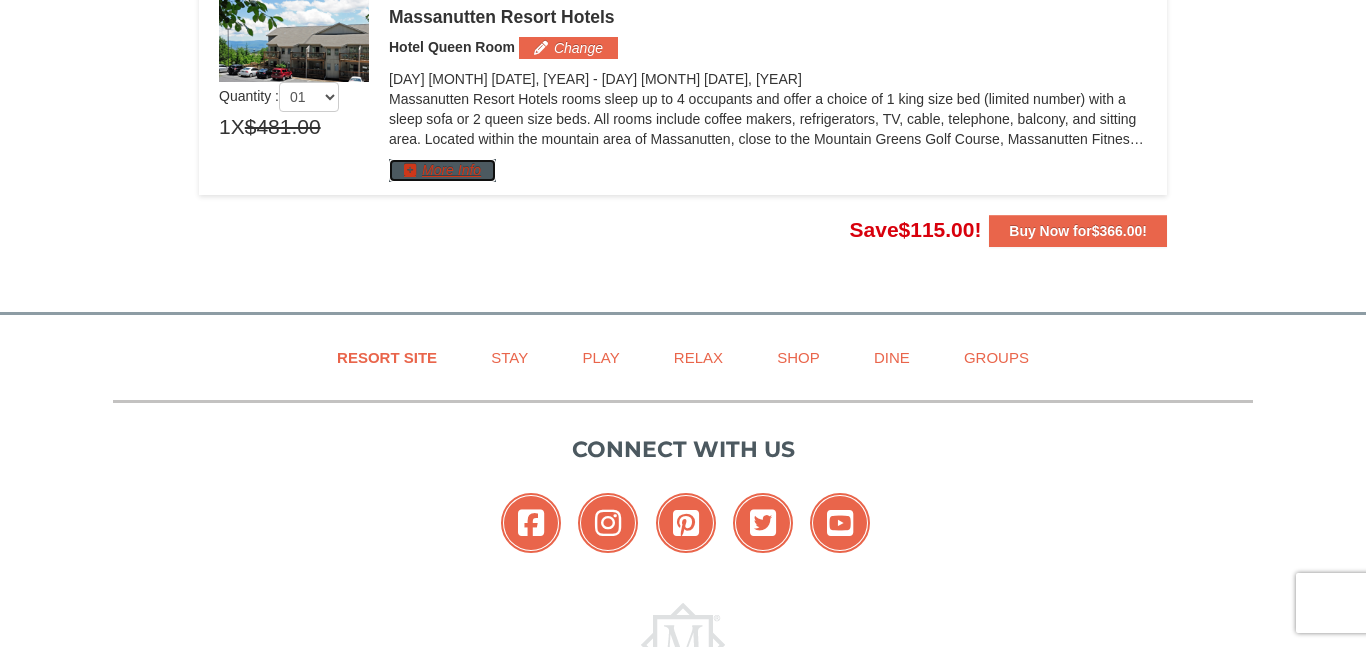 click on "More Info" at bounding box center [442, 170] 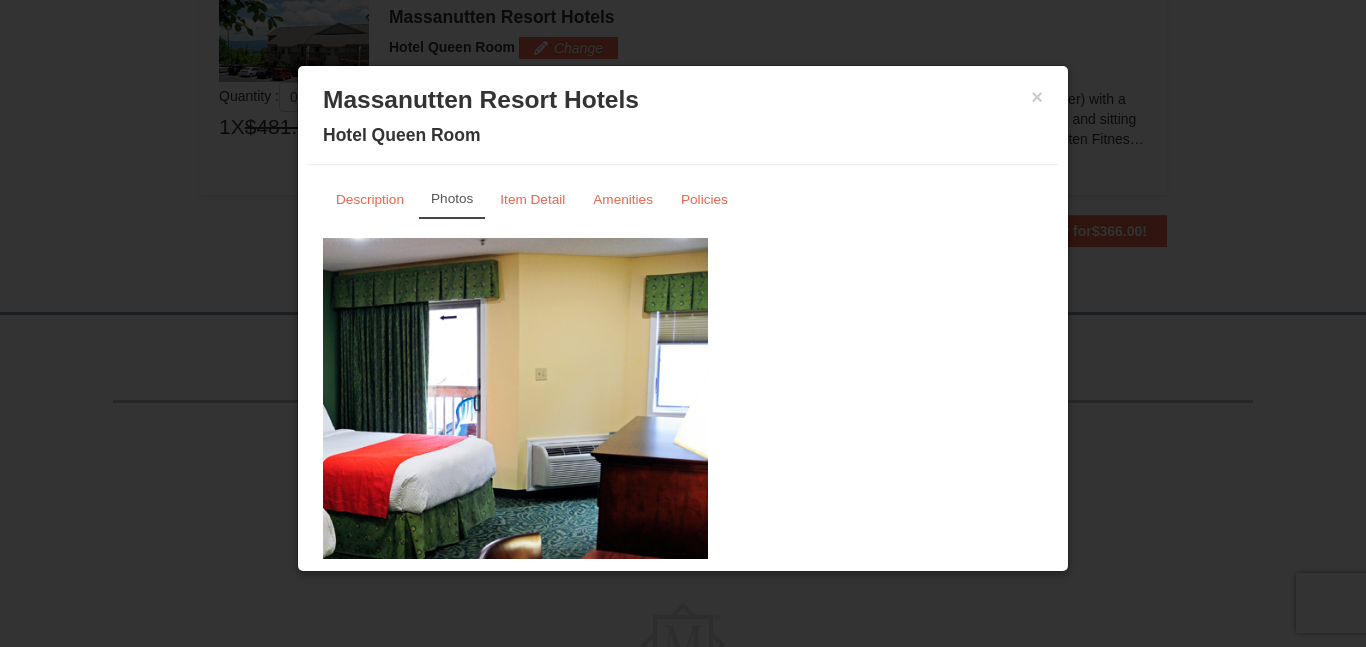 drag, startPoint x: 934, startPoint y: 364, endPoint x: 111, endPoint y: 325, distance: 823.9235 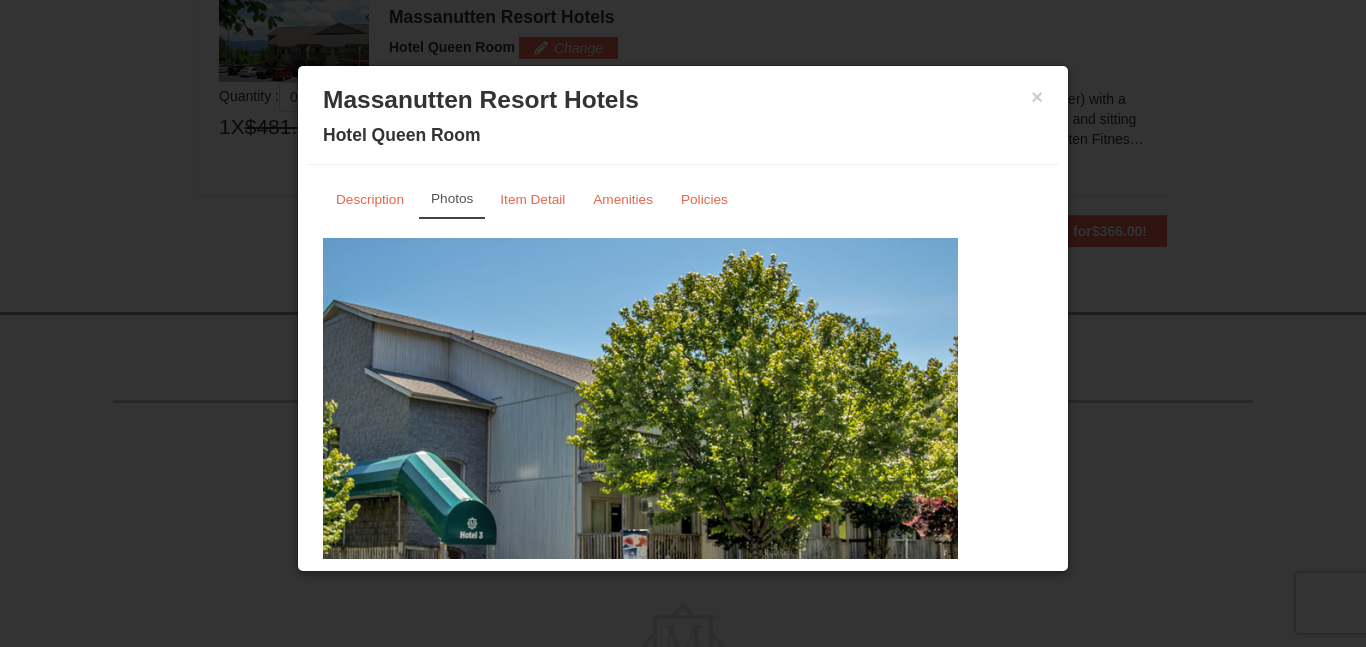 drag, startPoint x: 698, startPoint y: 463, endPoint x: 0, endPoint y: 388, distance: 702.0178 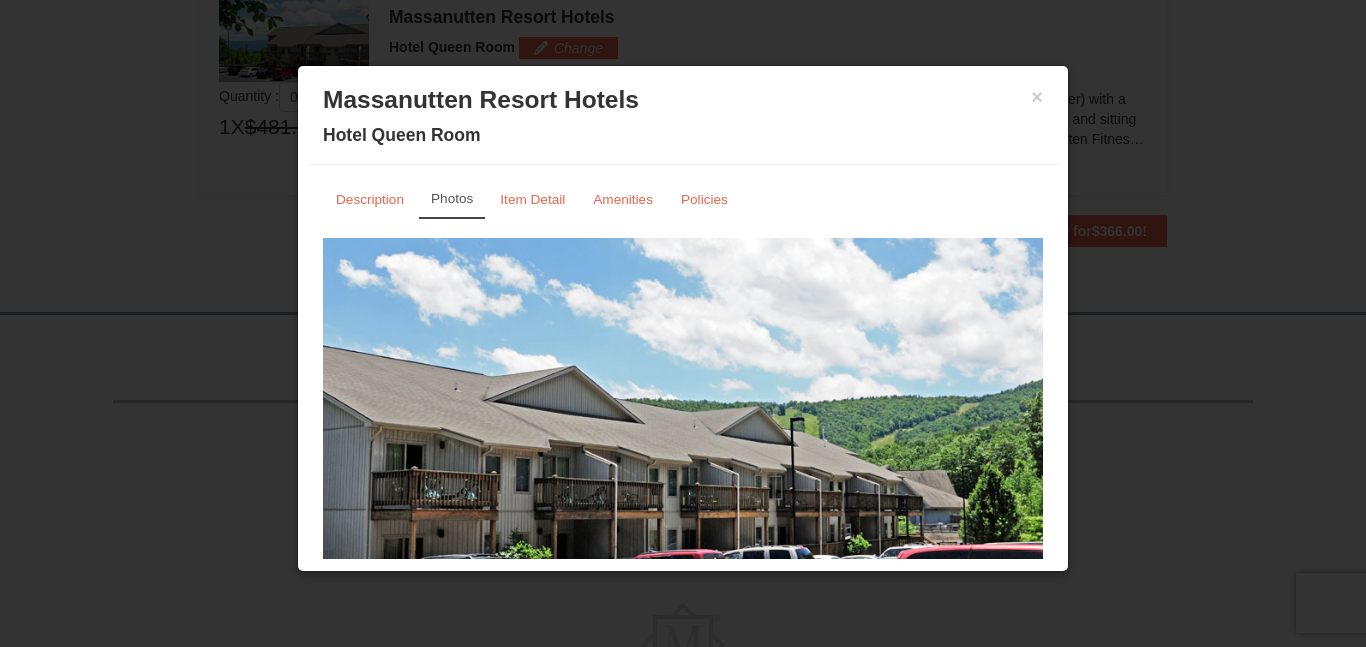drag, startPoint x: 710, startPoint y: 479, endPoint x: 310, endPoint y: 399, distance: 407.92157 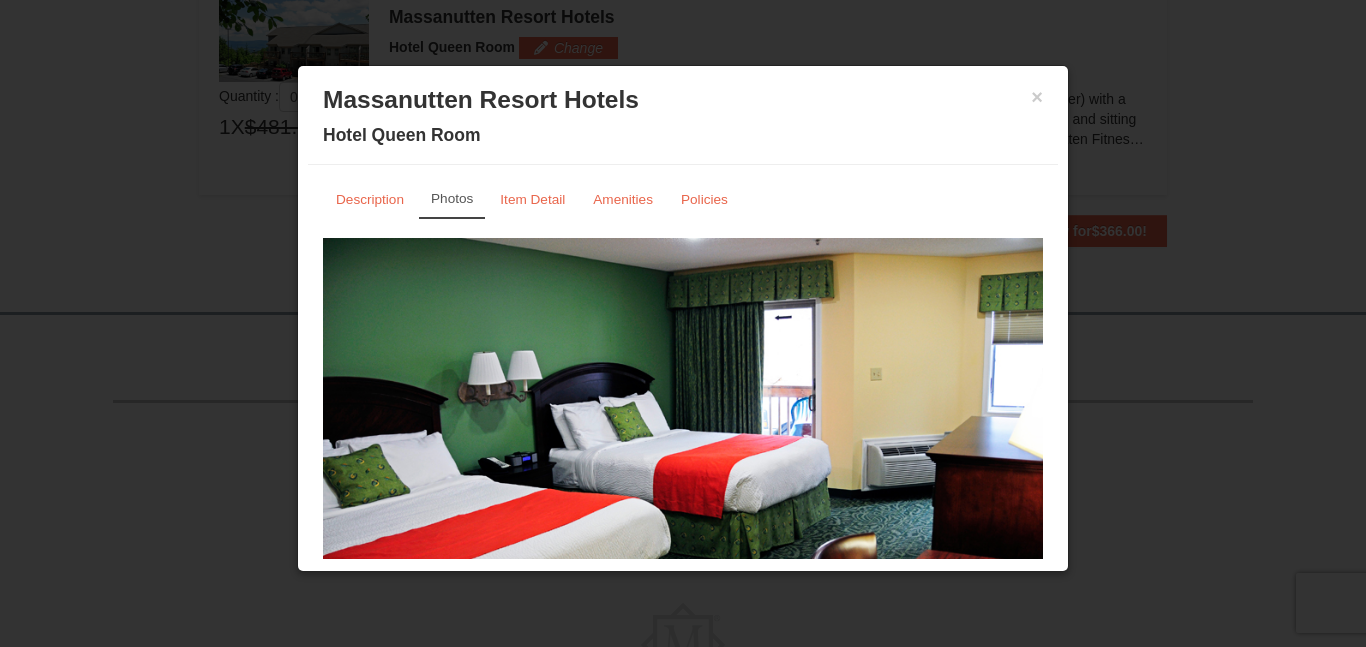 drag, startPoint x: 861, startPoint y: 457, endPoint x: 722, endPoint y: 427, distance: 142.20056 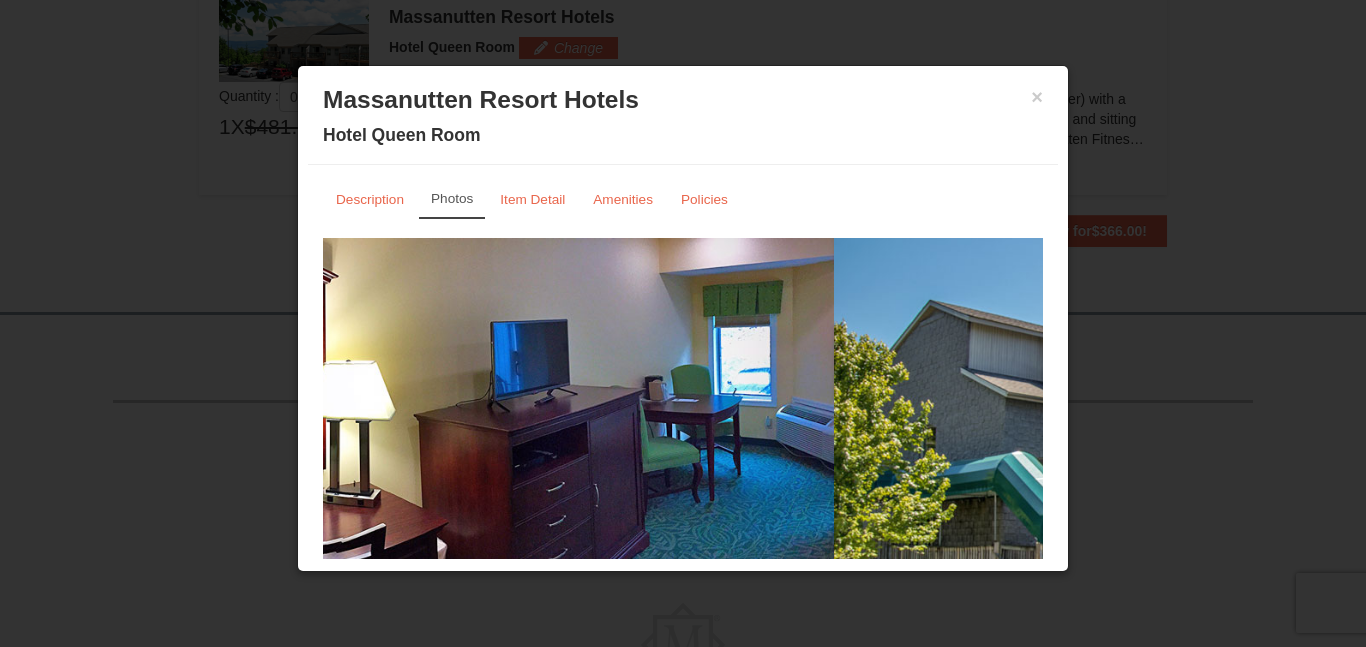 drag, startPoint x: 851, startPoint y: 460, endPoint x: 209, endPoint y: 319, distance: 657.30133 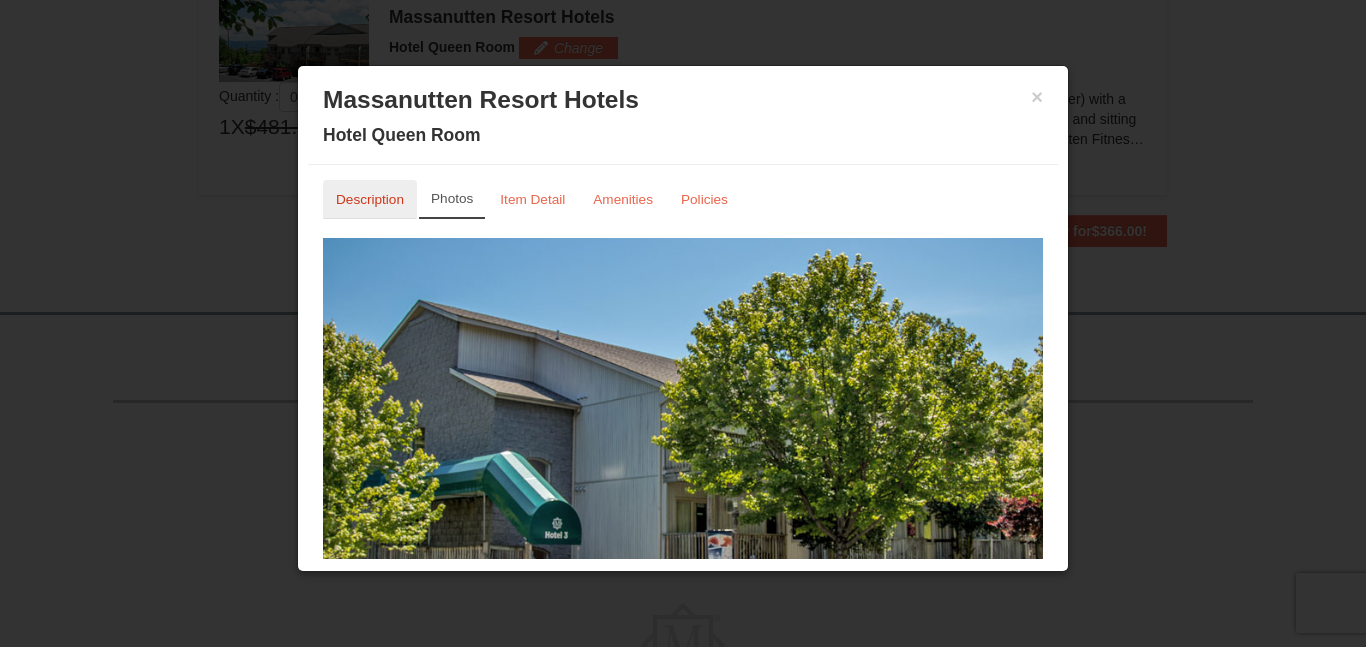 click on "Description" at bounding box center (370, 199) 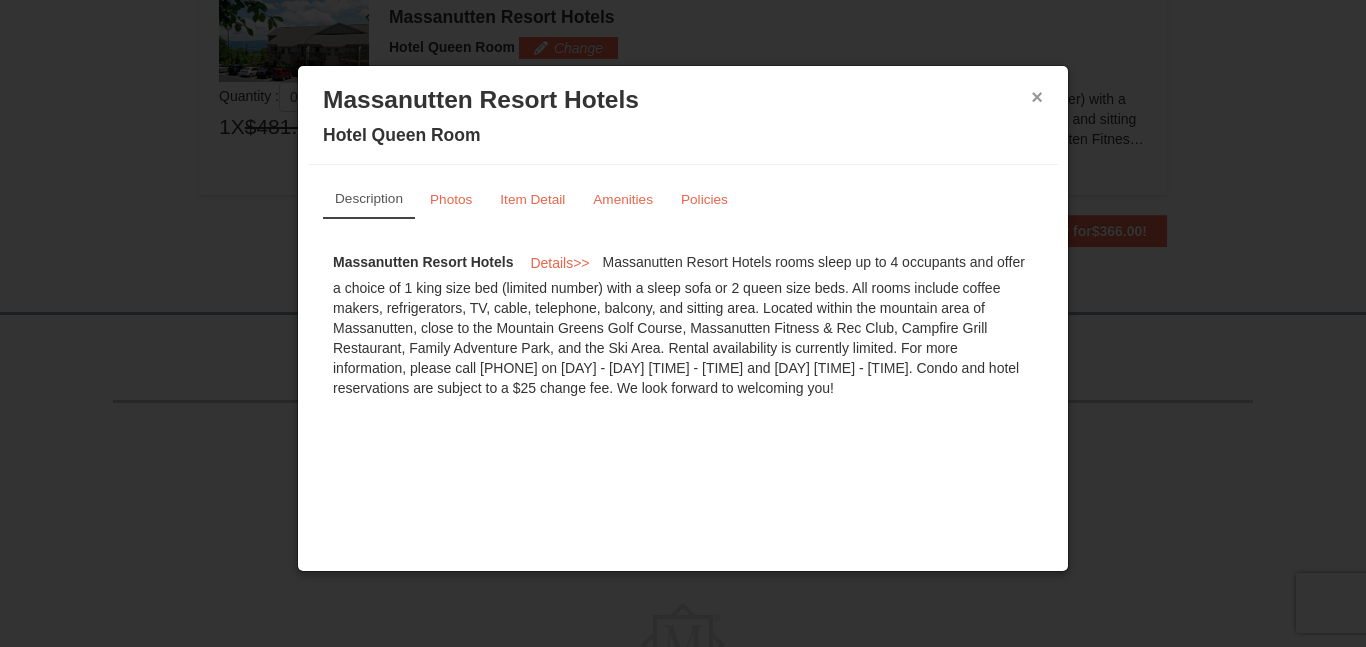 click on "×" at bounding box center [1037, 97] 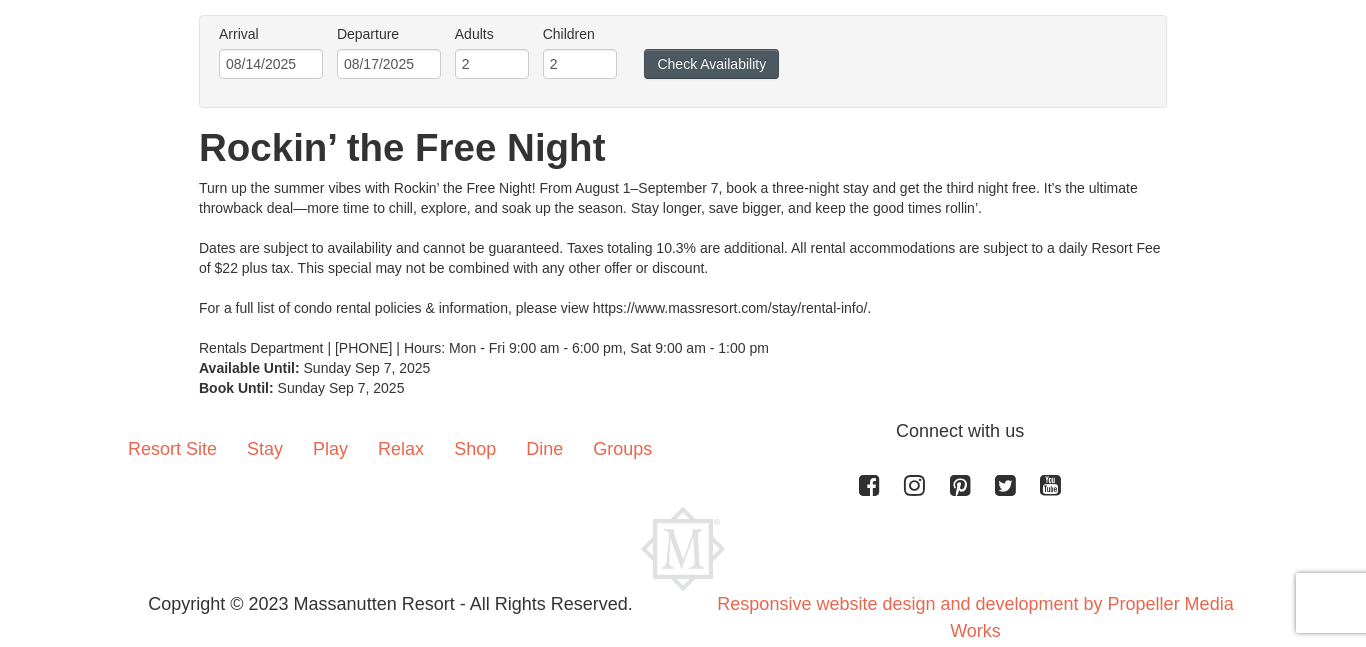 scroll, scrollTop: 149, scrollLeft: 0, axis: vertical 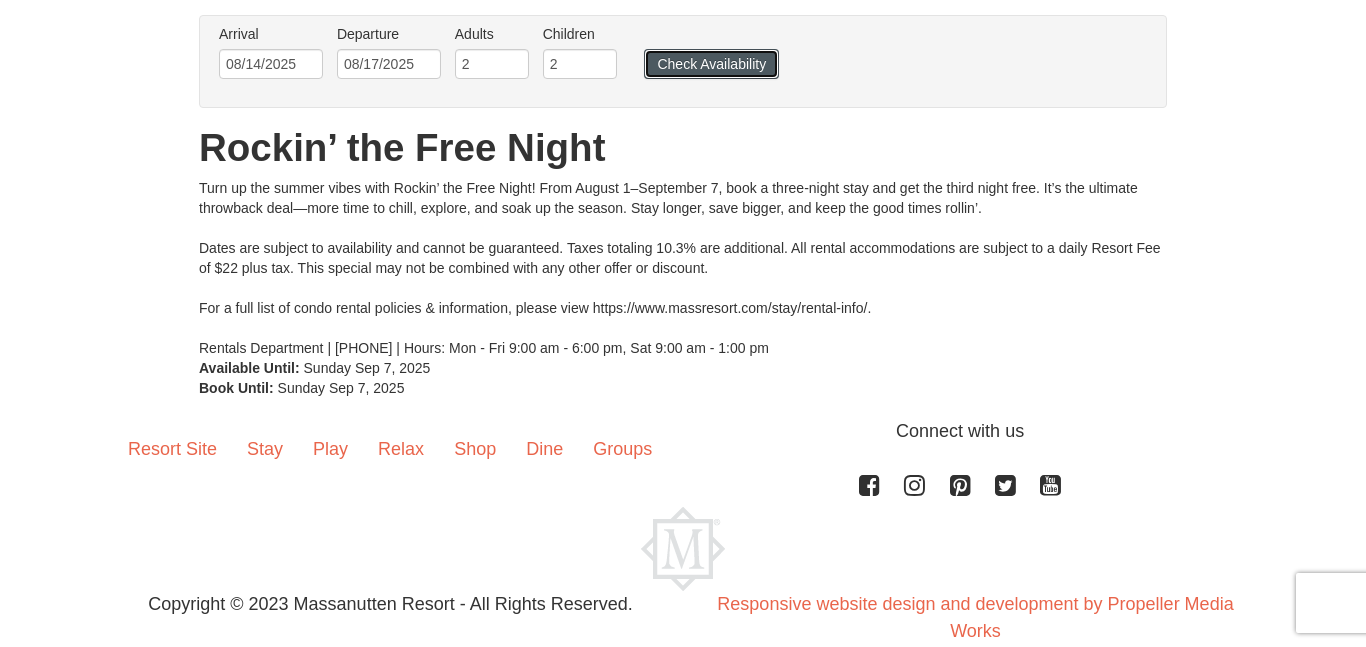 click on "Check Availability" at bounding box center [711, 64] 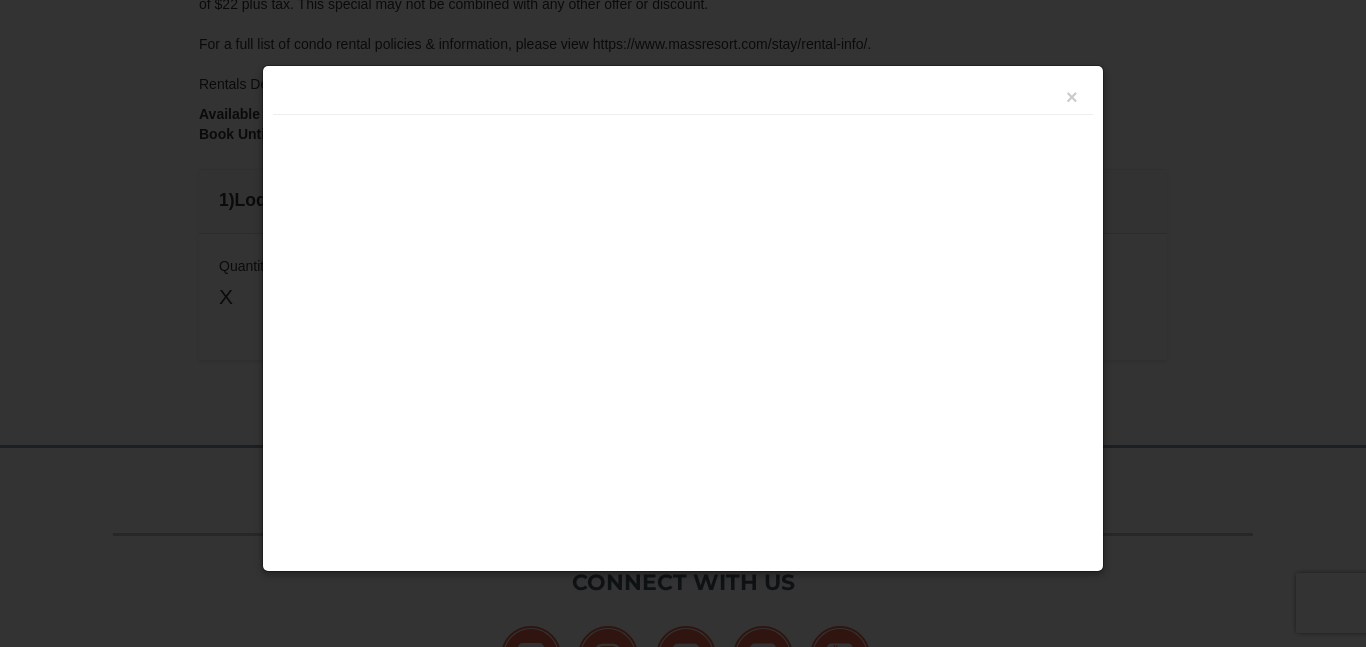 scroll, scrollTop: 0, scrollLeft: 0, axis: both 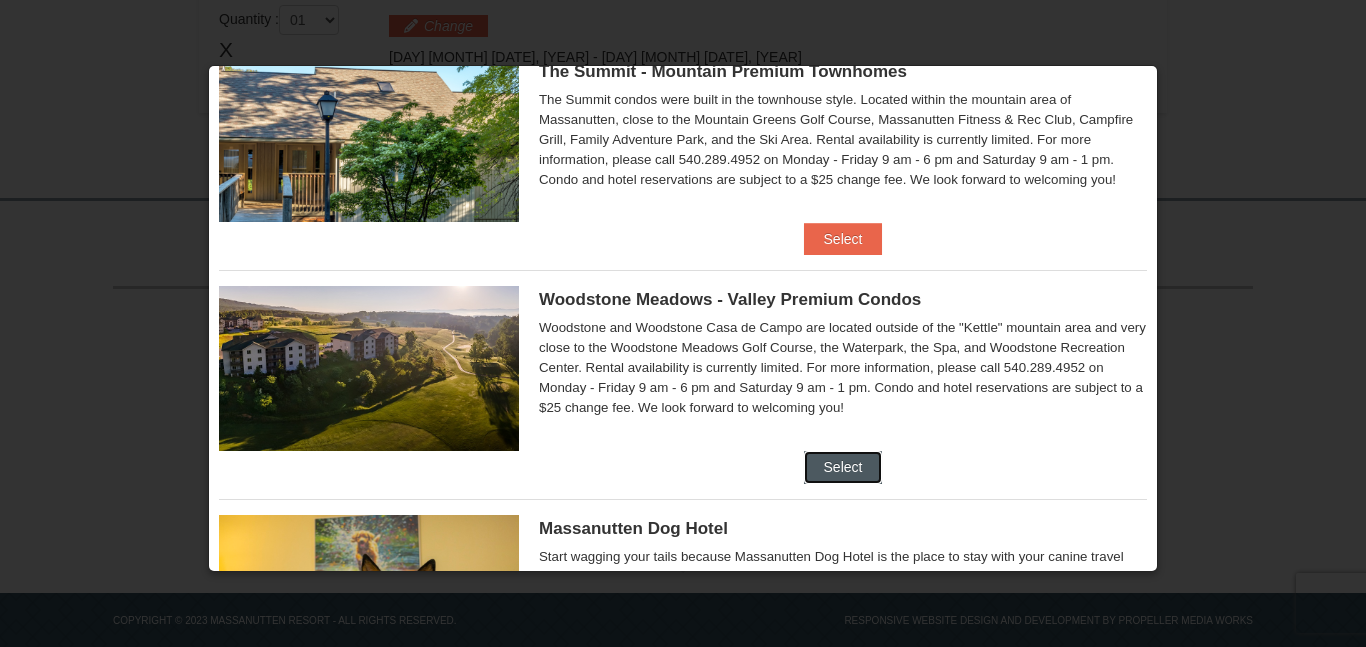 click on "Select" at bounding box center [843, 467] 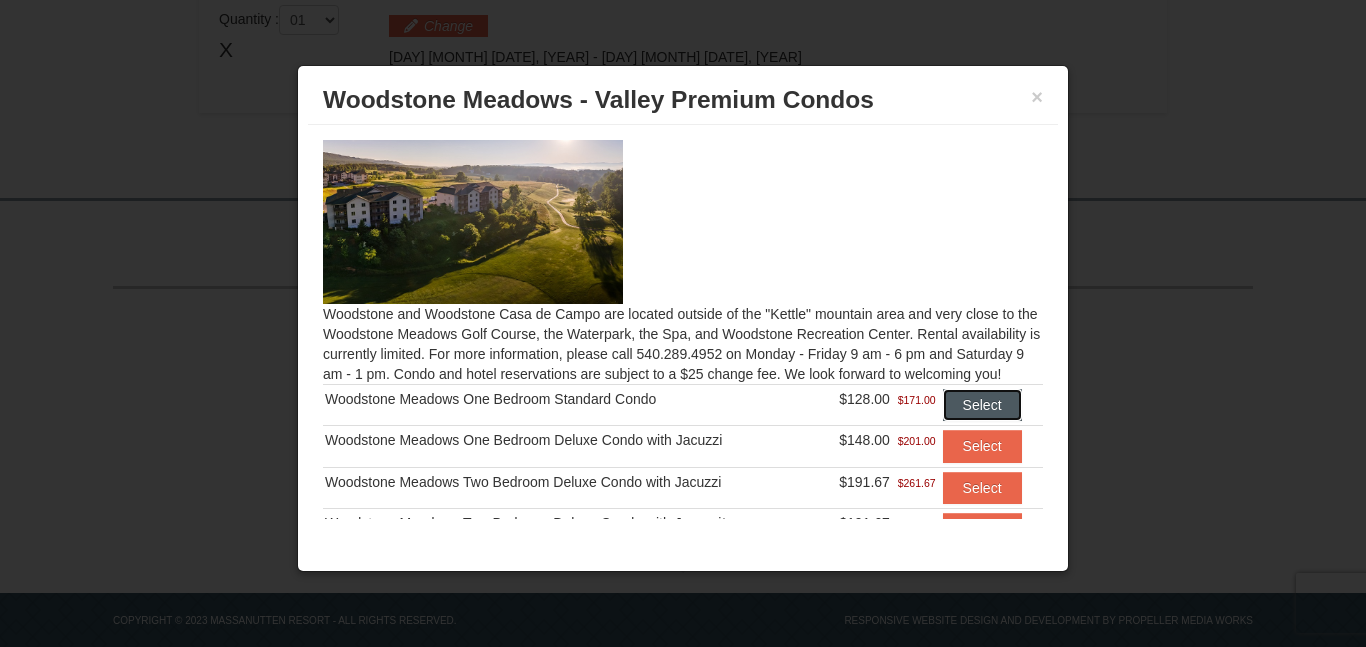 click on "Select" at bounding box center (982, 405) 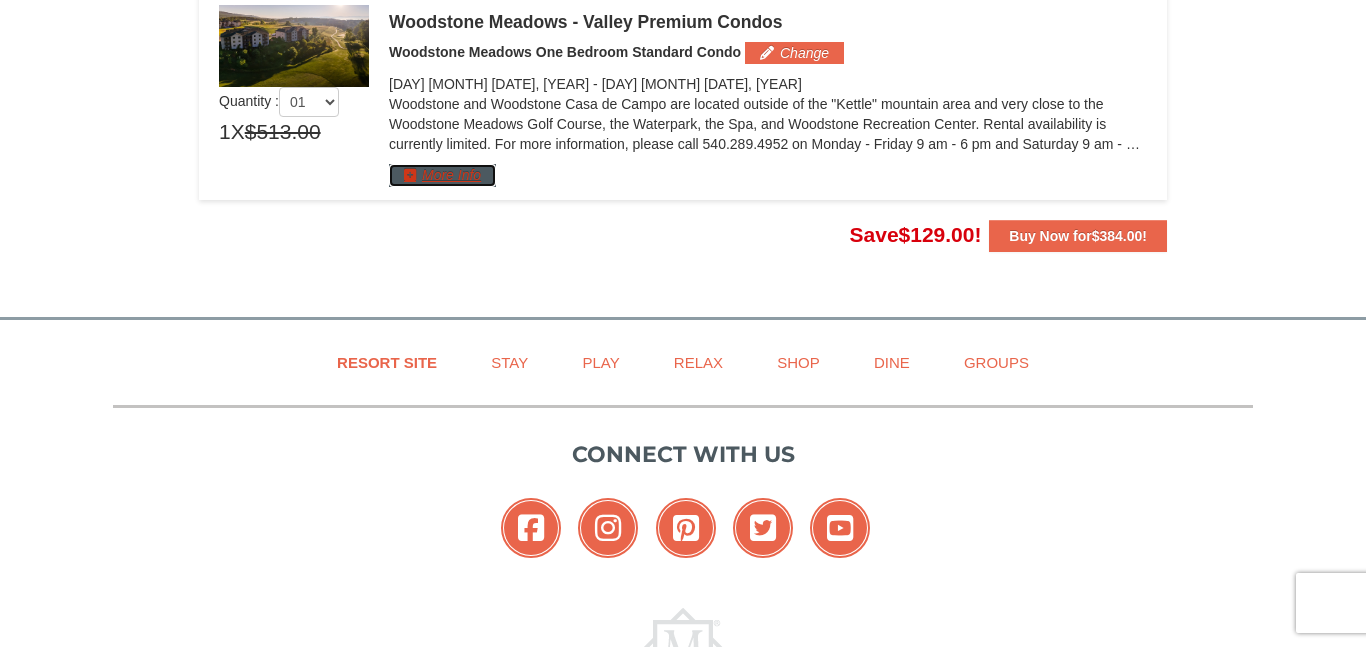 click on "More Info" at bounding box center [442, 175] 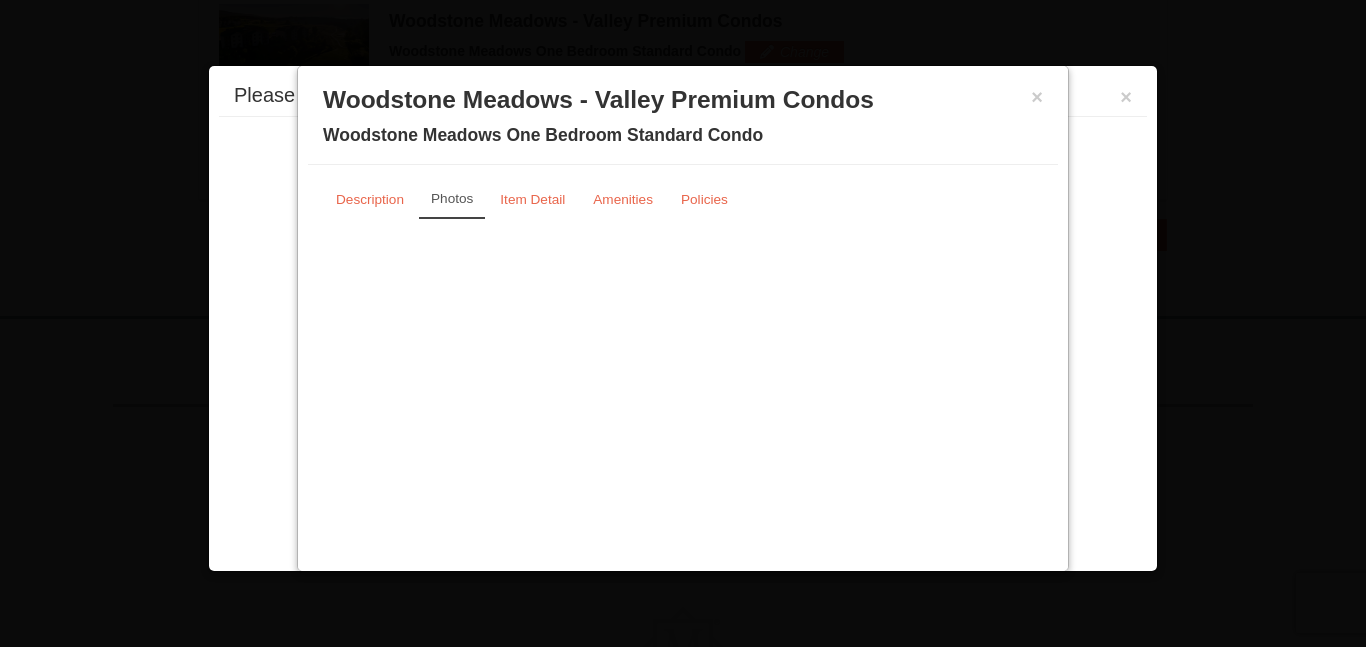 scroll, scrollTop: 613, scrollLeft: 0, axis: vertical 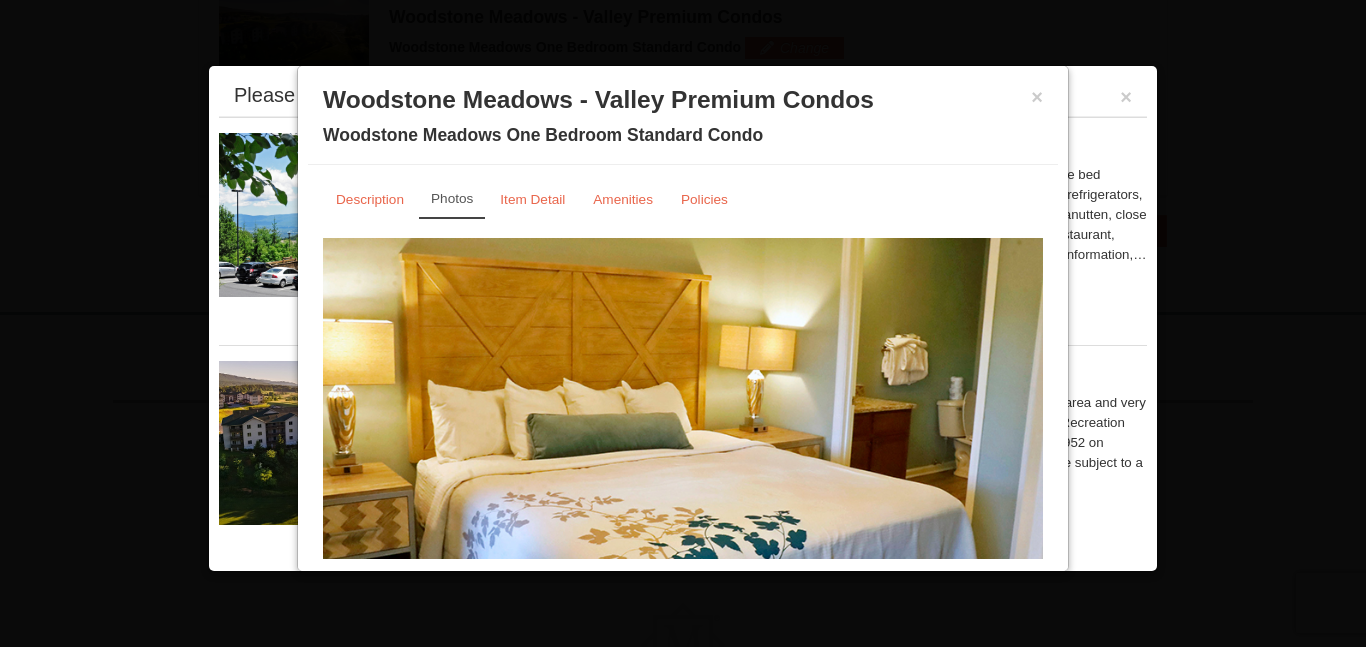 click at bounding box center (683, 435) 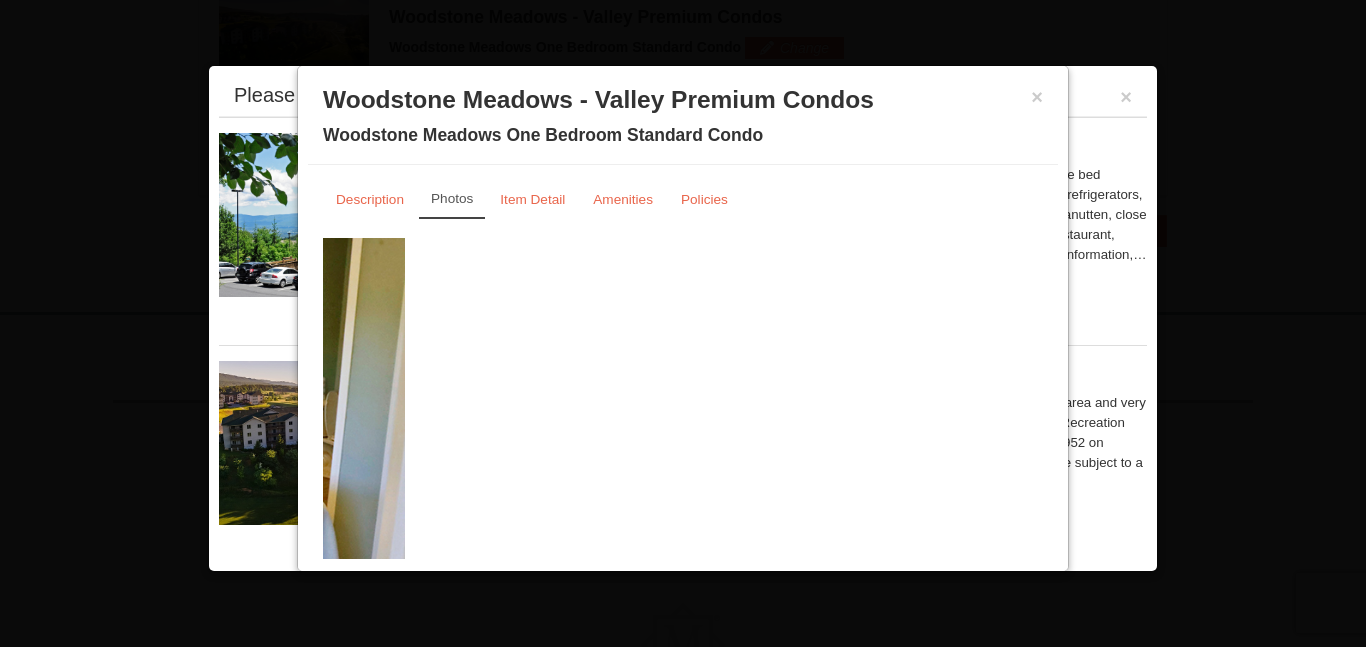 drag, startPoint x: 638, startPoint y: 412, endPoint x: 0, endPoint y: 494, distance: 643.248 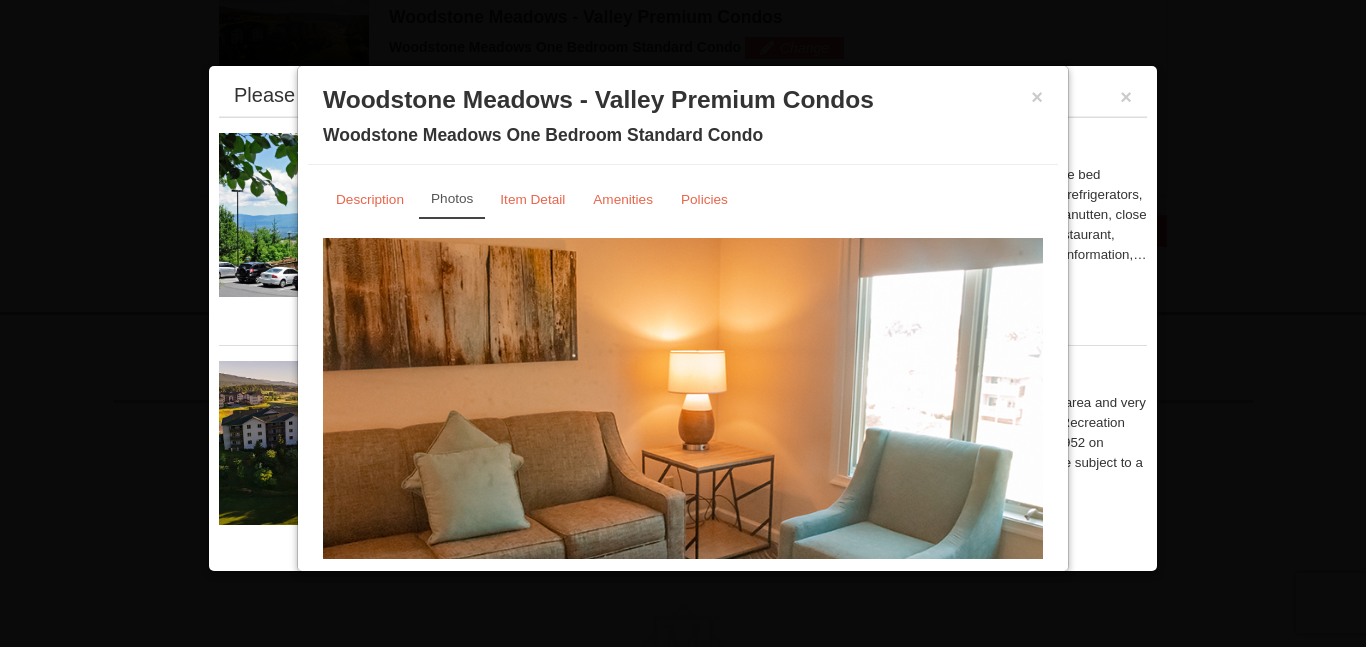 drag, startPoint x: 746, startPoint y: 437, endPoint x: 0, endPoint y: 365, distance: 749.4665 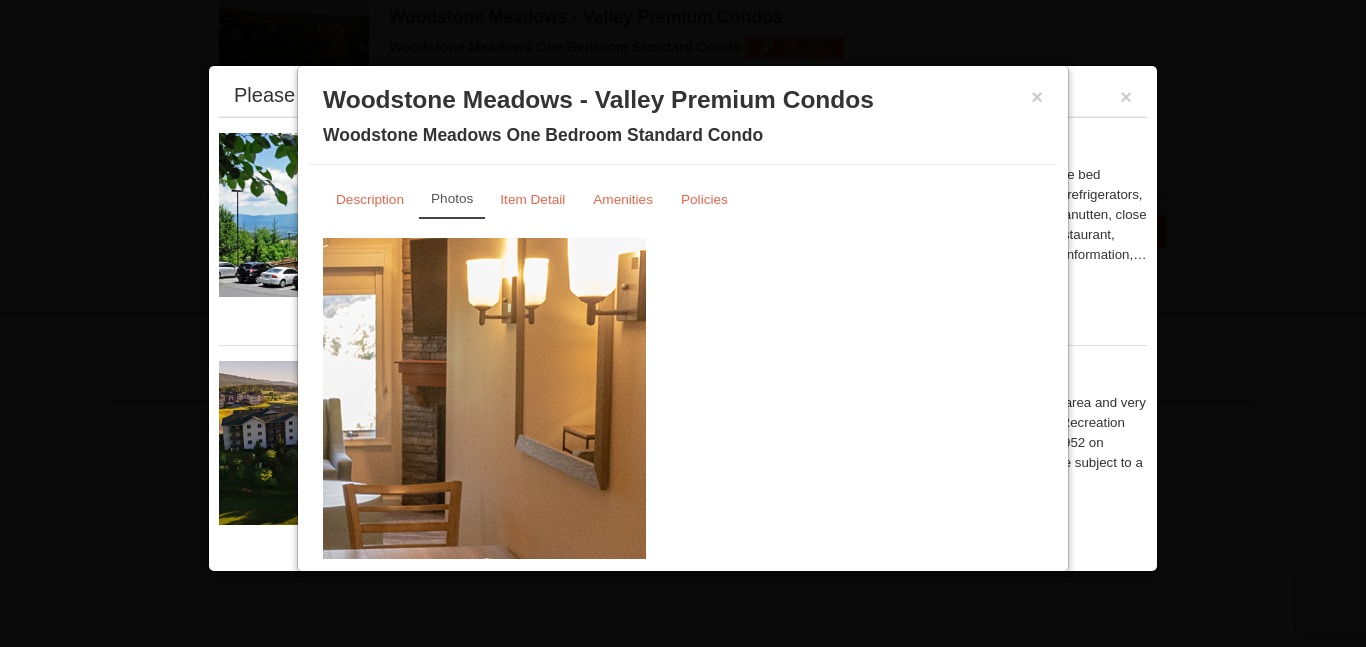 drag, startPoint x: 700, startPoint y: 392, endPoint x: 63, endPoint y: 393, distance: 637.0008 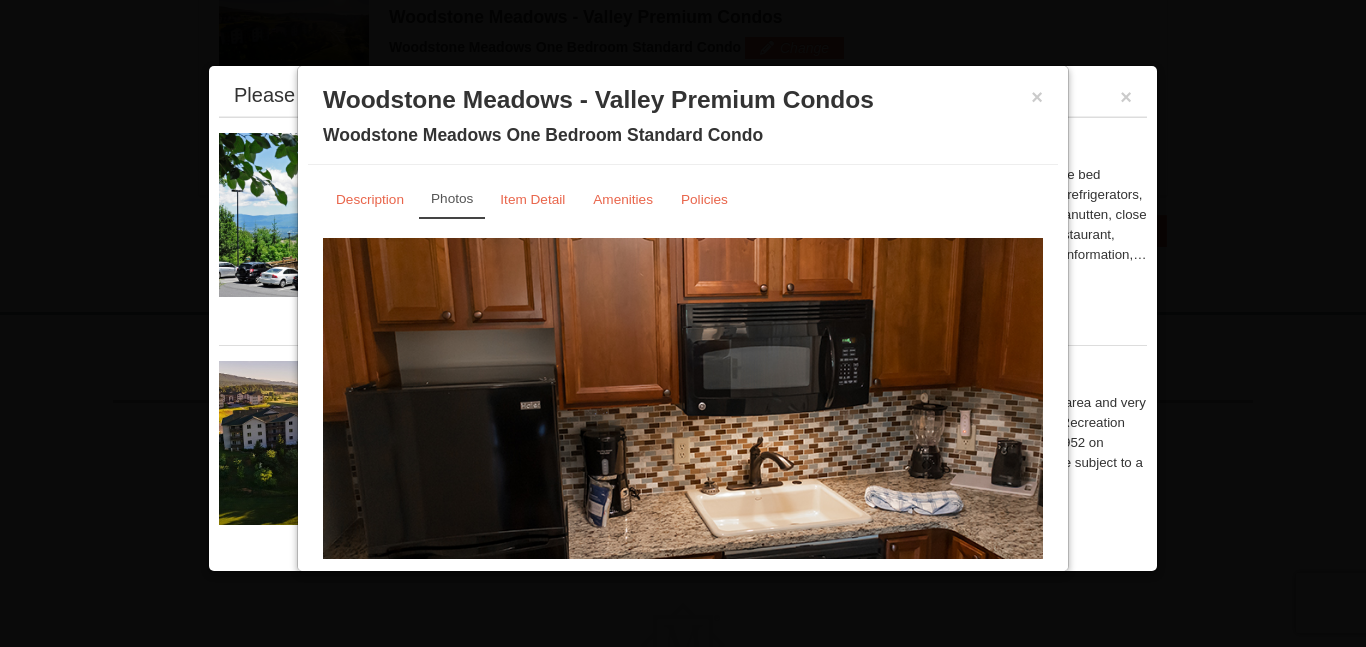 click at bounding box center [683, 435] 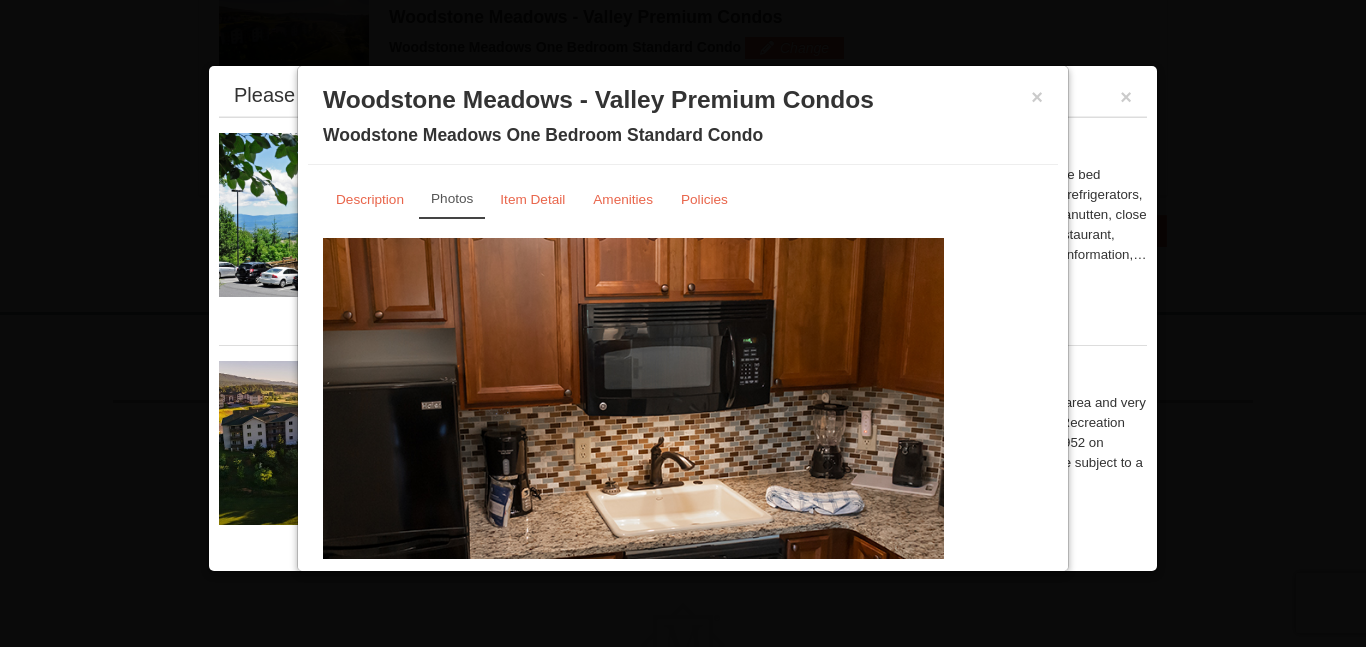 drag, startPoint x: 686, startPoint y: 414, endPoint x: 587, endPoint y: 403, distance: 99.60924 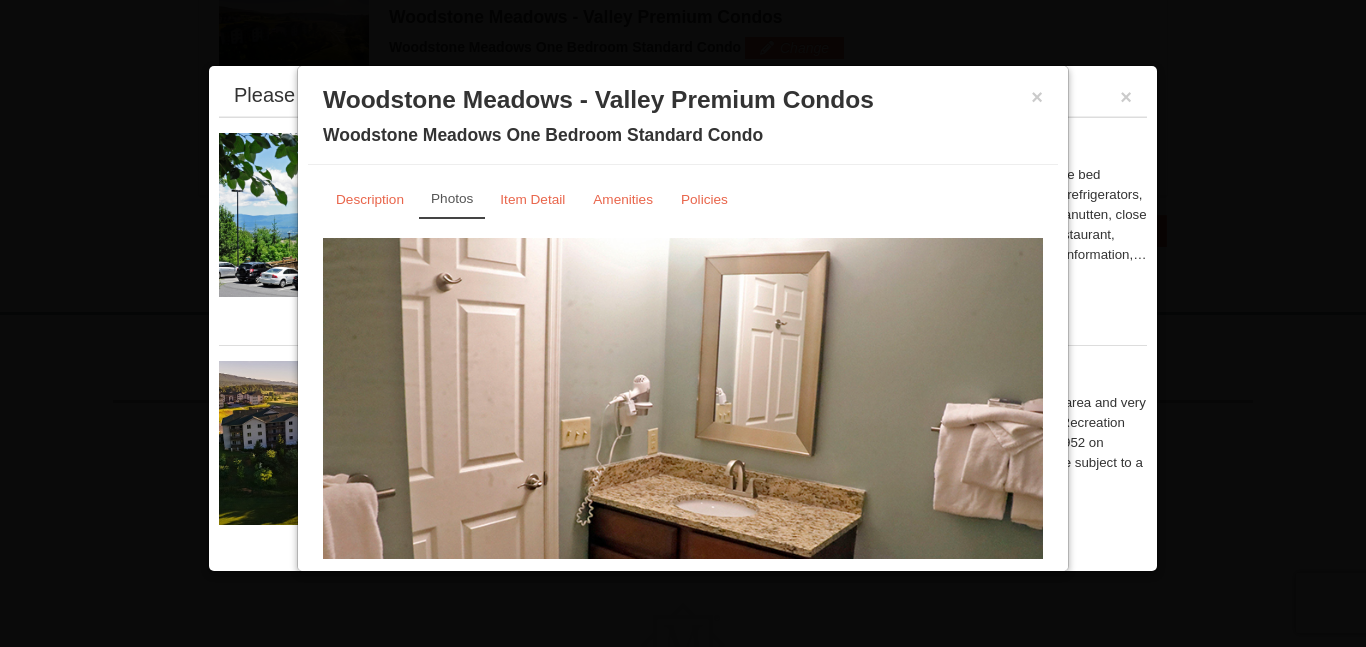 drag, startPoint x: 587, startPoint y: 403, endPoint x: 1011, endPoint y: 479, distance: 430.75748 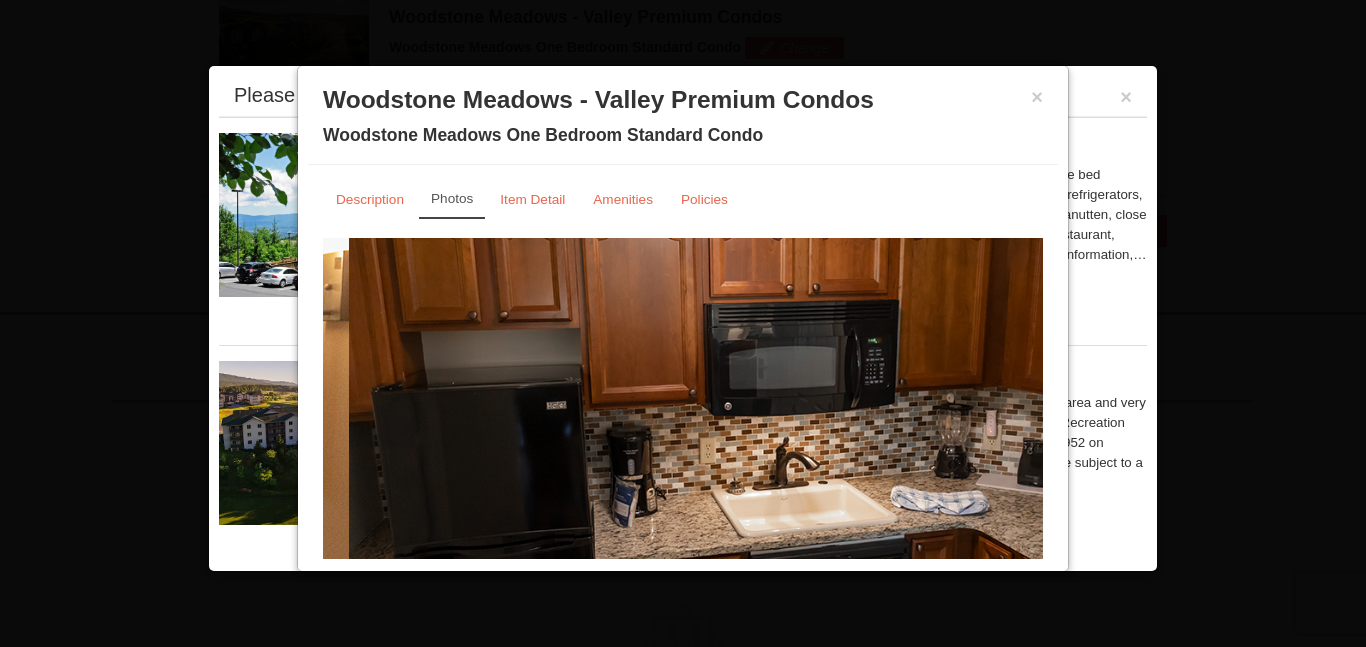 drag, startPoint x: 531, startPoint y: 429, endPoint x: 1117, endPoint y: 449, distance: 586.3412 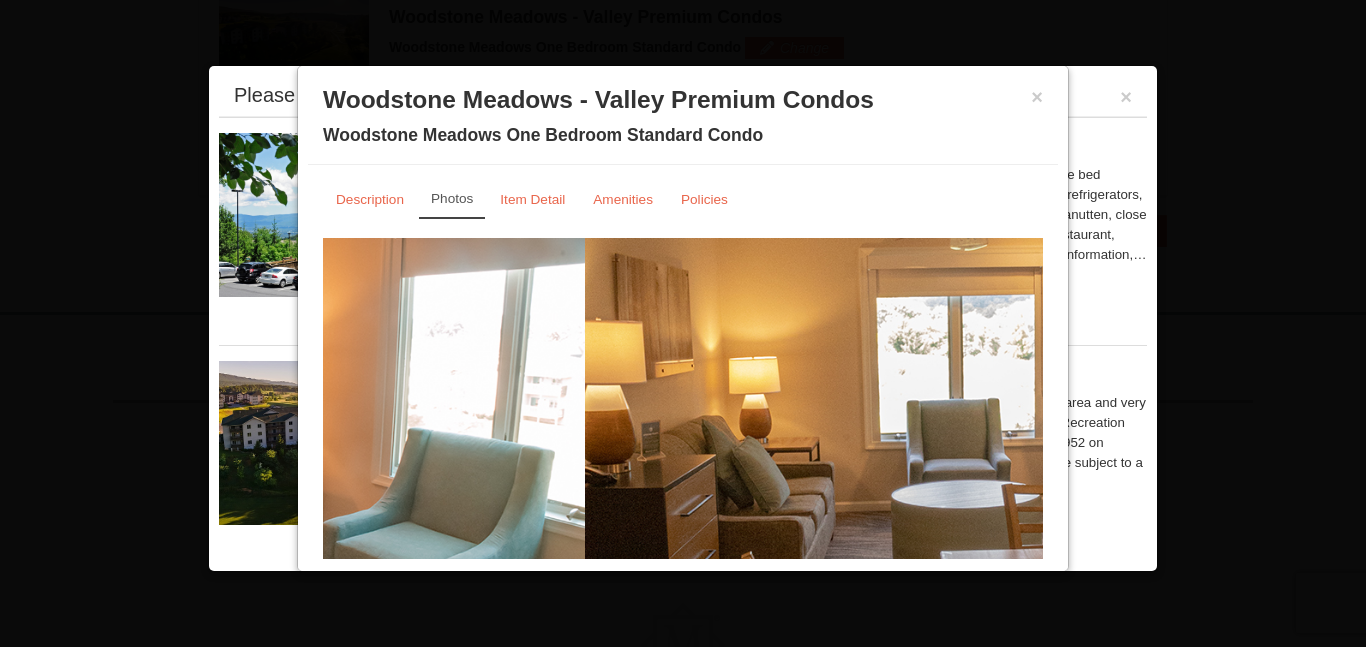 drag, startPoint x: 813, startPoint y: 447, endPoint x: 1101, endPoint y: 419, distance: 289.3579 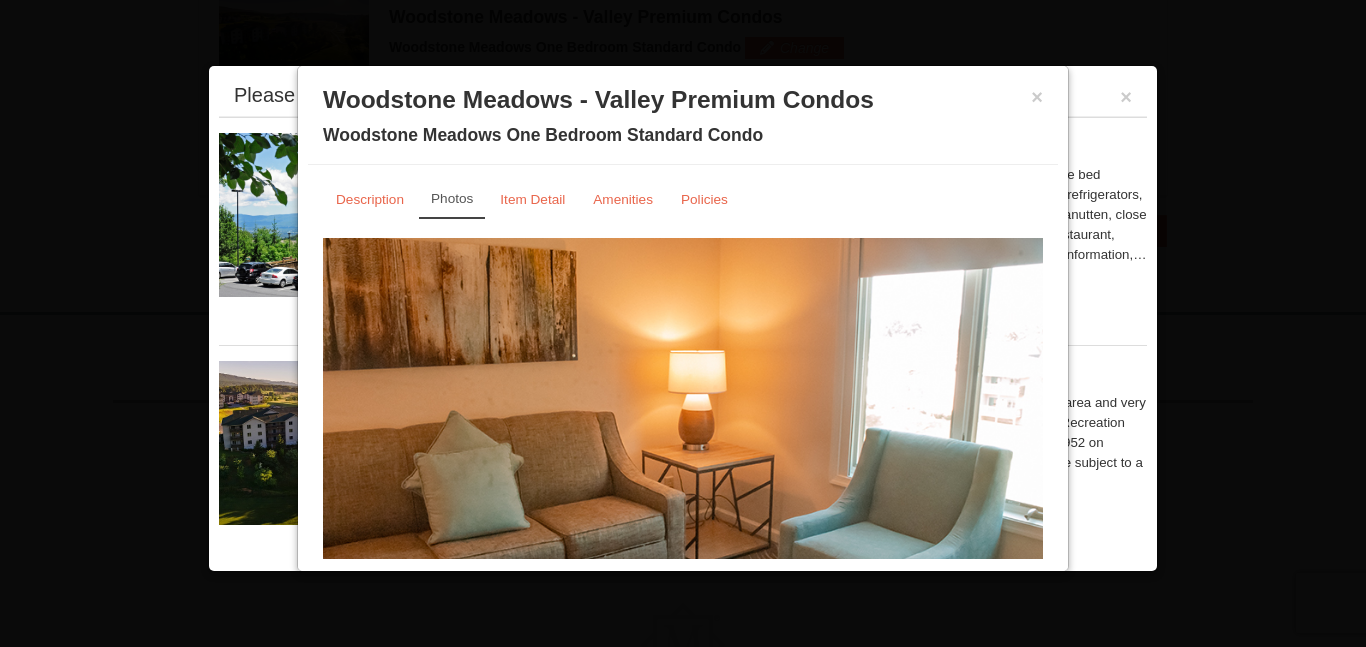 click on "From:
To:
Adults:
2
Children:
2
Change
Arrival Please format dates MM/DD/YYYY Please format dates MM/DD/YYYY
08/14/2025
Departure Please format dates MM/DD/YYYY Please format dates MM/DD/YYYY
08/17/2025
Adults Please format dates MM/DD/YYYY
2
2" at bounding box center [683, -127] 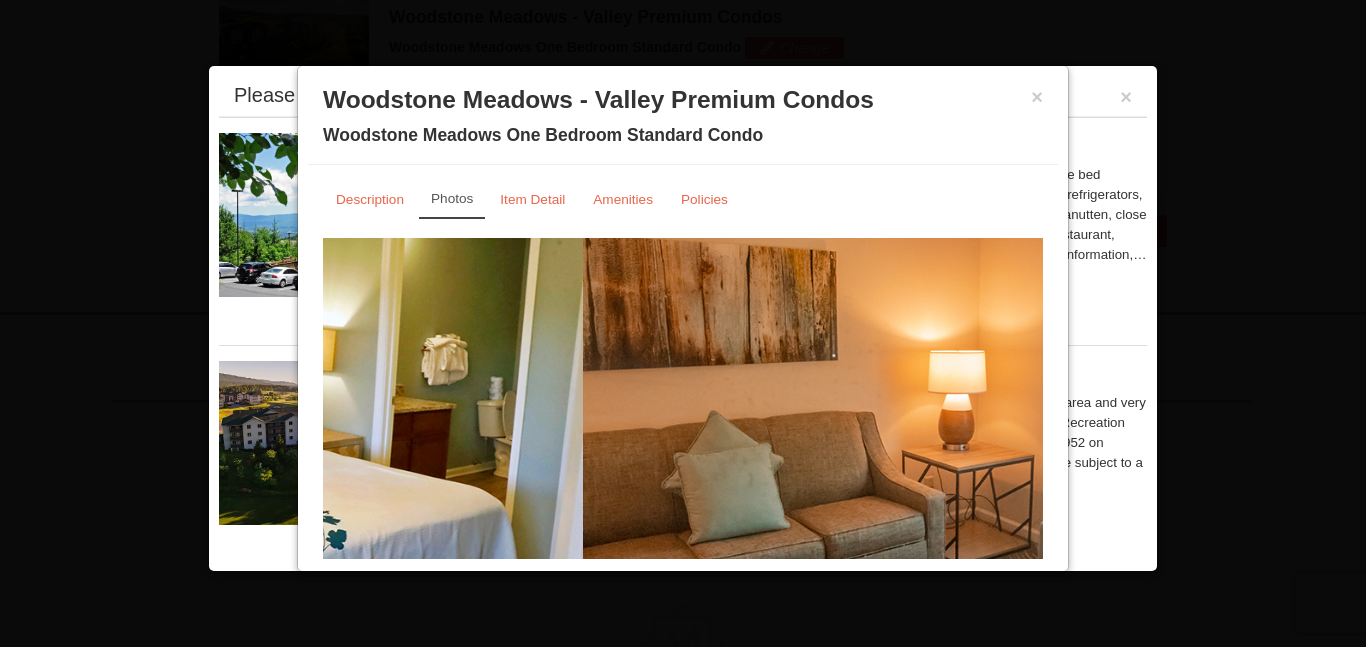 drag, startPoint x: 1101, startPoint y: 419, endPoint x: 1221, endPoint y: 395, distance: 122.376465 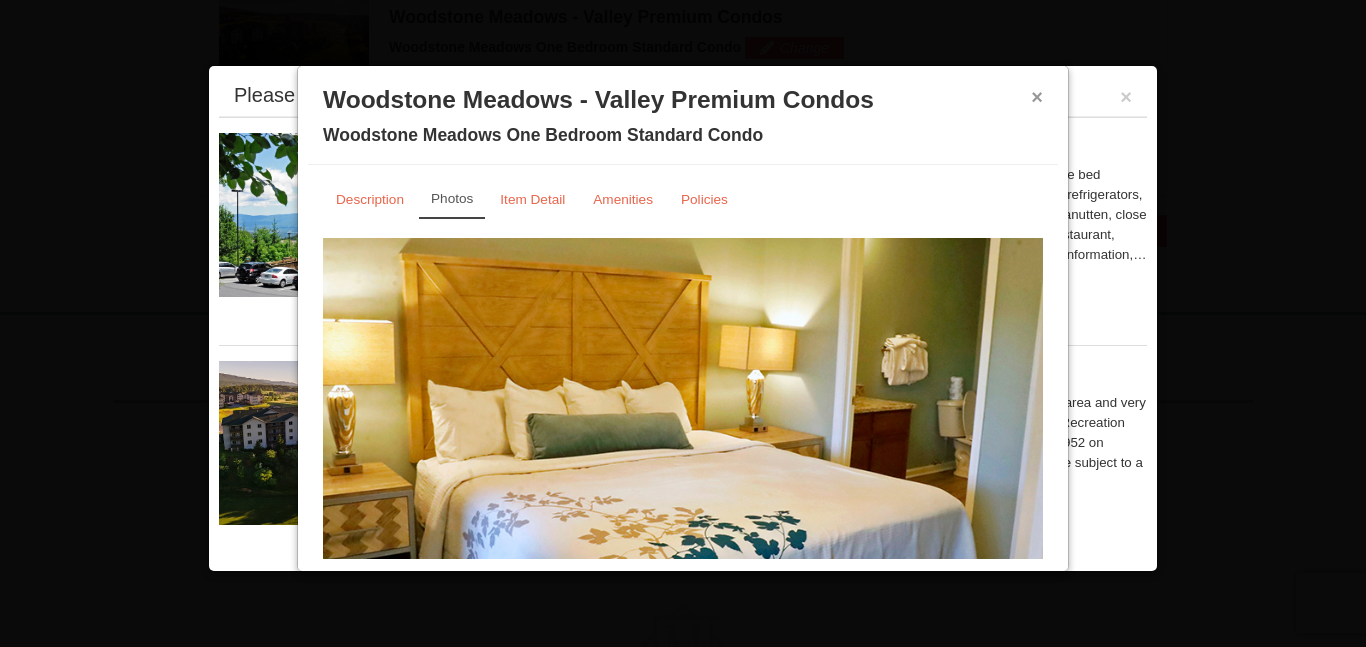 click on "×" at bounding box center (1037, 97) 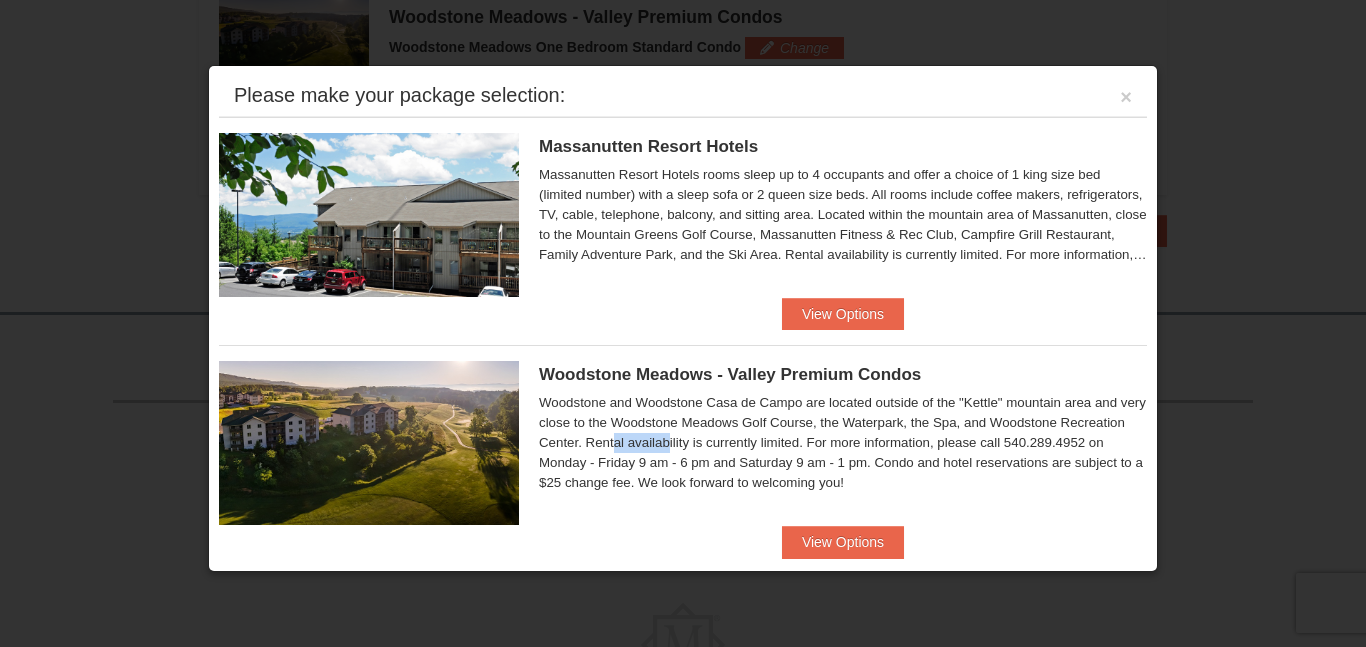 click on "Massanutten Resort Hotels
Hotel Queen Room
Package Price $366.00
Save $115.00
Rockin’ the Free Night" at bounding box center (683, 802) 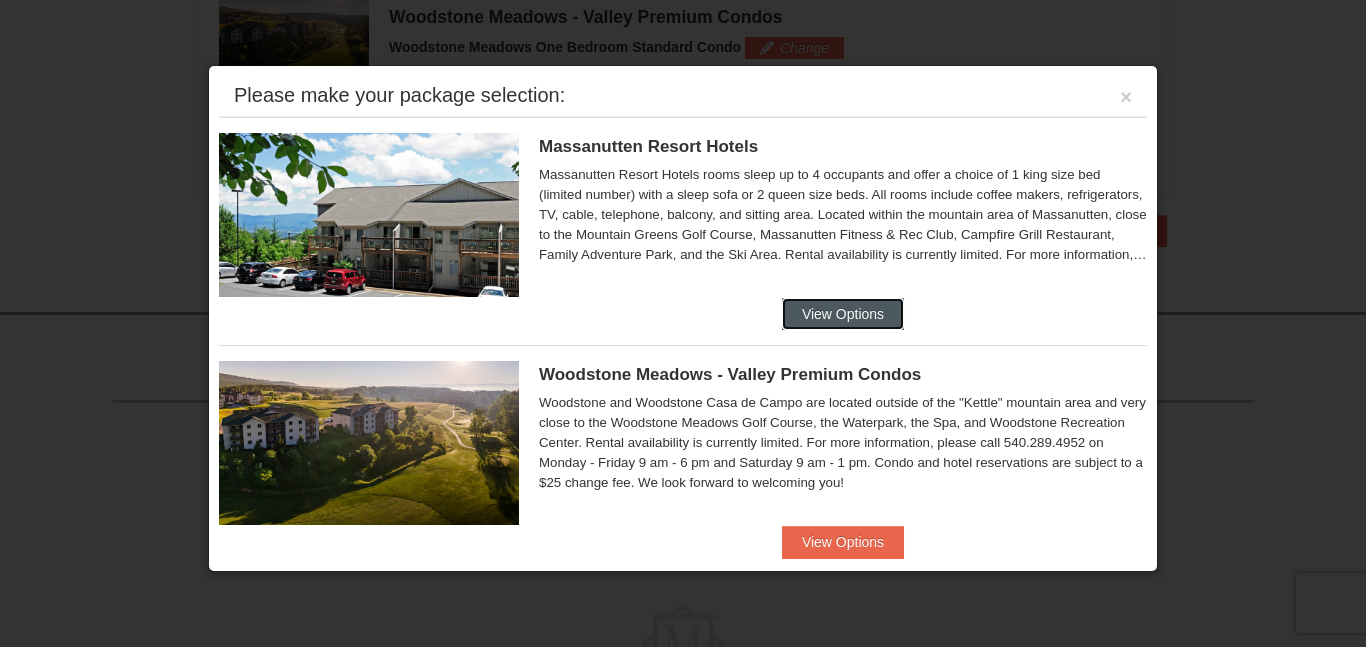click on "View Options" at bounding box center (843, 314) 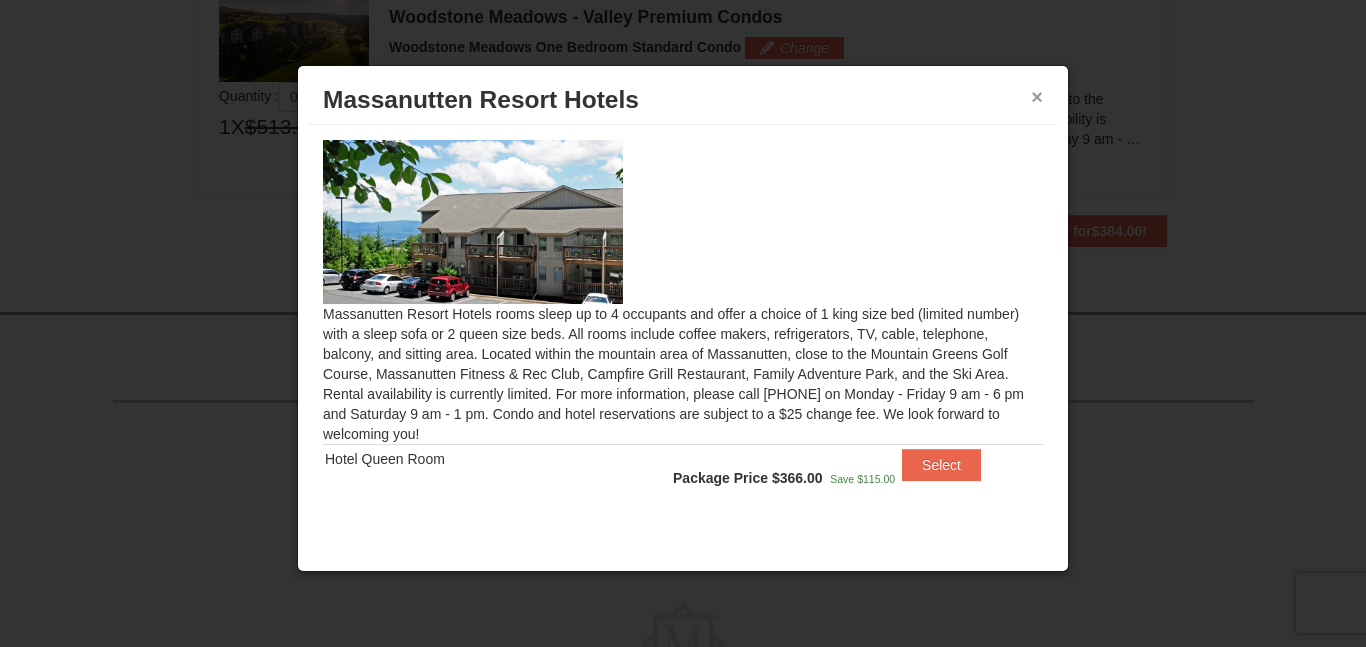 click on "×" at bounding box center (1037, 97) 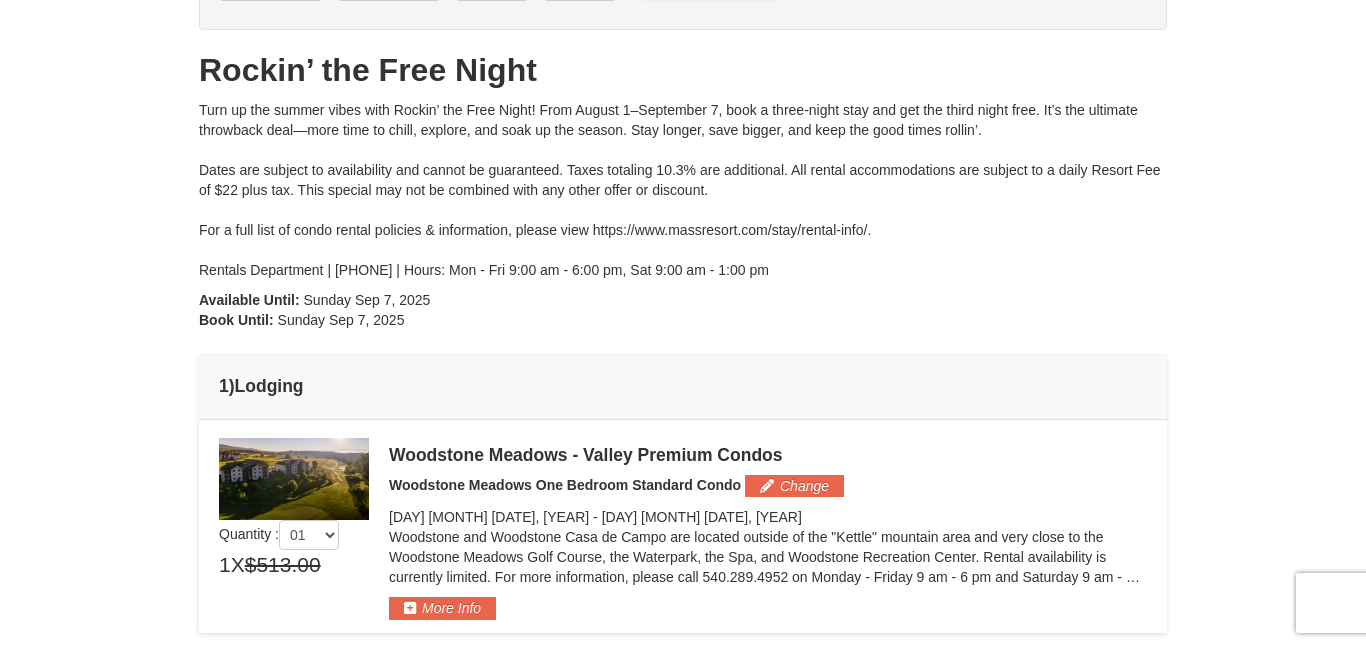 scroll, scrollTop: 0, scrollLeft: 0, axis: both 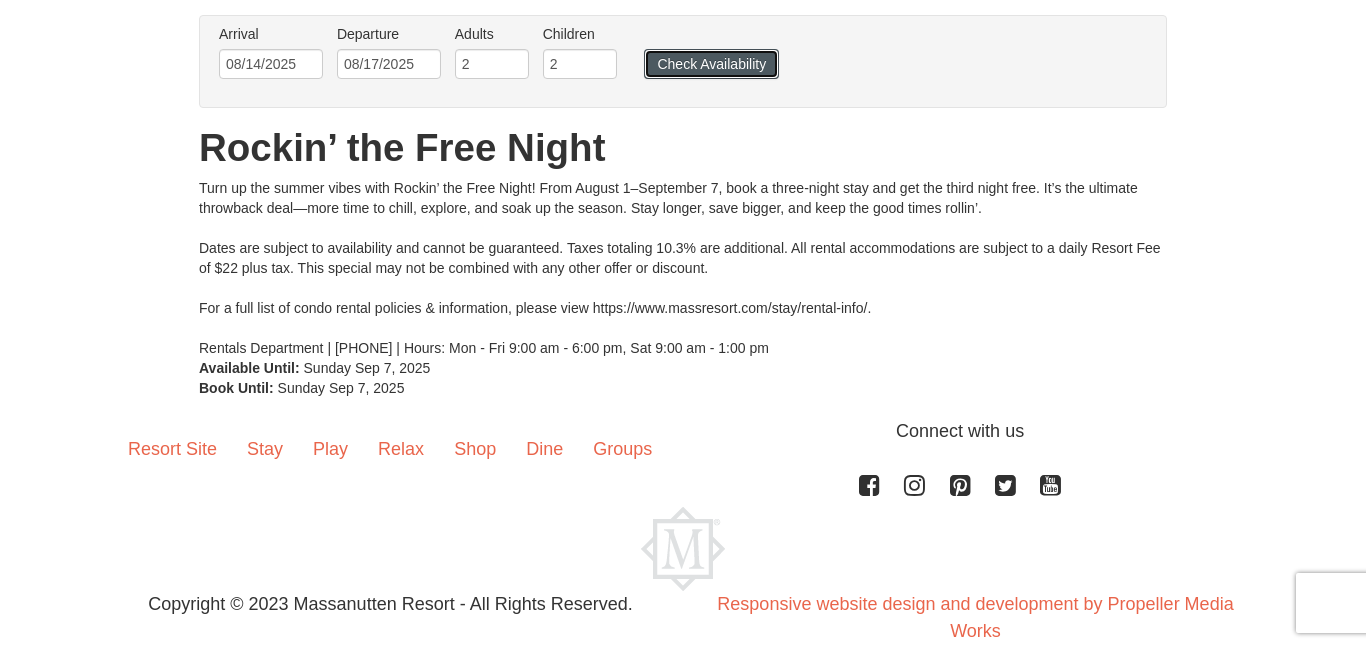 click on "Check Availability" at bounding box center [711, 64] 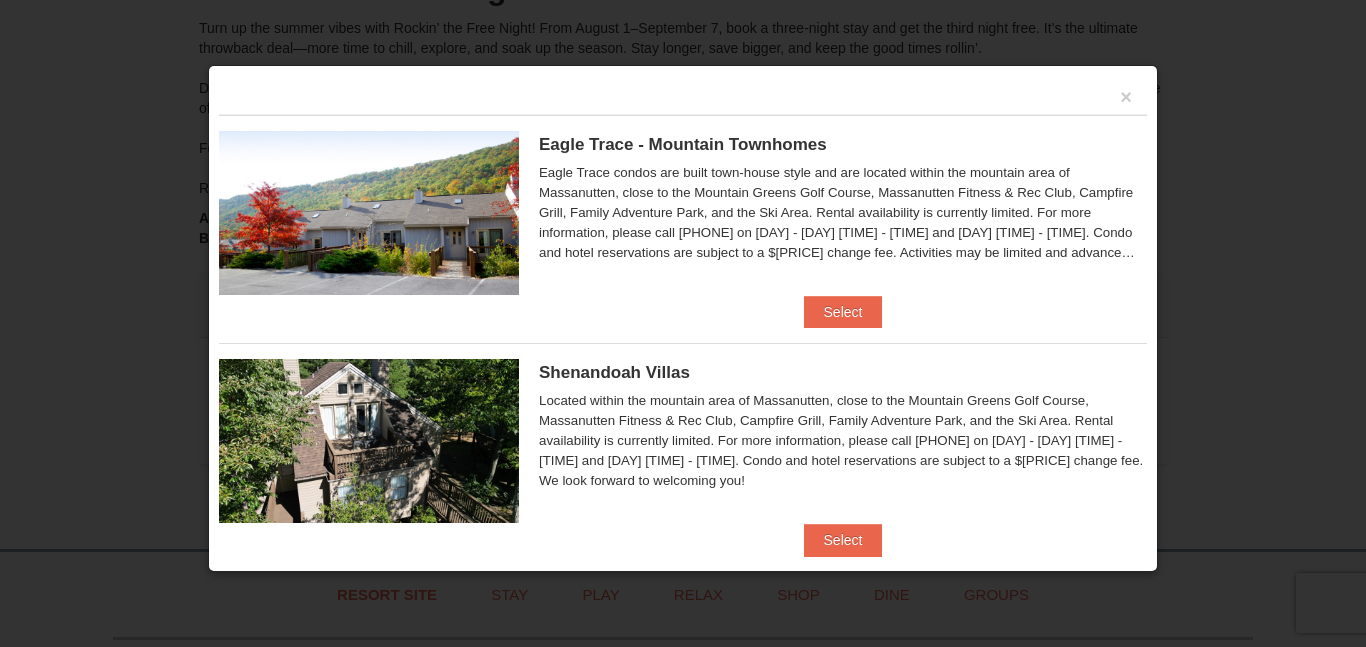 scroll, scrollTop: 62, scrollLeft: 0, axis: vertical 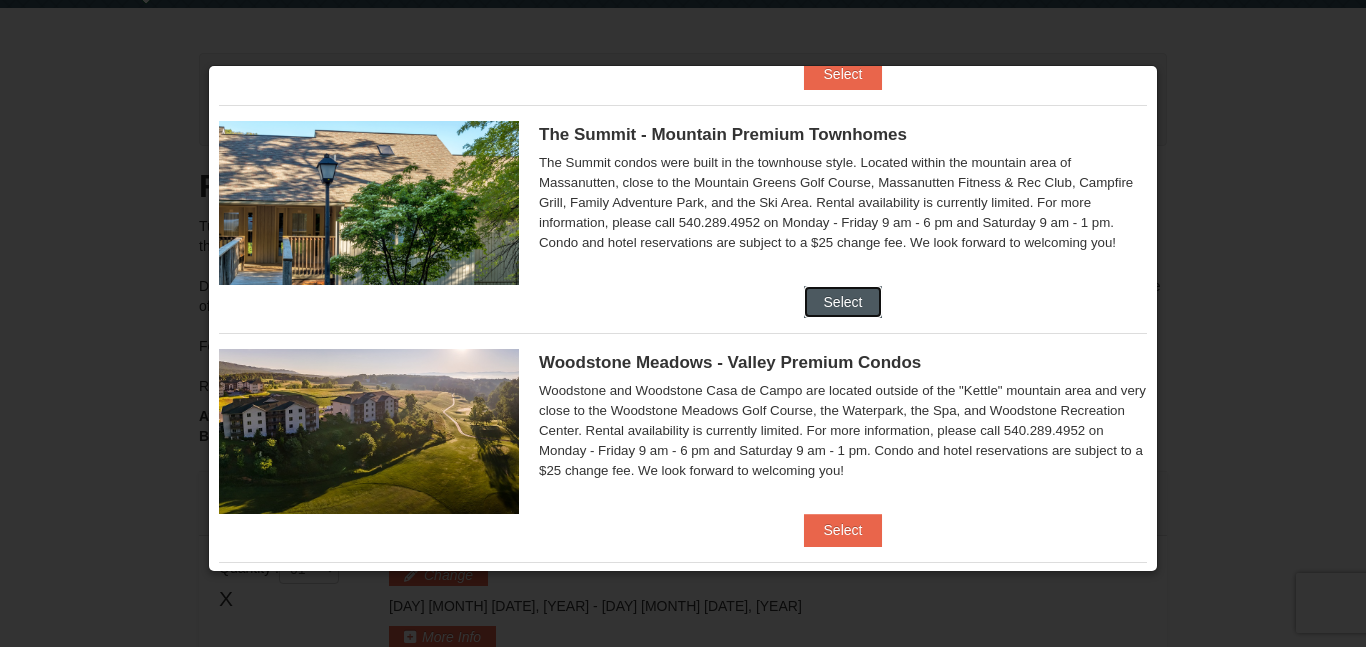 click on "Select" at bounding box center (843, 302) 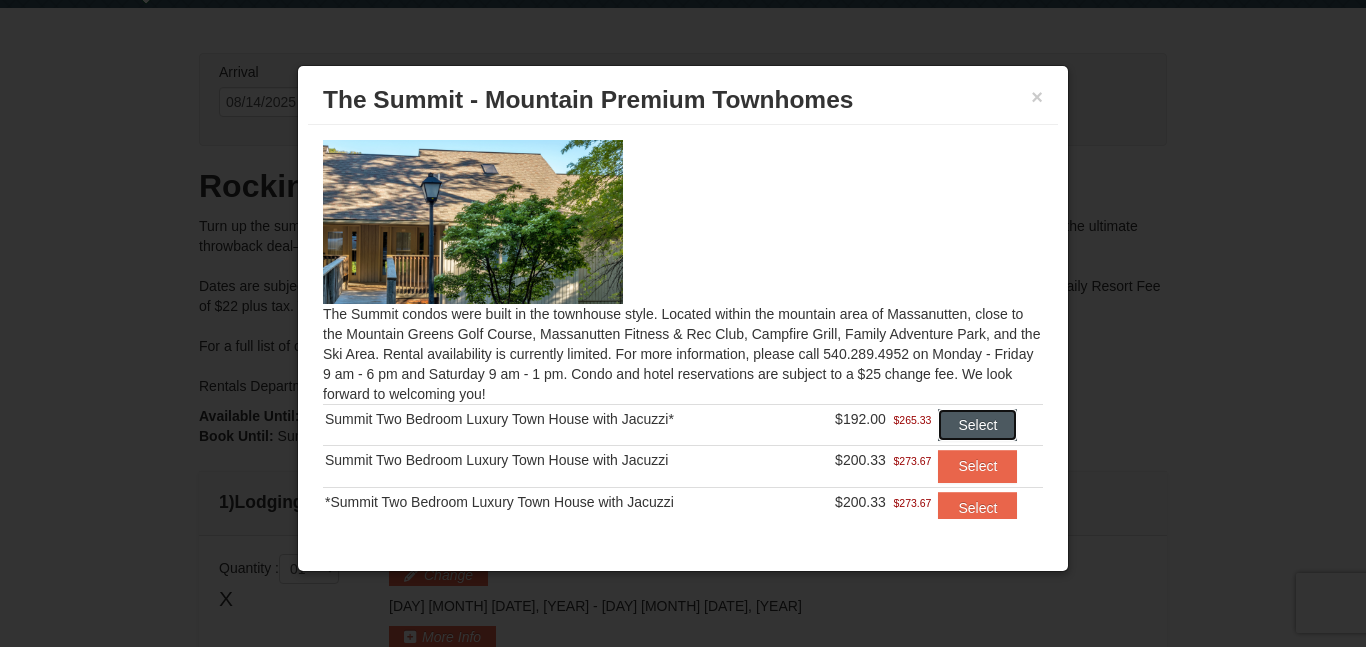 click on "Select" at bounding box center (977, 425) 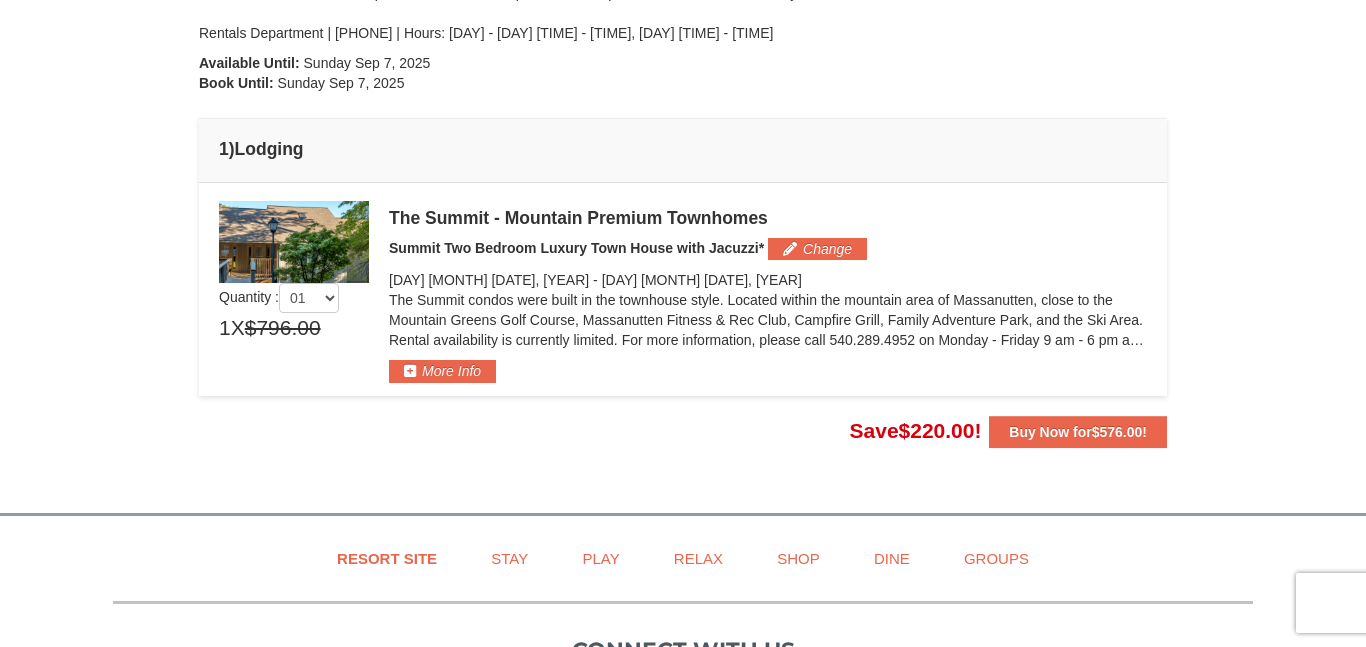 scroll, scrollTop: 412, scrollLeft: 0, axis: vertical 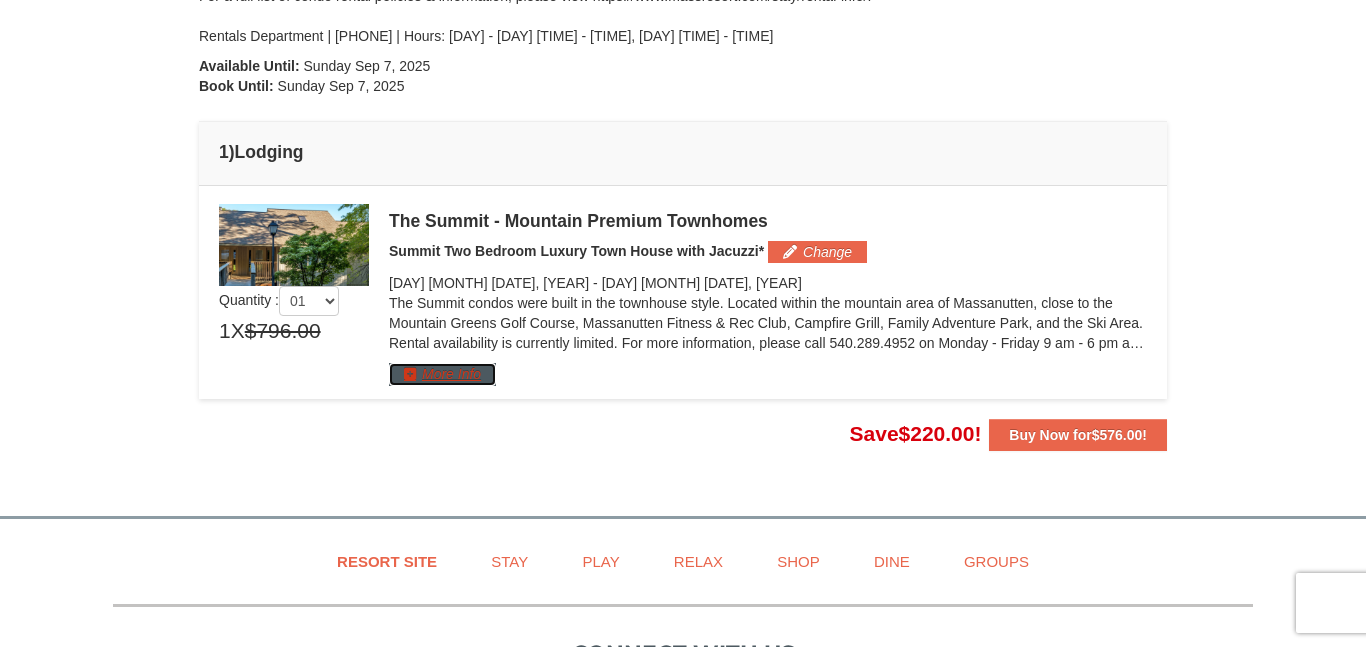 click on "More Info" at bounding box center (442, 374) 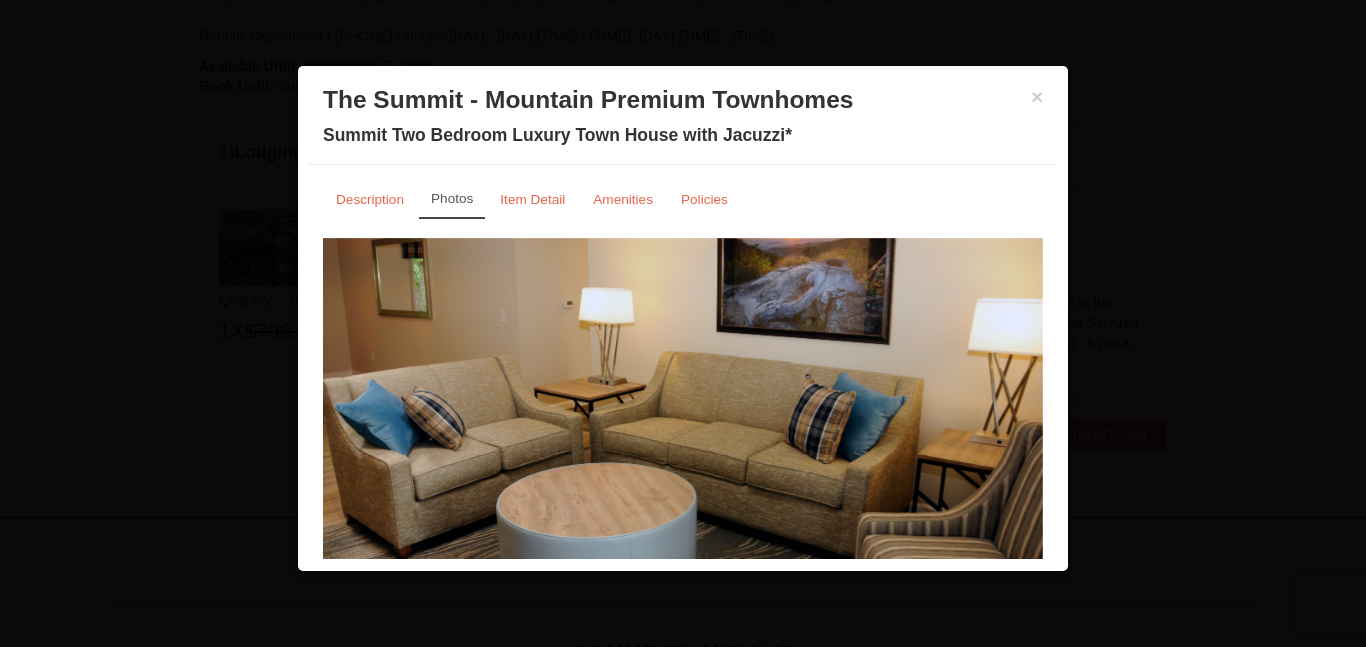 scroll, scrollTop: 476, scrollLeft: 0, axis: vertical 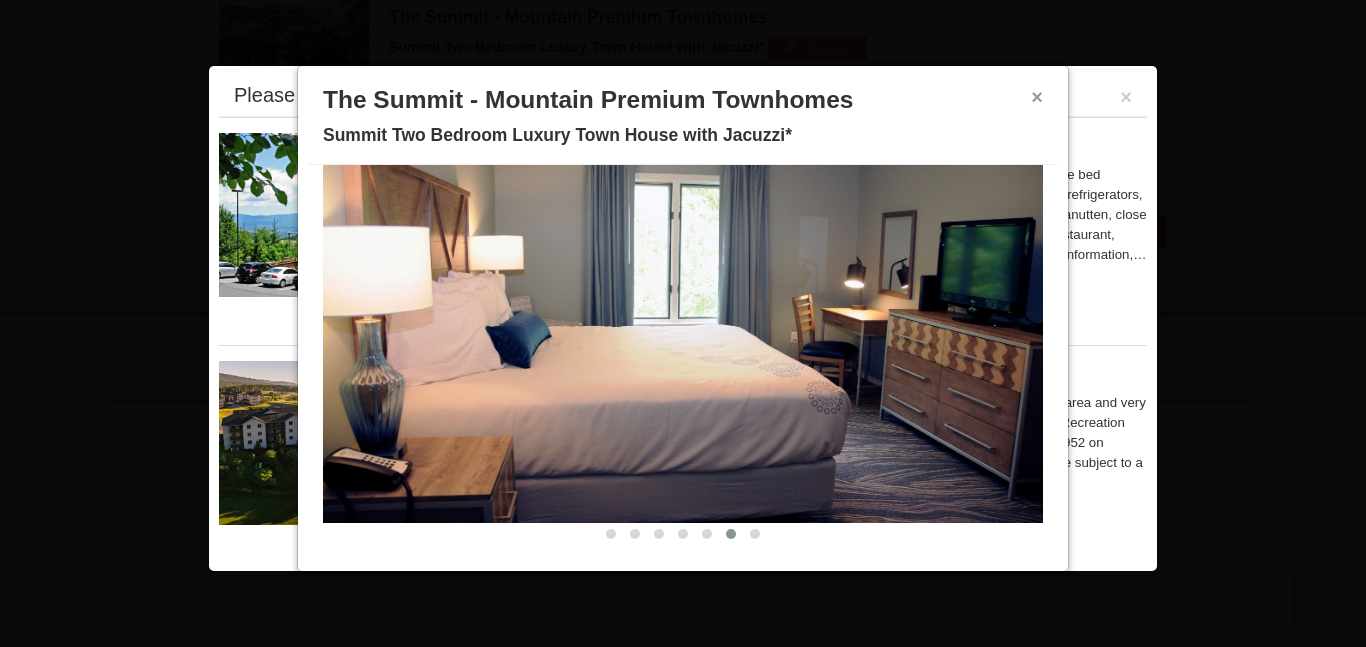click on "×" at bounding box center [1037, 97] 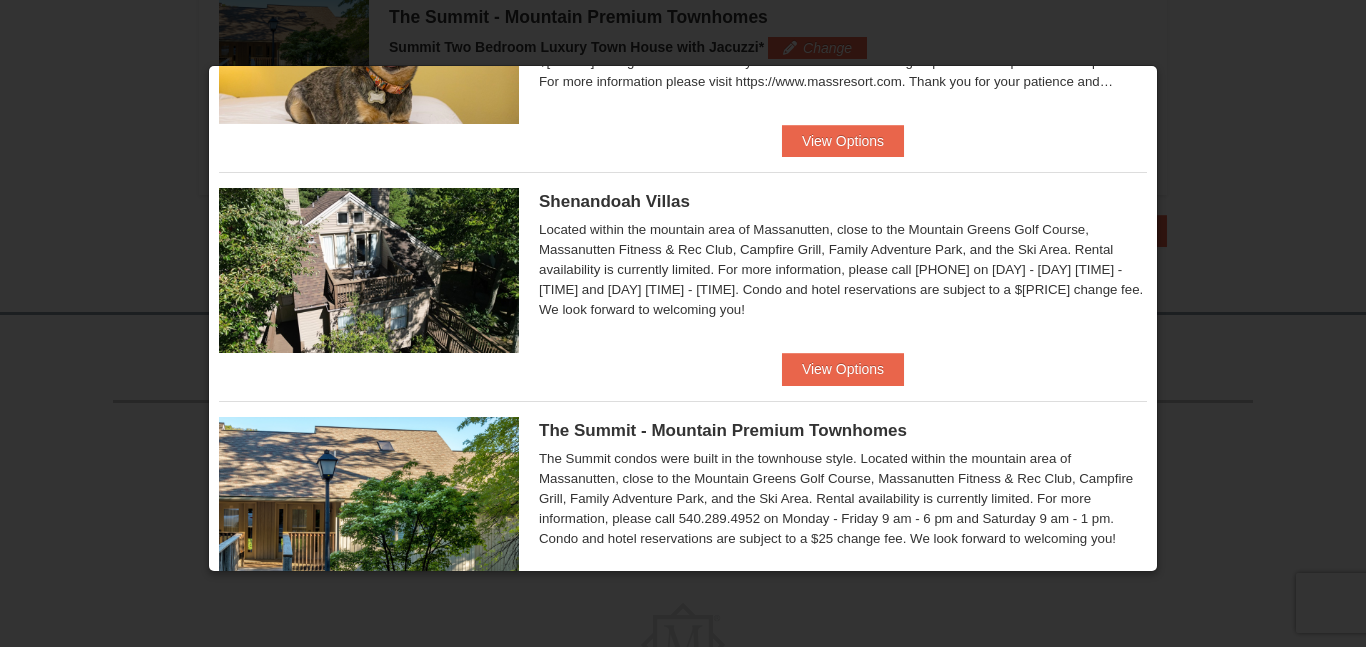scroll, scrollTop: 946, scrollLeft: 0, axis: vertical 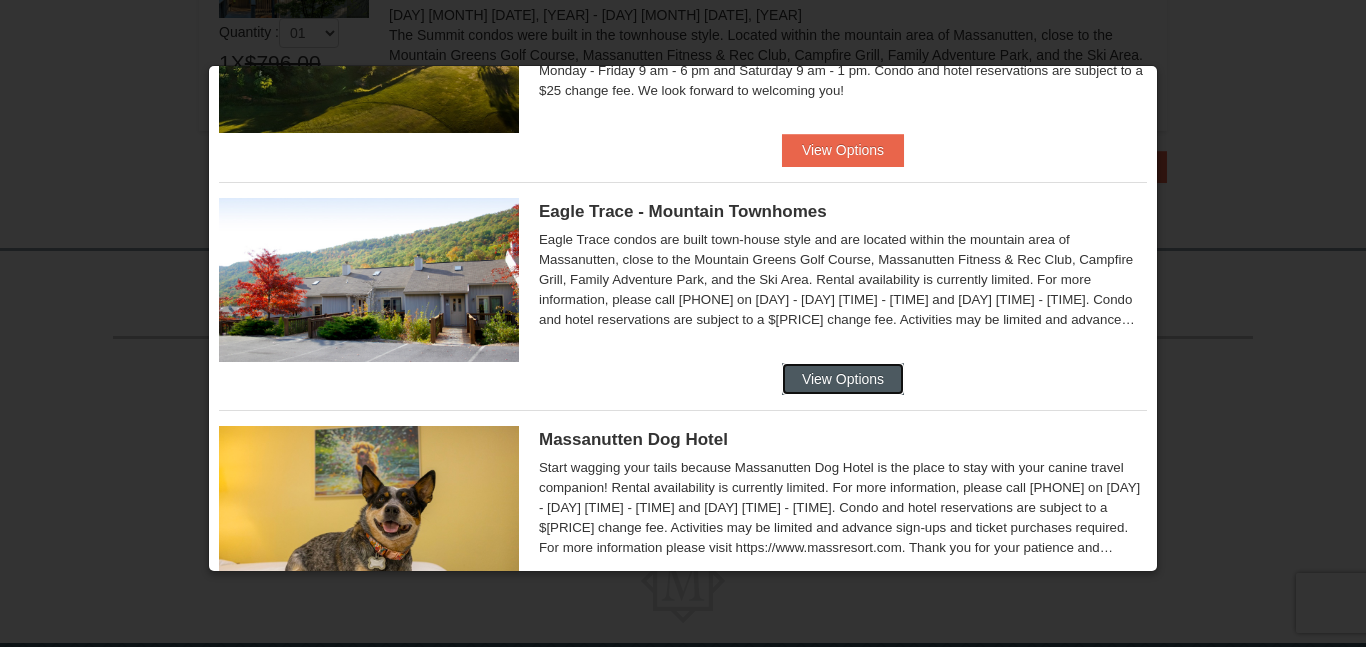 click on "View Options" at bounding box center [843, 379] 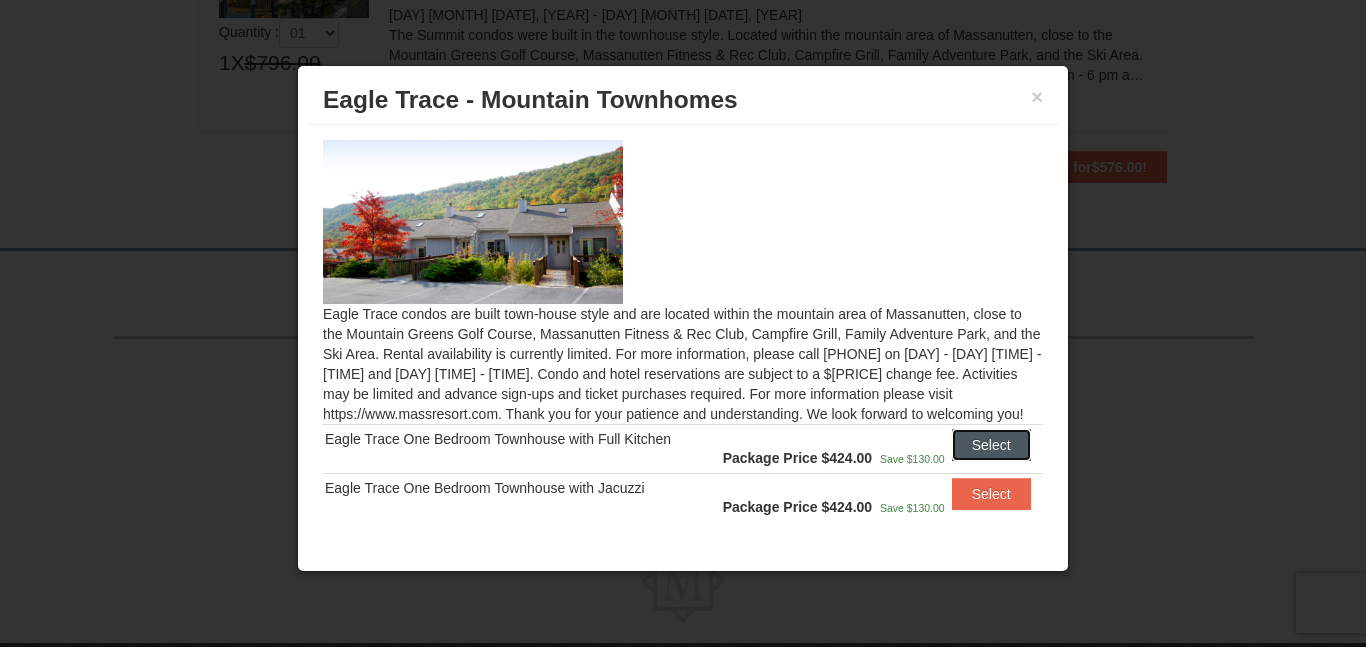 click on "Select" at bounding box center (991, 445) 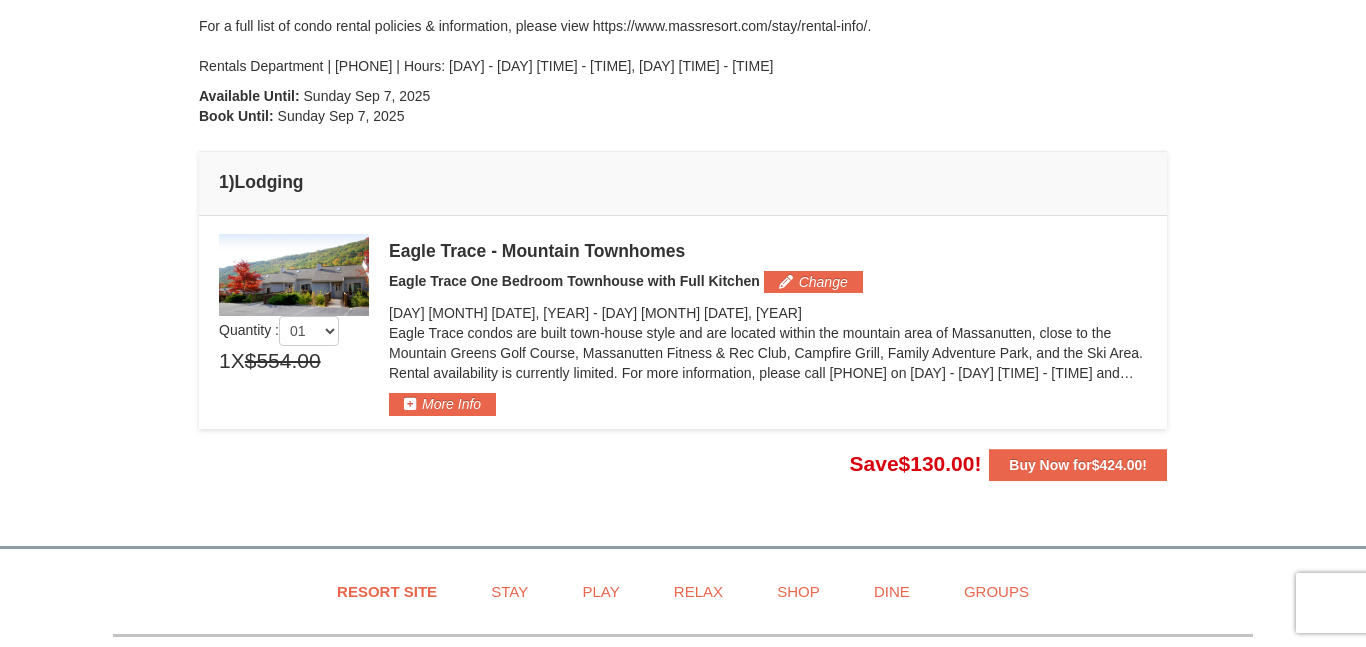 scroll, scrollTop: 377, scrollLeft: 0, axis: vertical 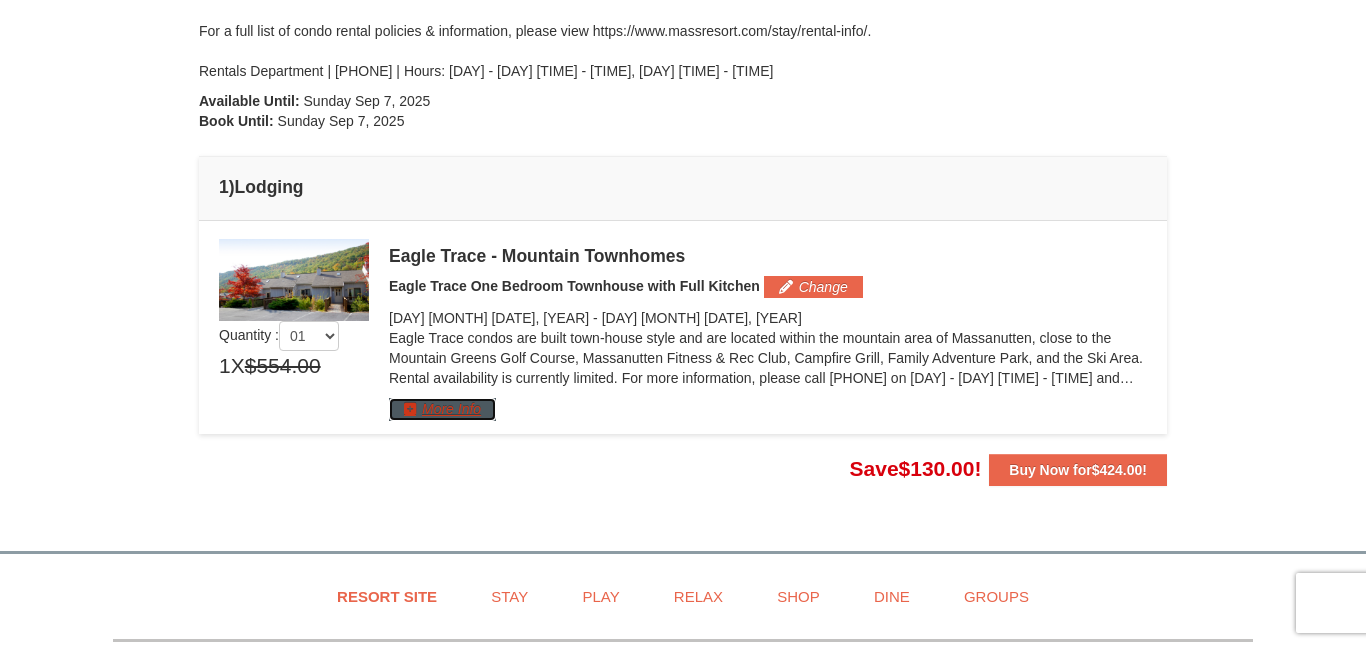 click on "More Info" at bounding box center (442, 409) 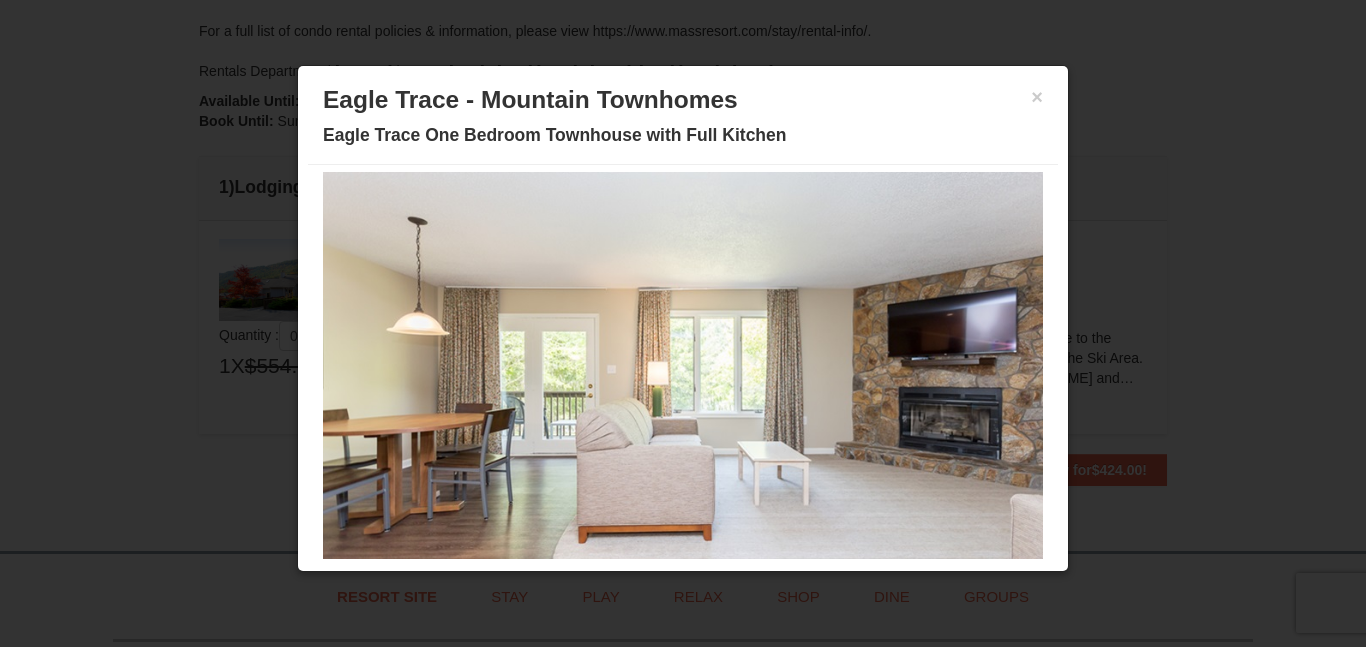 scroll, scrollTop: 109, scrollLeft: 0, axis: vertical 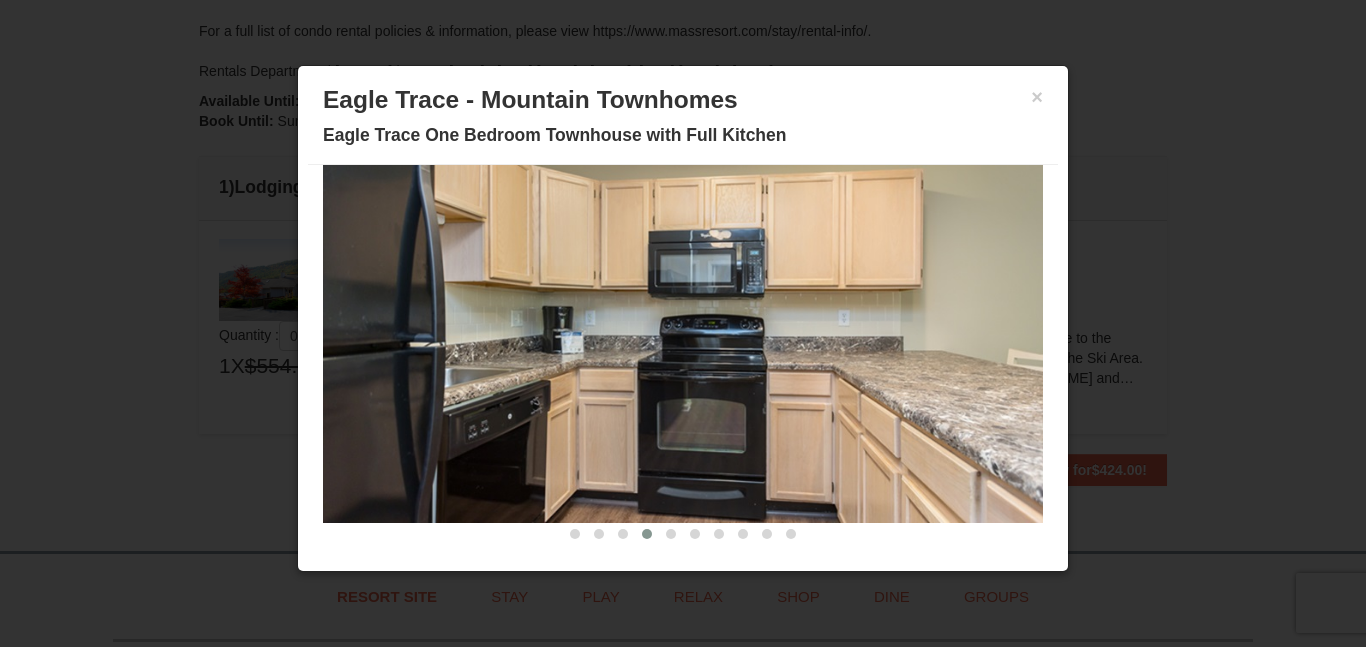 click at bounding box center [683, 326] 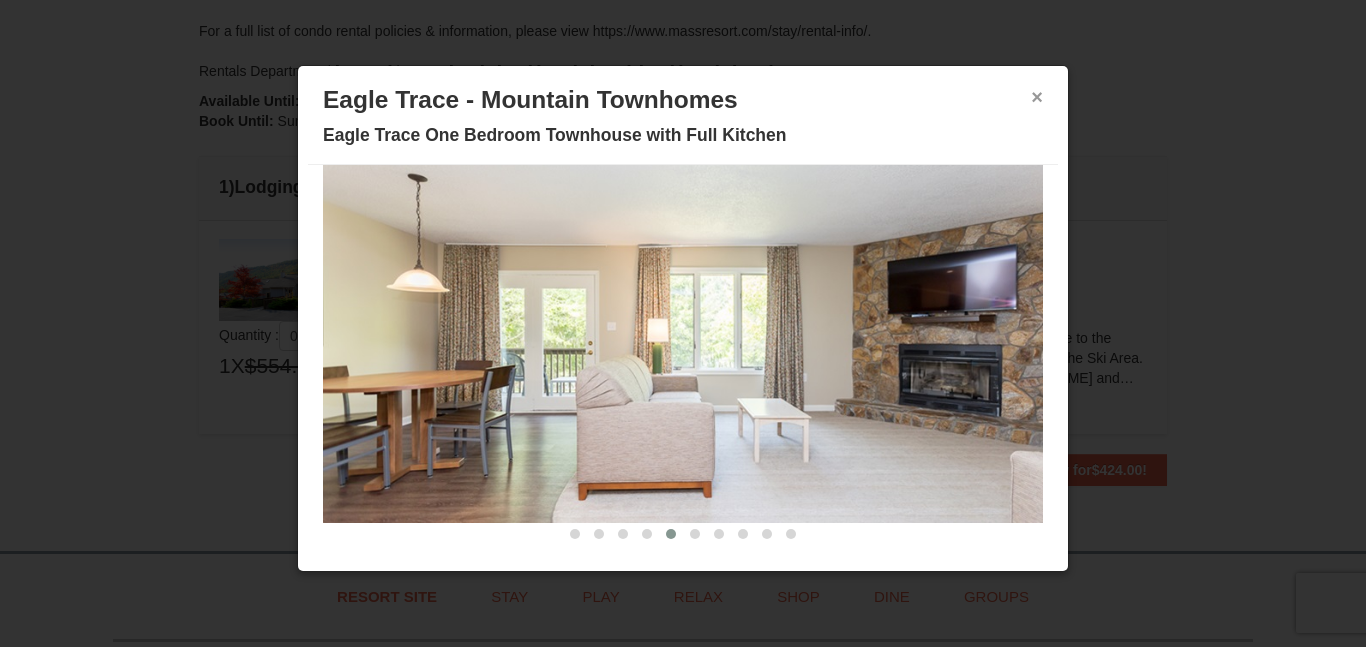 click on "×" at bounding box center (1037, 97) 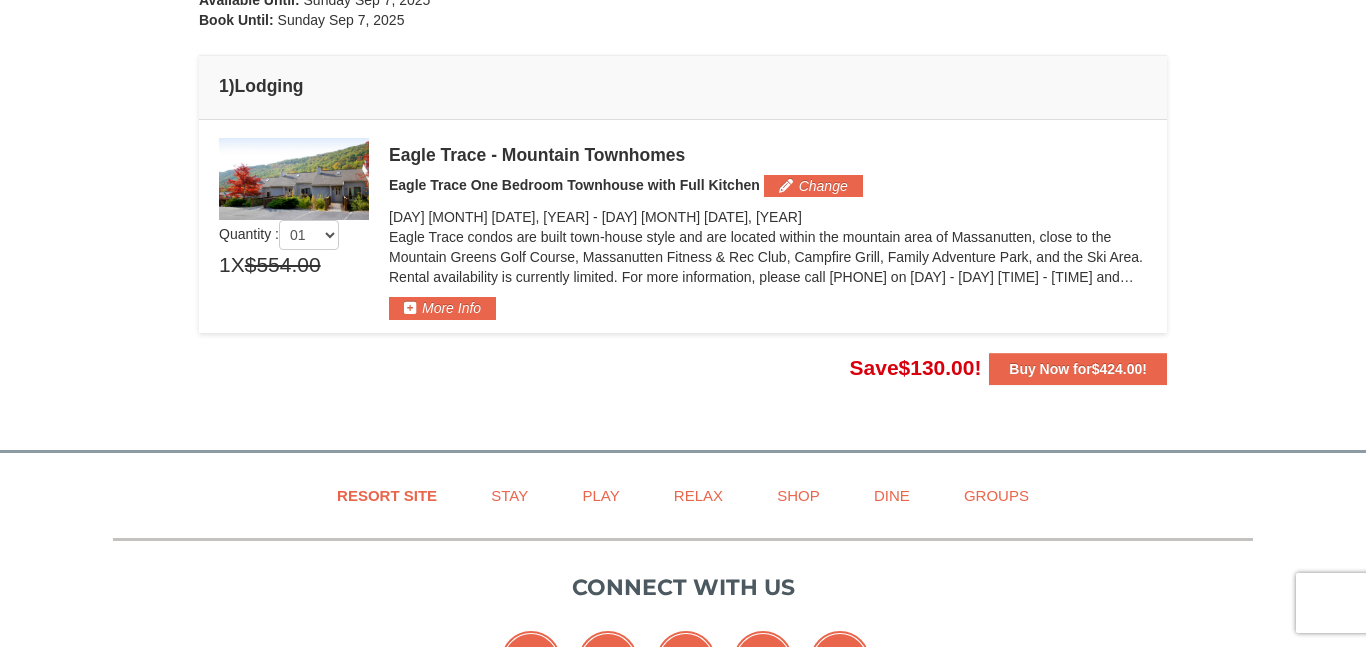 scroll, scrollTop: 485, scrollLeft: 0, axis: vertical 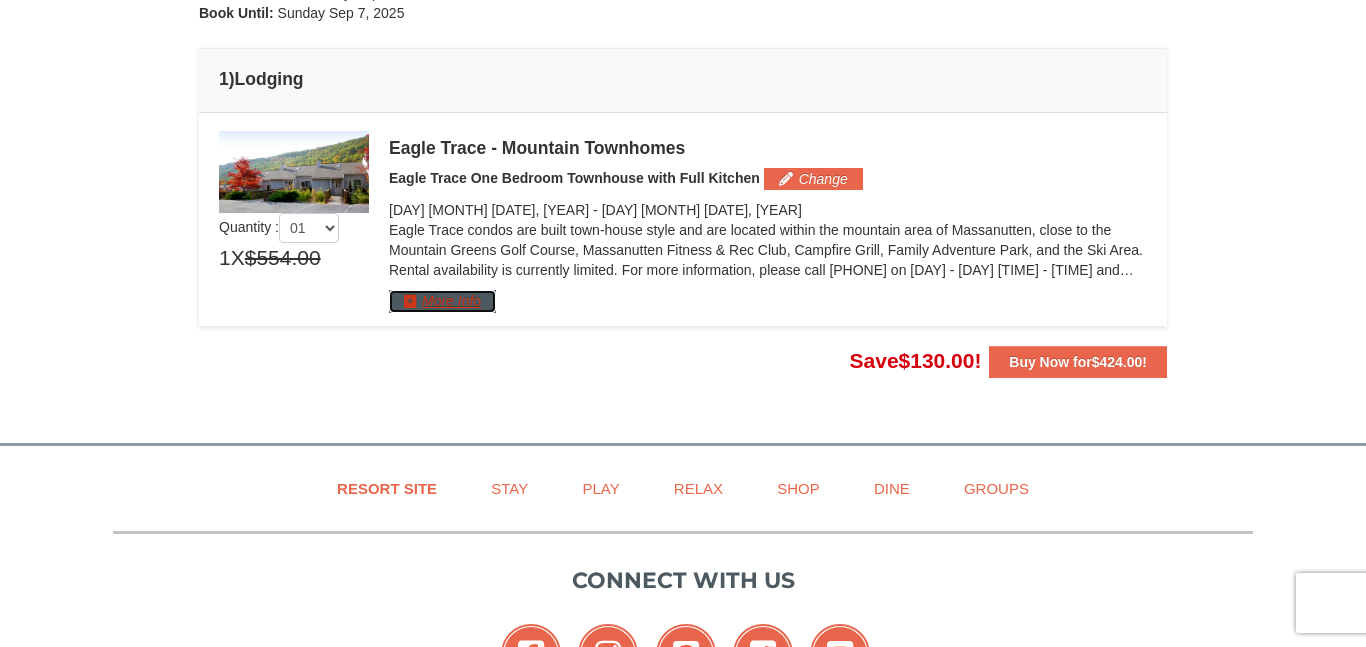 click on "More Info" at bounding box center [442, 301] 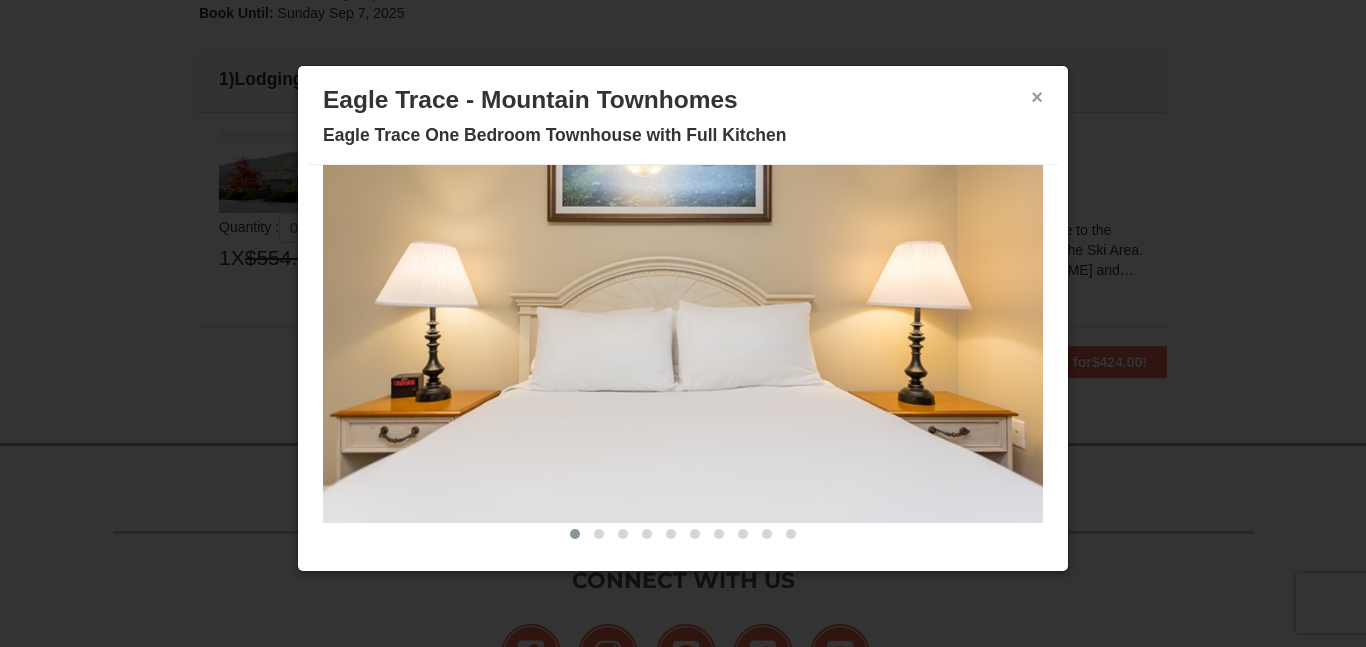 click on "×" at bounding box center (1037, 97) 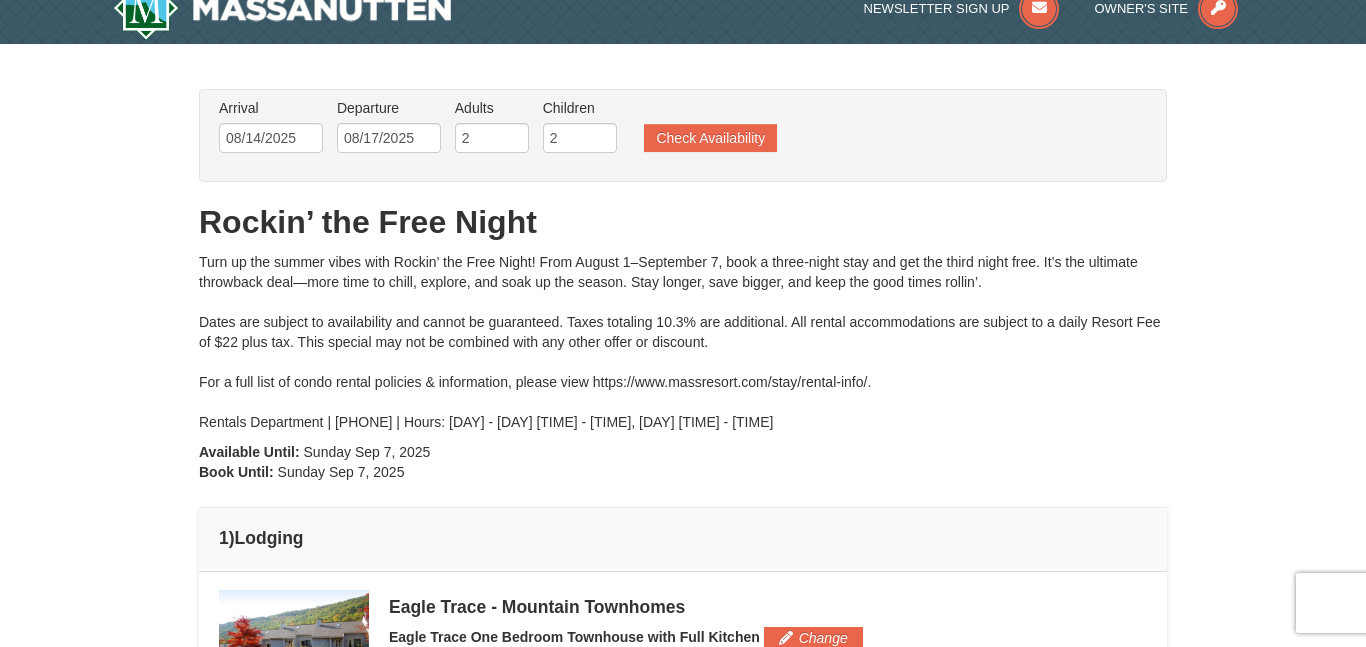 scroll, scrollTop: 0, scrollLeft: 0, axis: both 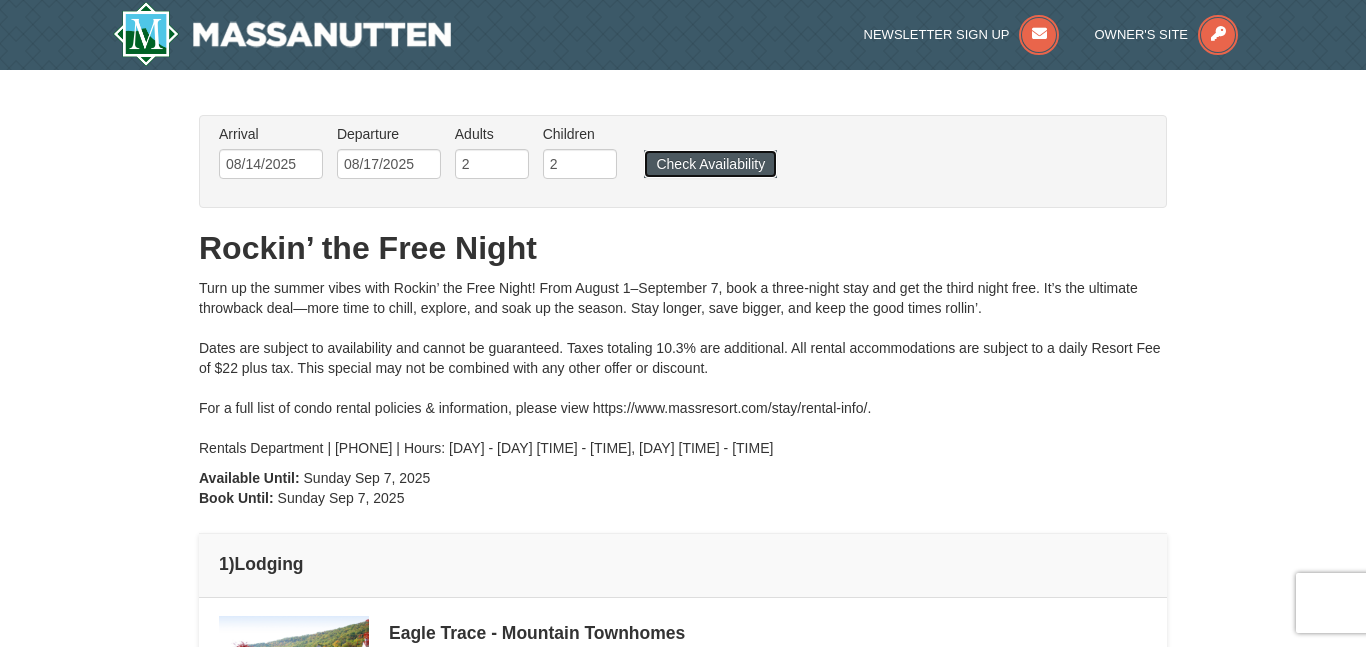click on "Check Availability" at bounding box center (710, 164) 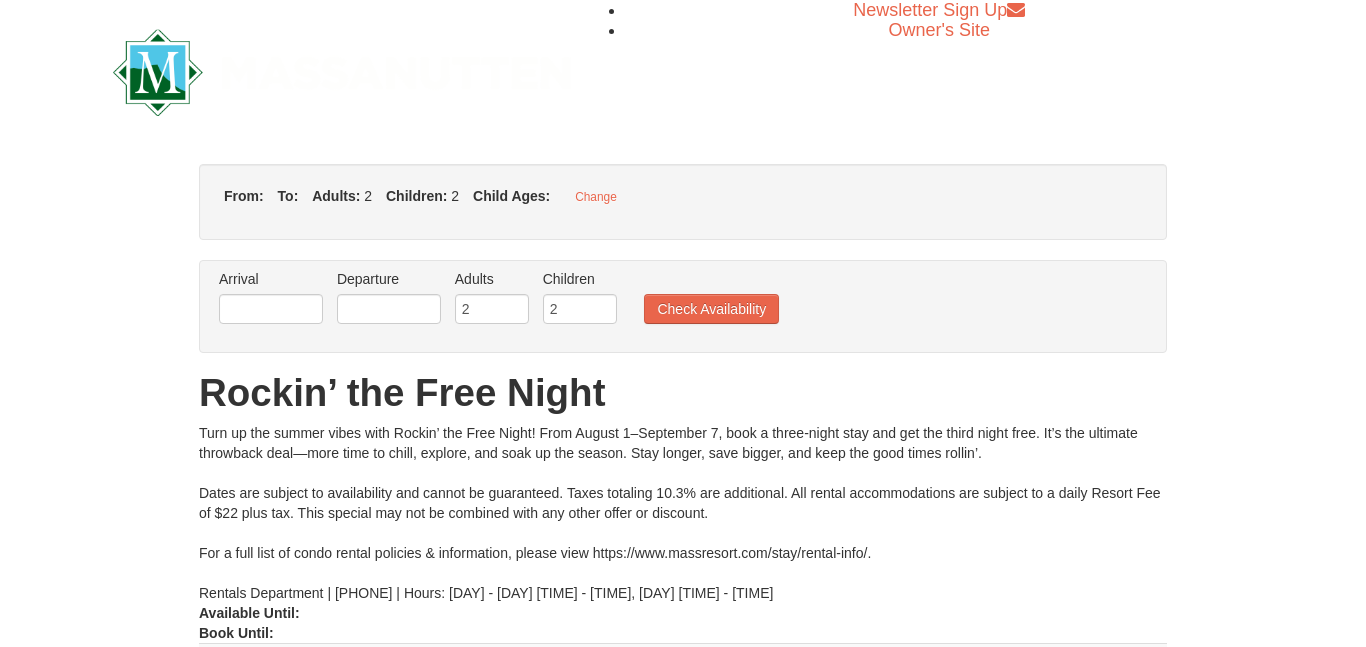 type on "08/14/2025" 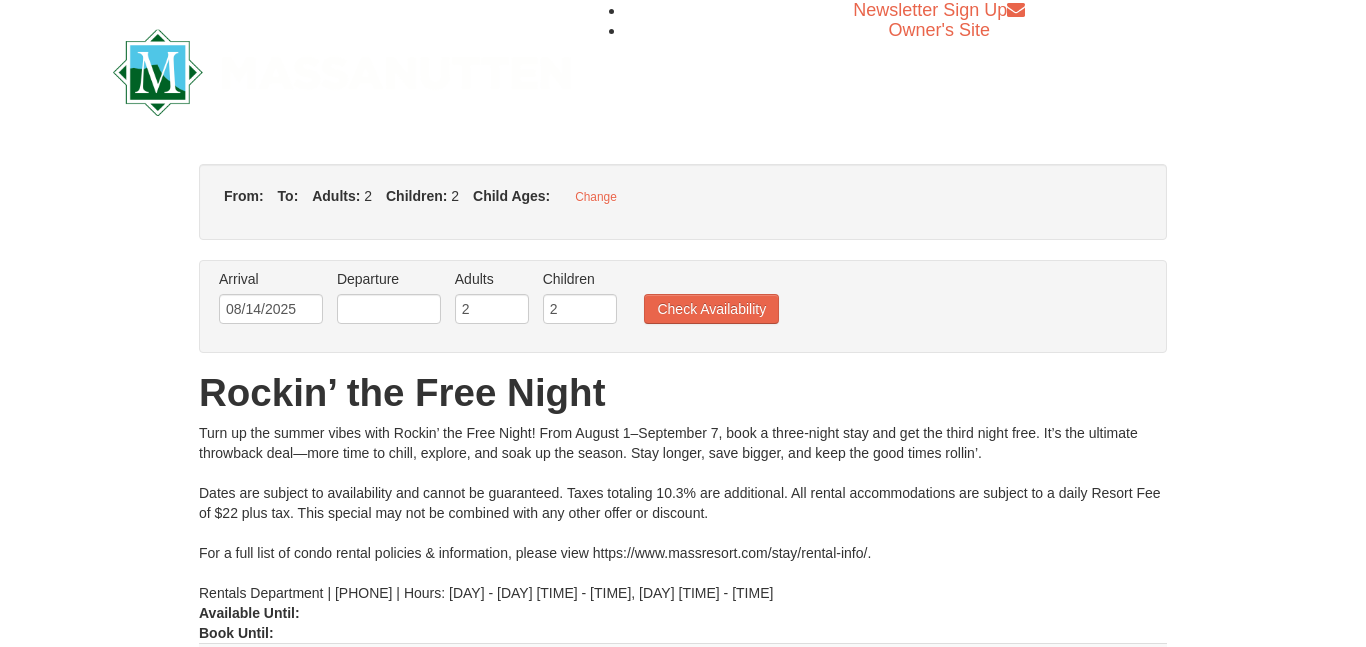 type on "08/17/2025" 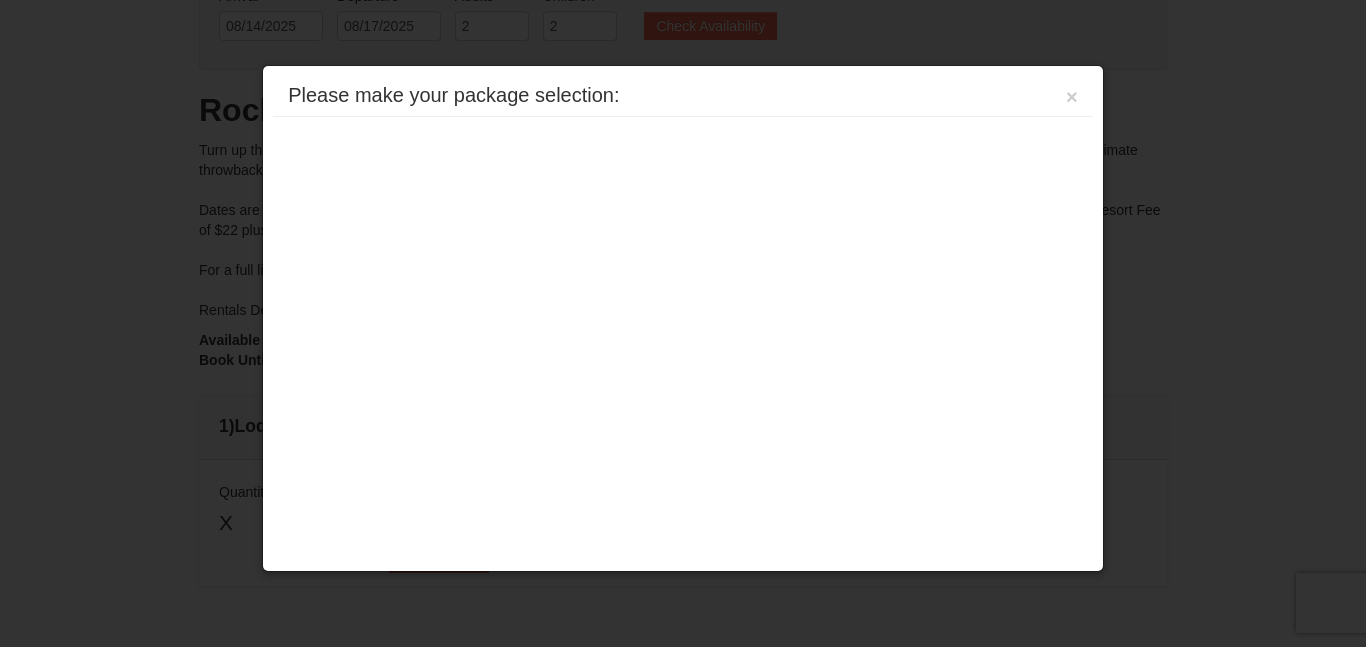 scroll, scrollTop: 612, scrollLeft: 0, axis: vertical 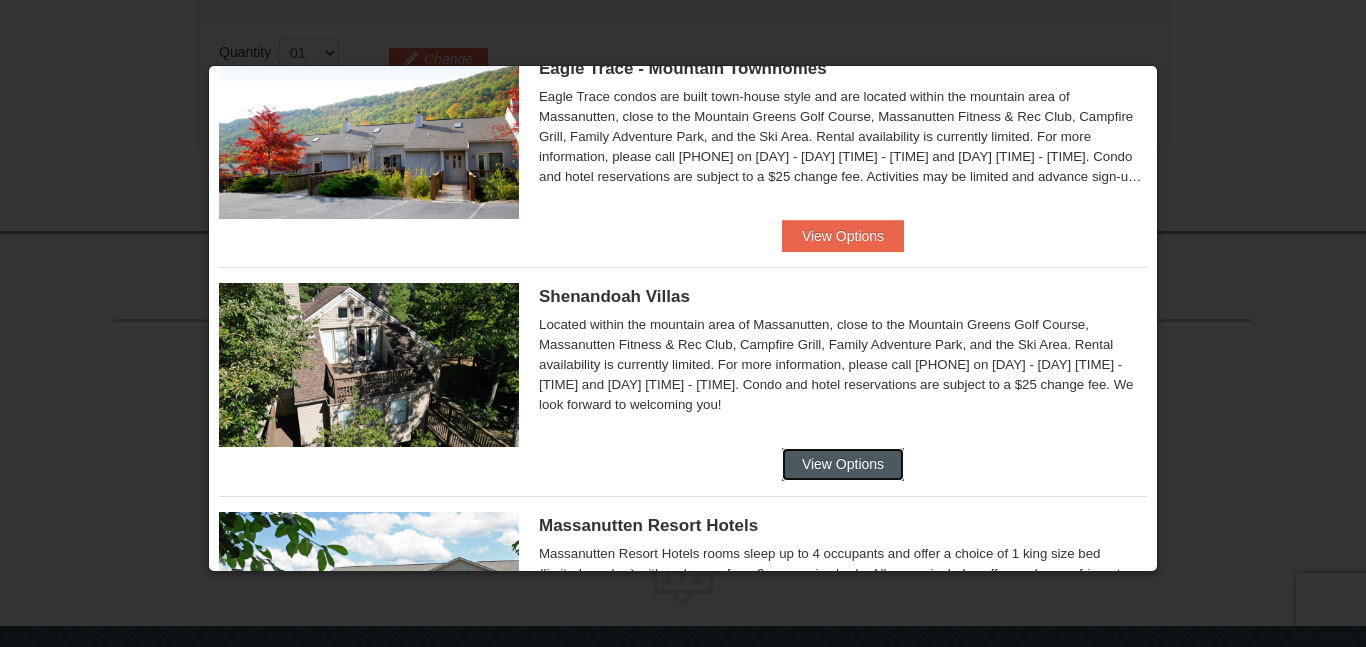 click on "View Options" at bounding box center [843, 464] 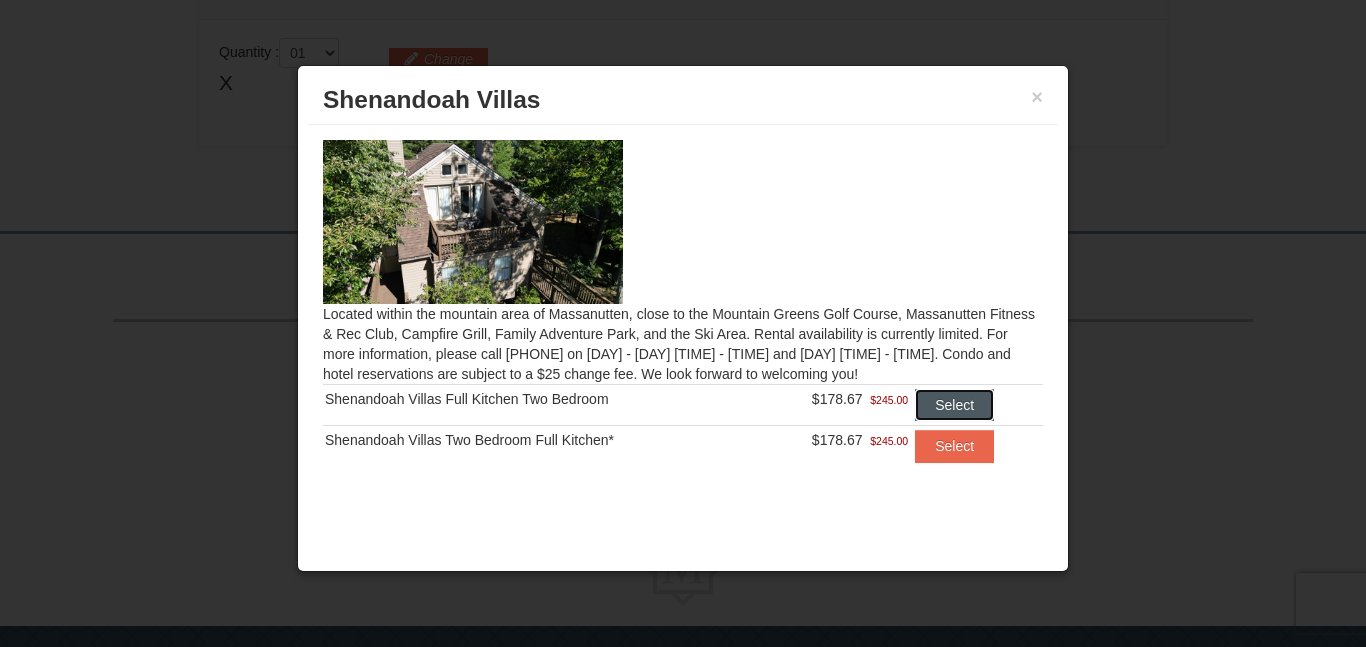 click on "Select" at bounding box center (954, 405) 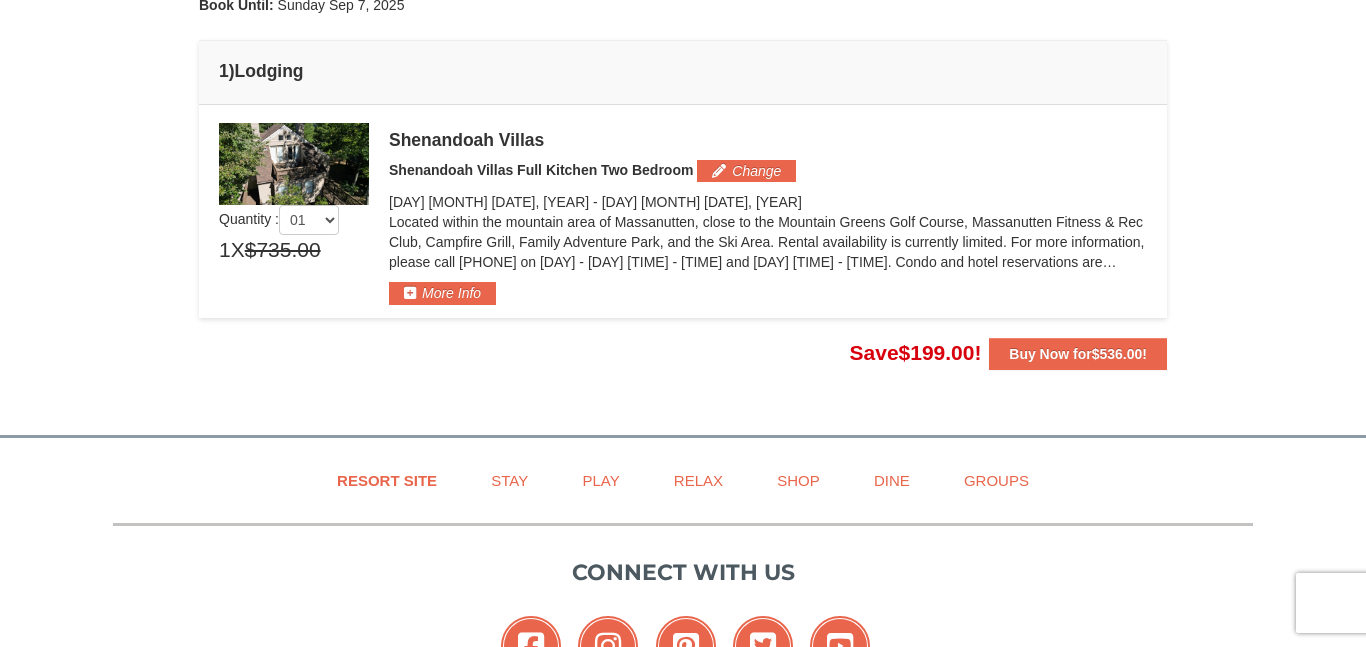 scroll, scrollTop: 496, scrollLeft: 0, axis: vertical 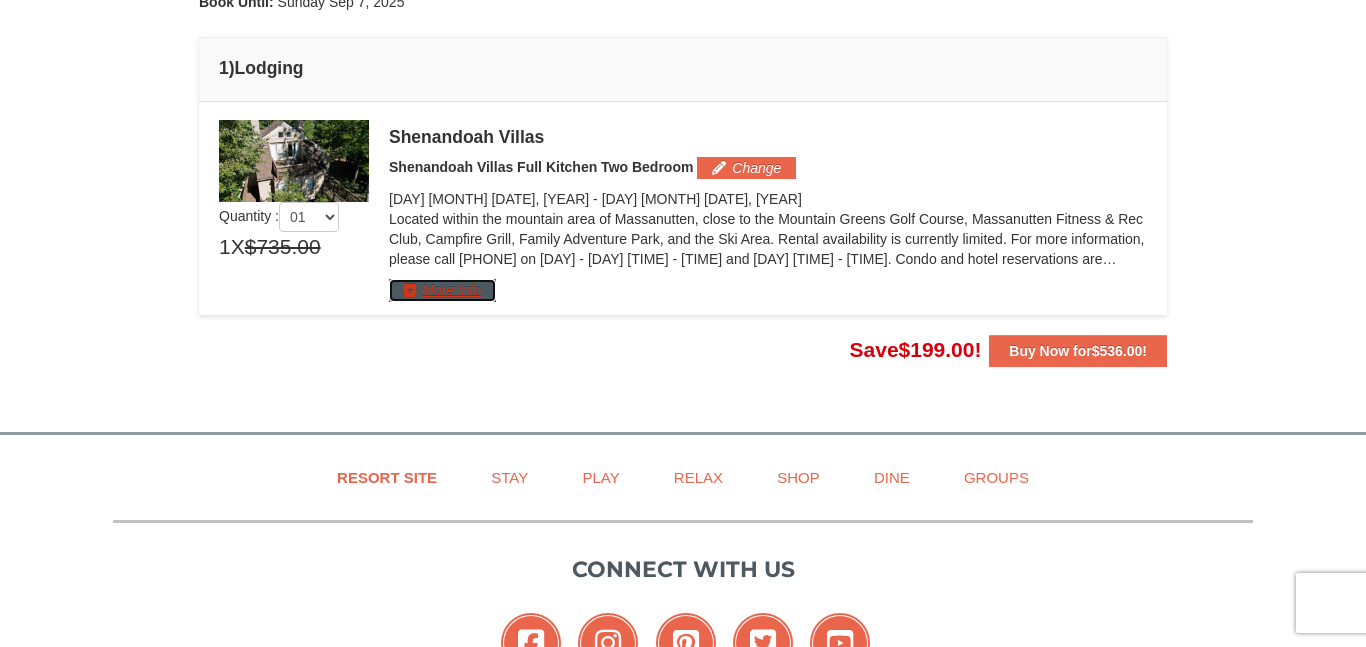 click on "More Info" at bounding box center (442, 290) 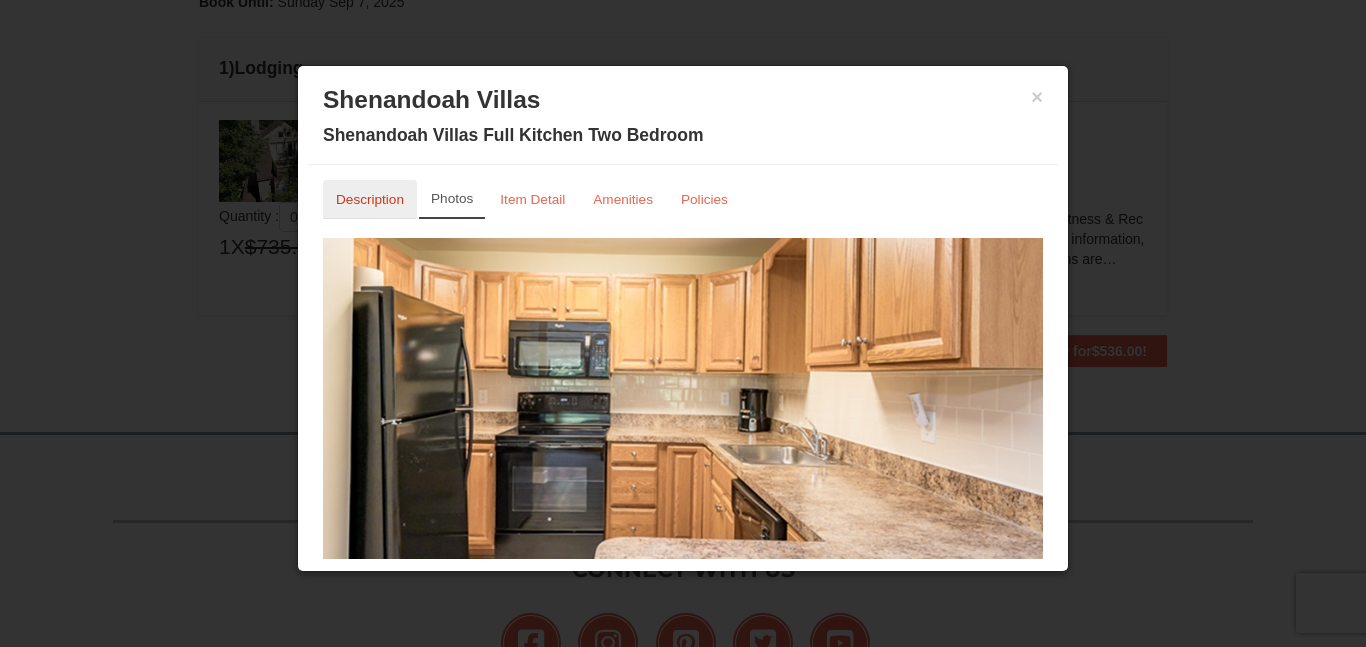 click on "Description" at bounding box center (370, 199) 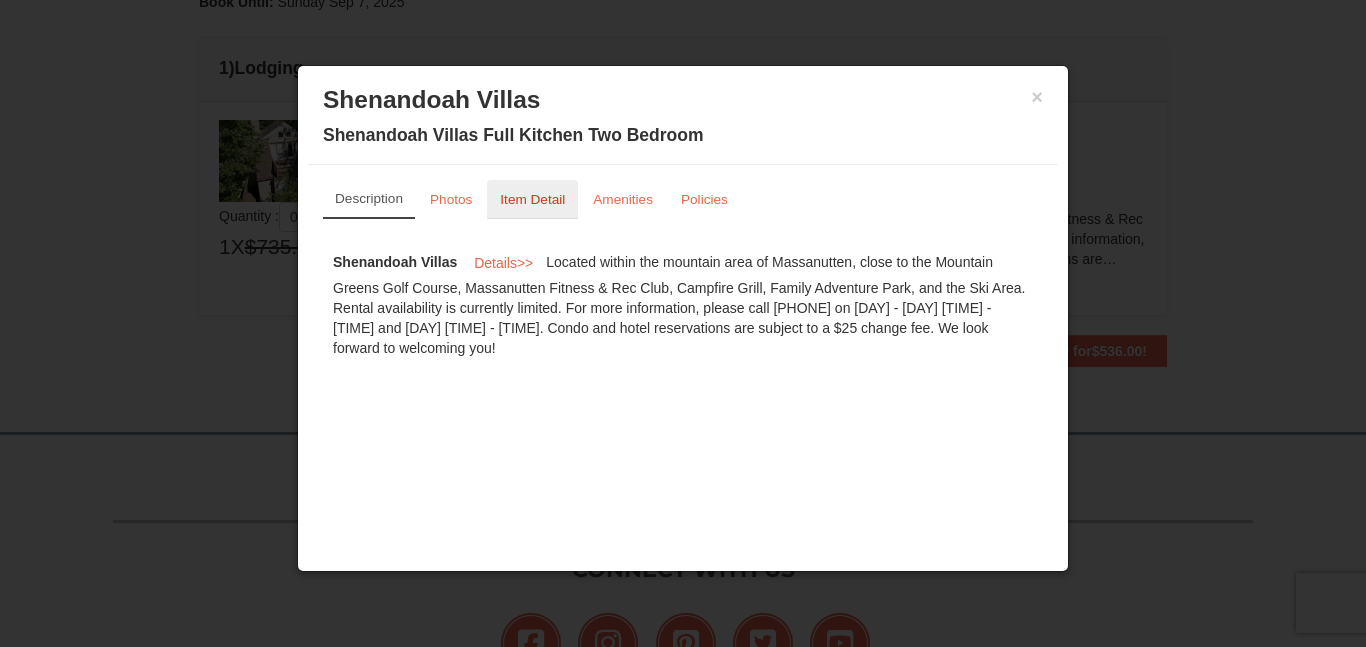 click on "Item Detail" at bounding box center [532, 199] 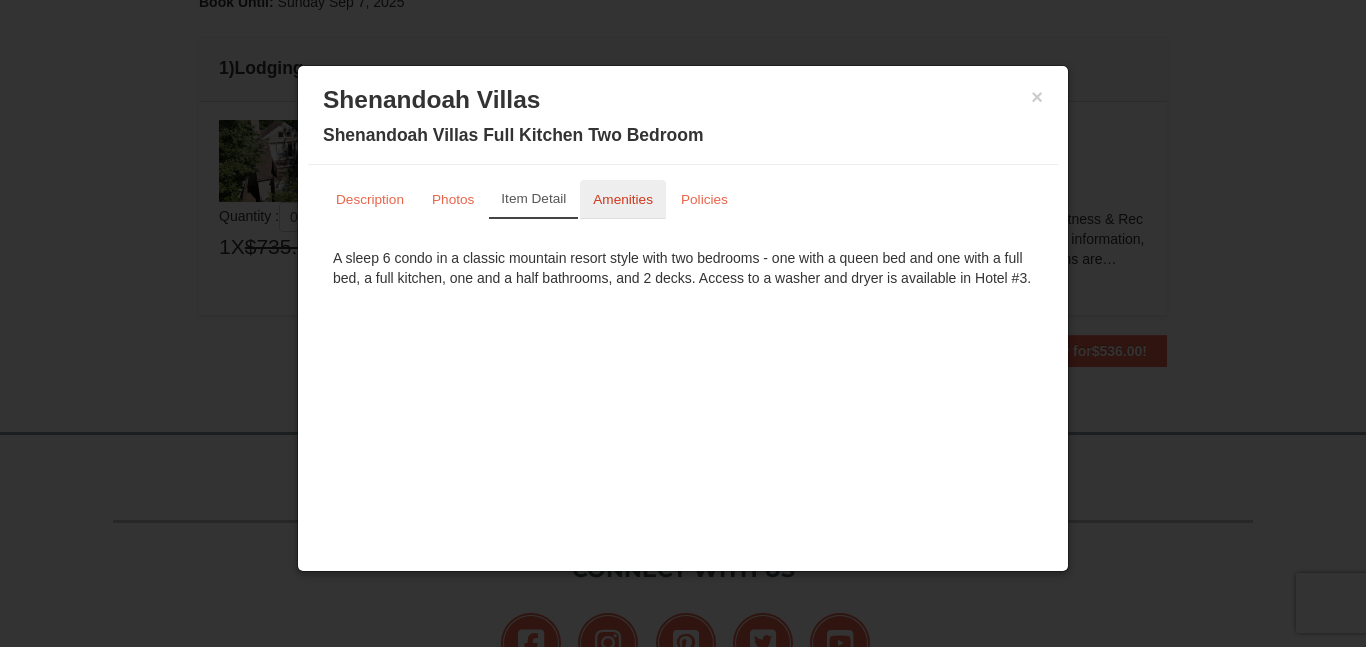 click on "Amenities" at bounding box center [623, 199] 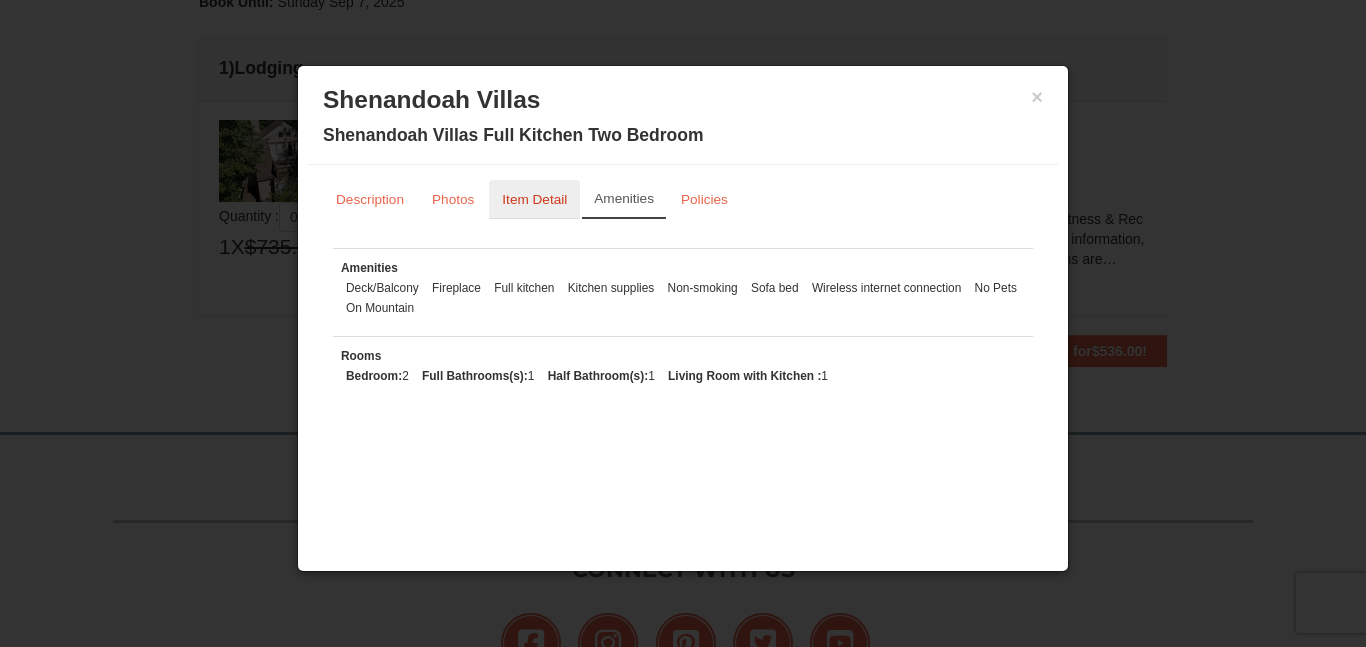 click on "Item Detail" at bounding box center (534, 199) 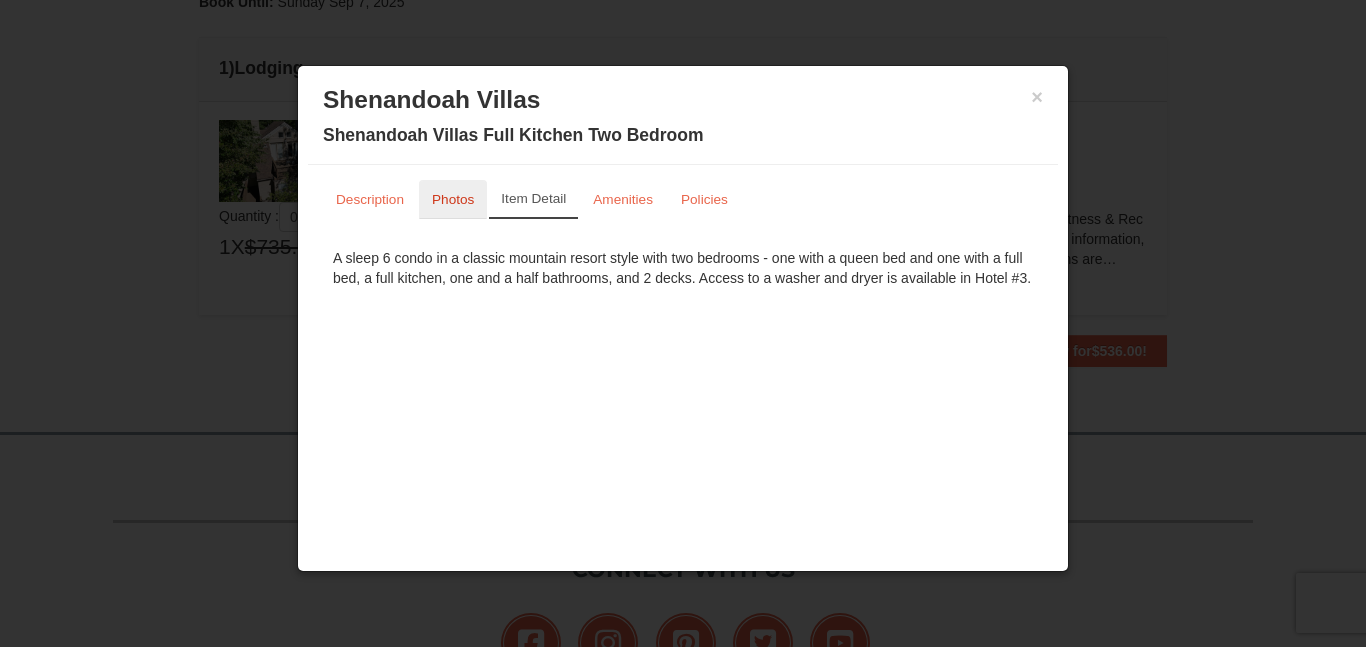 click on "Photos" at bounding box center [453, 199] 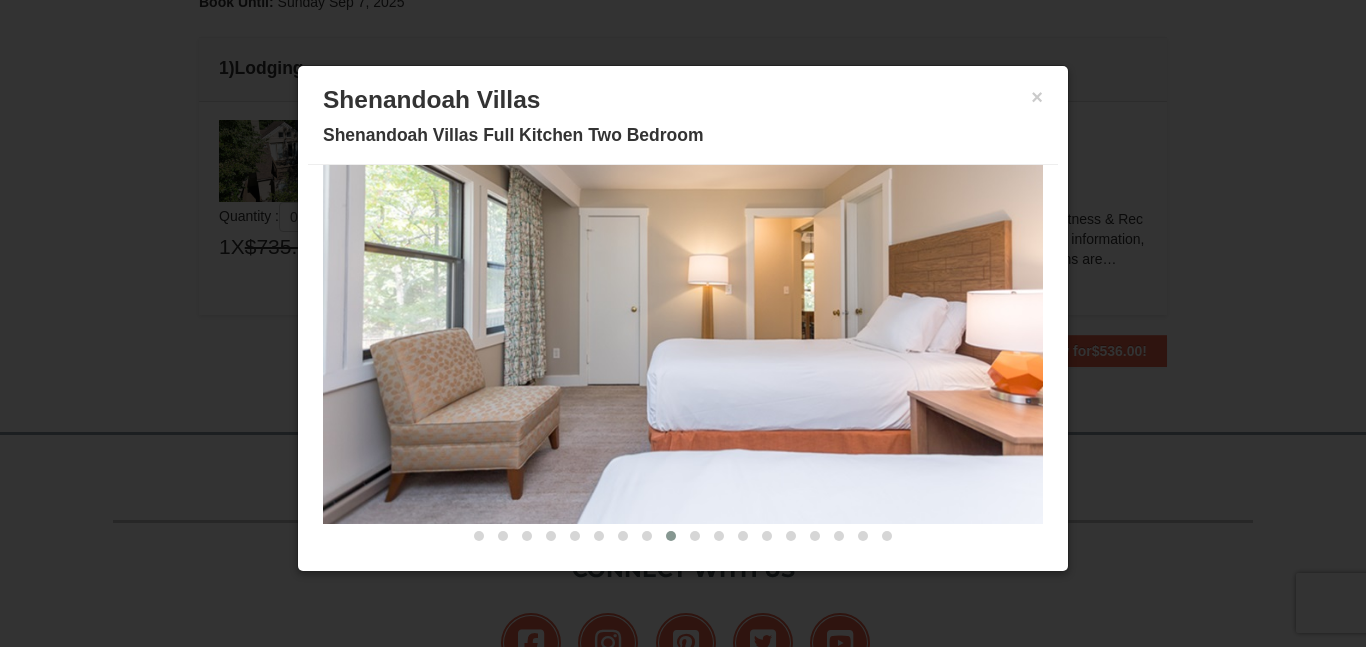 scroll, scrollTop: 110, scrollLeft: 0, axis: vertical 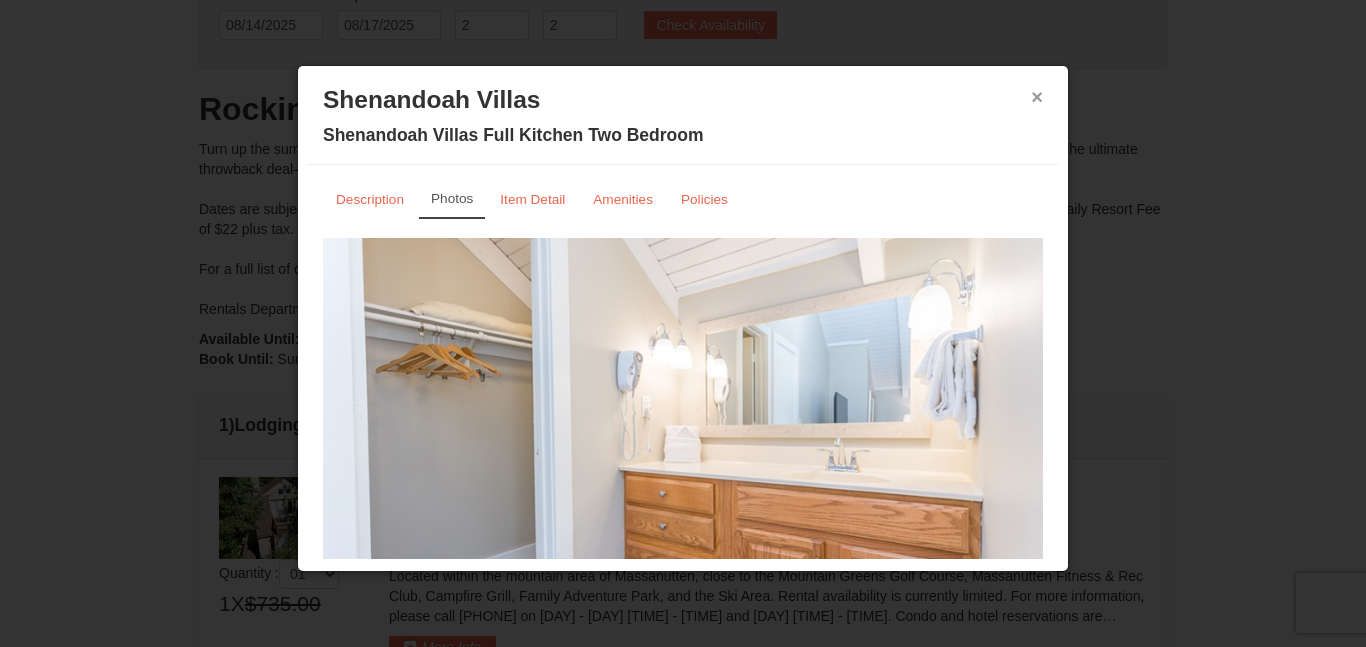 click on "×" at bounding box center (1037, 97) 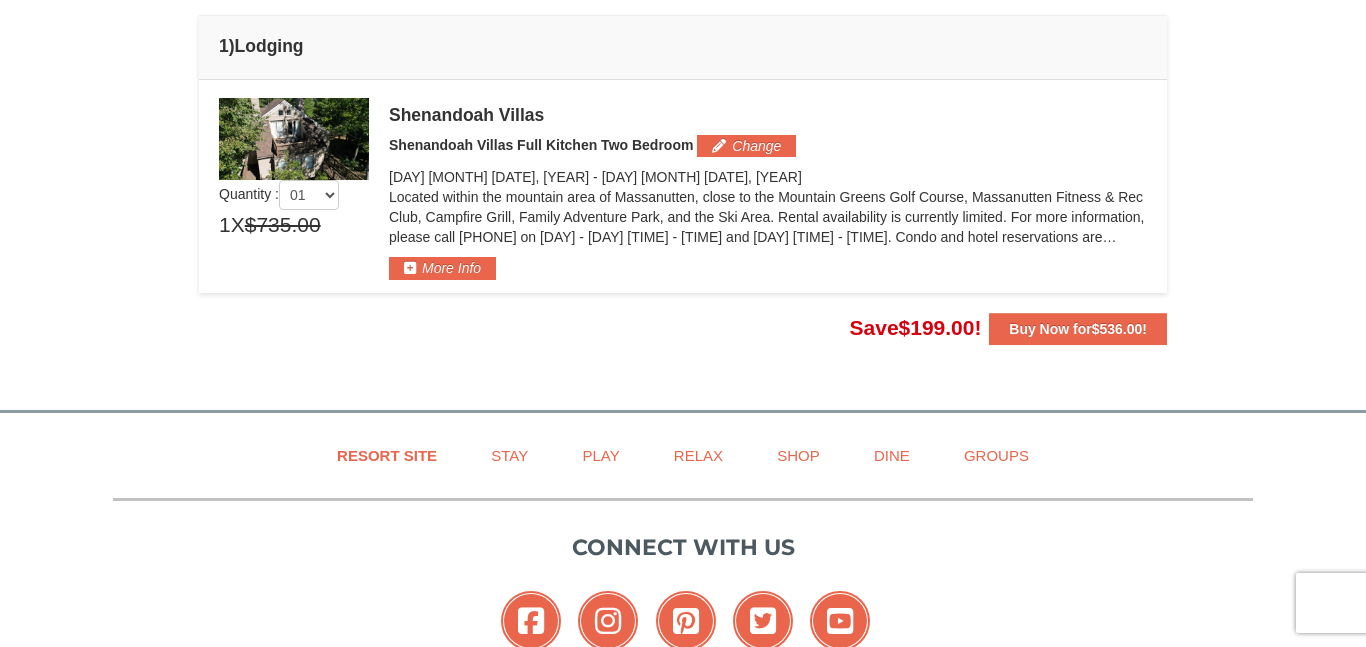 scroll, scrollTop: 509, scrollLeft: 0, axis: vertical 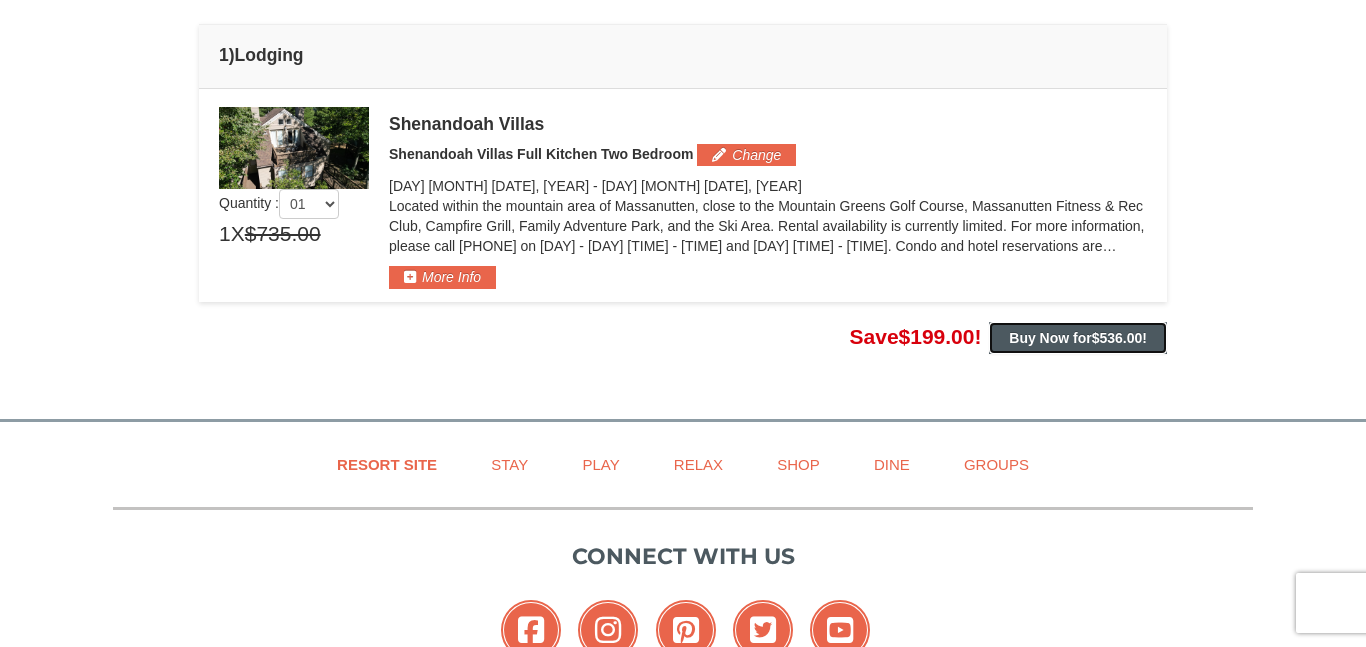 click on "Buy Now for
$536.00 !" at bounding box center (1078, 338) 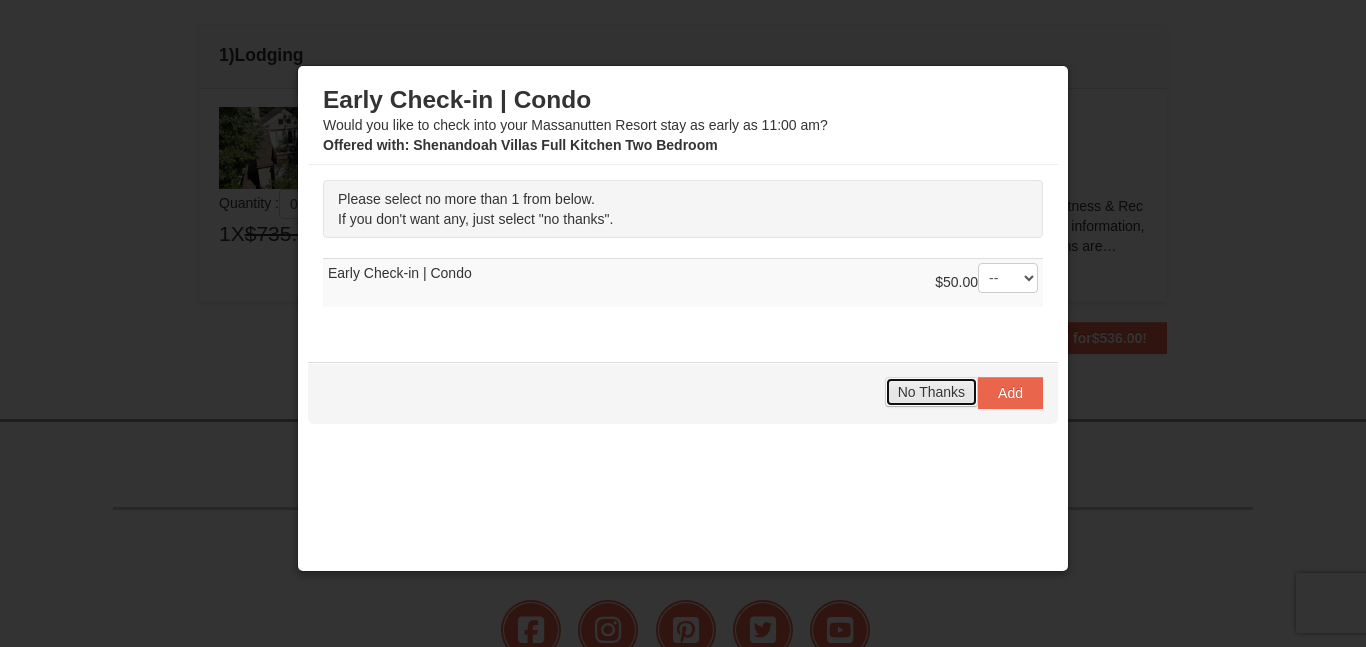 click on "No Thanks" at bounding box center [931, 392] 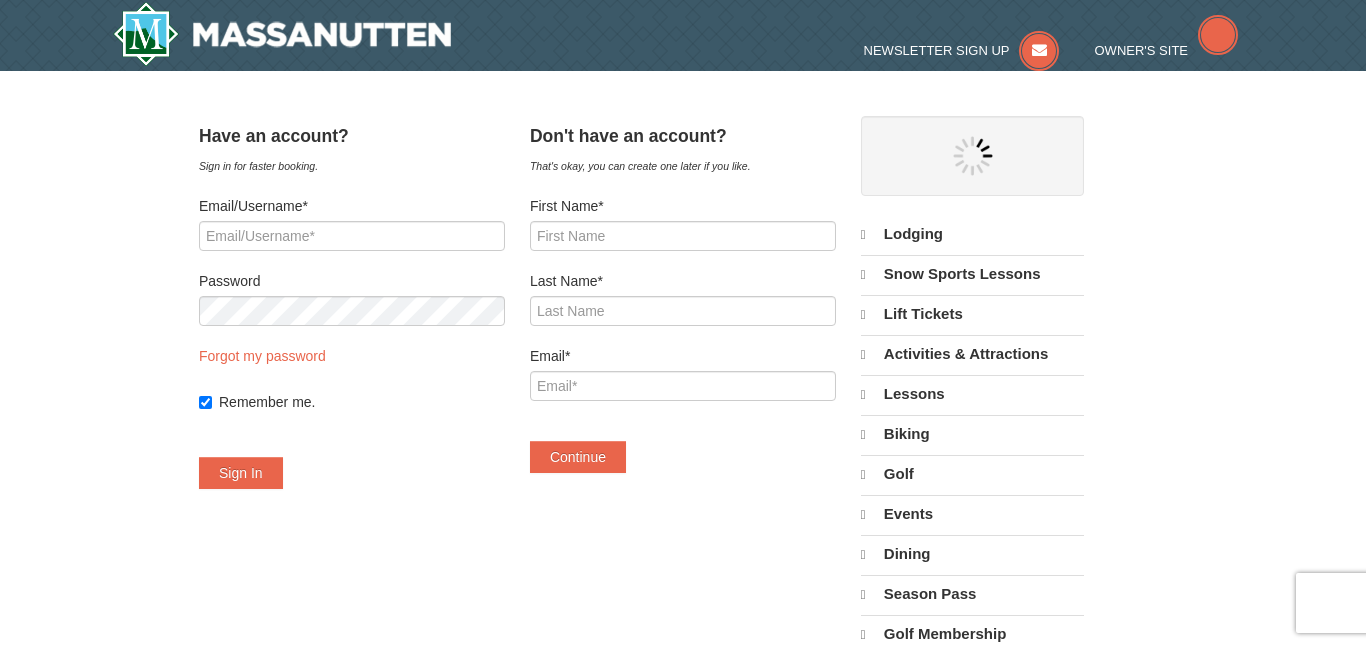 scroll, scrollTop: 0, scrollLeft: 0, axis: both 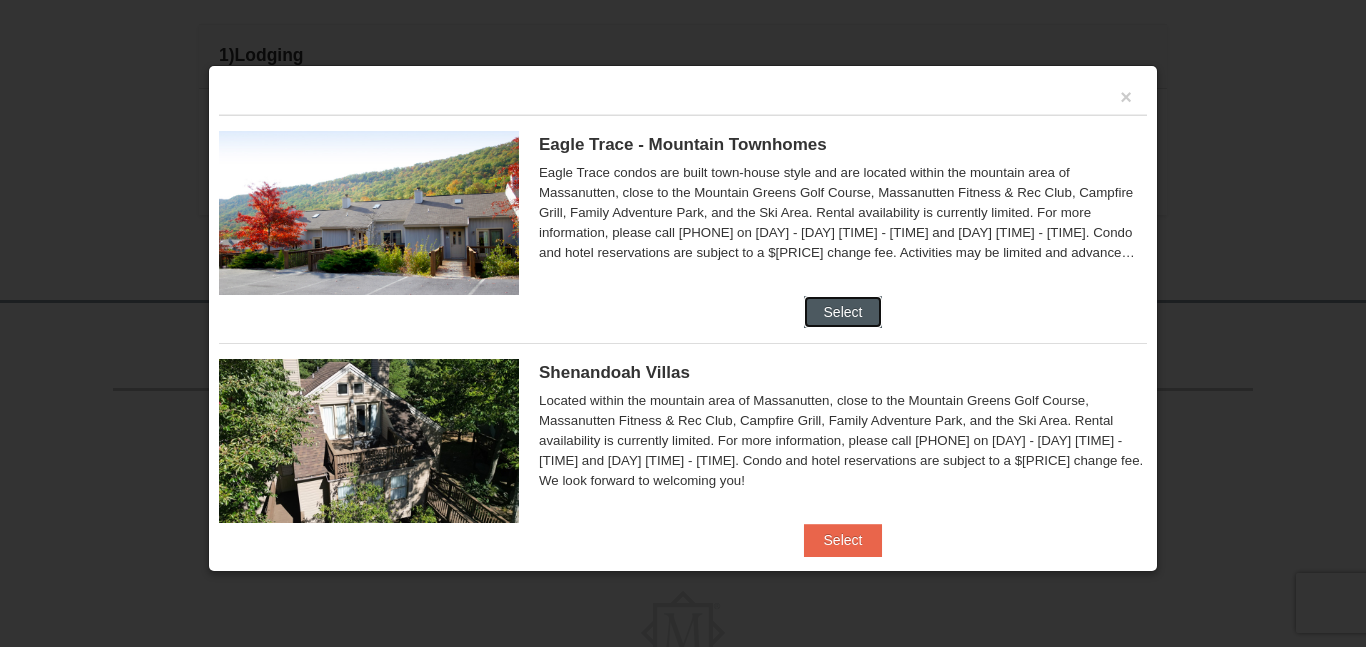 click on "Select" at bounding box center [843, 312] 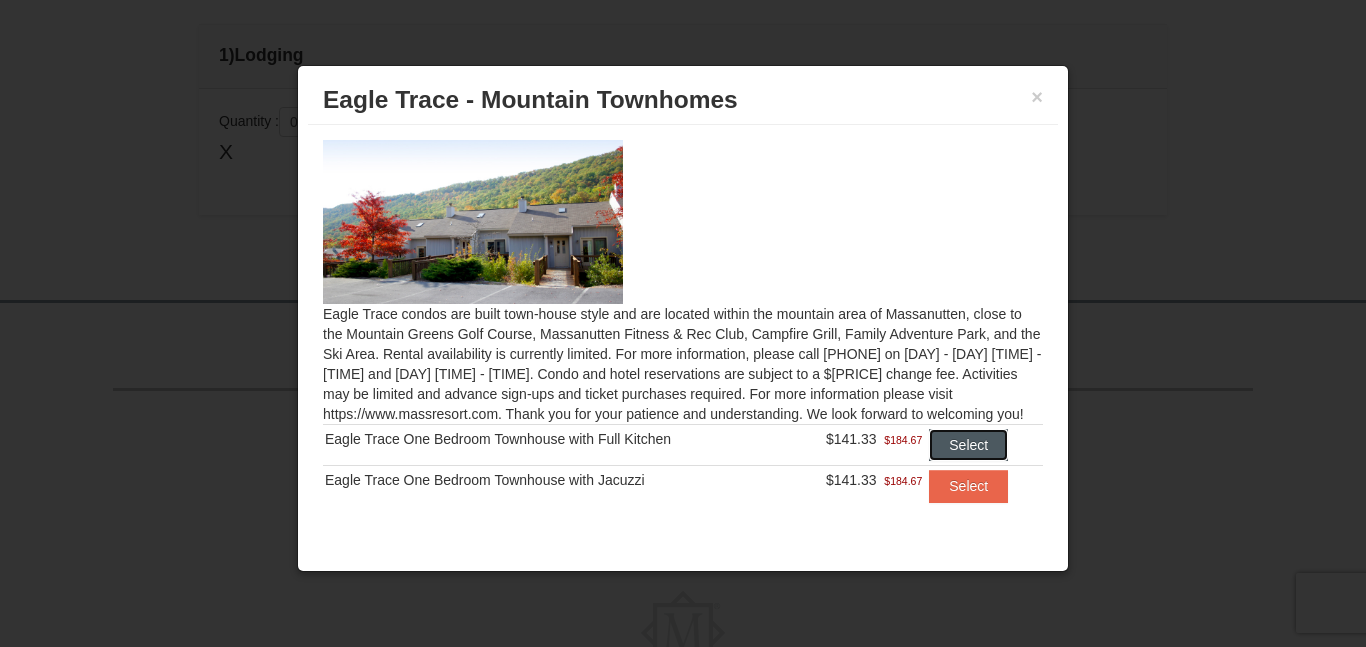 click on "Select" at bounding box center (968, 445) 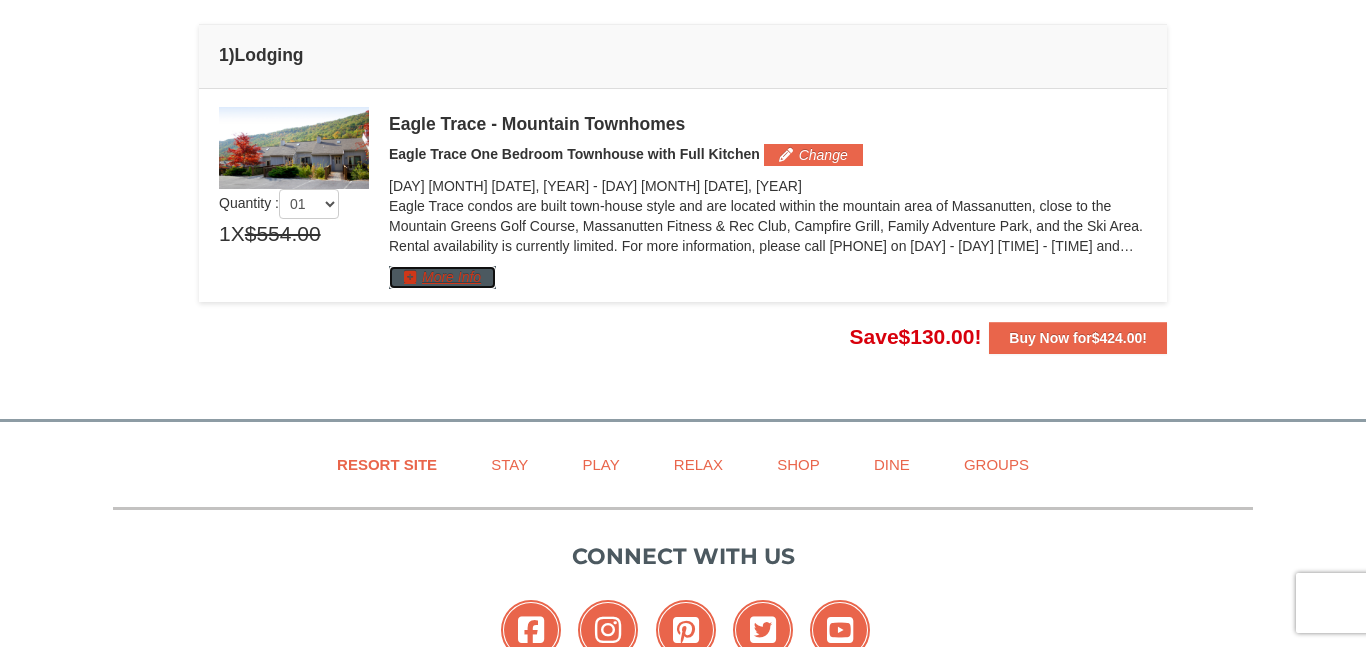 click on "More Info" at bounding box center [442, 277] 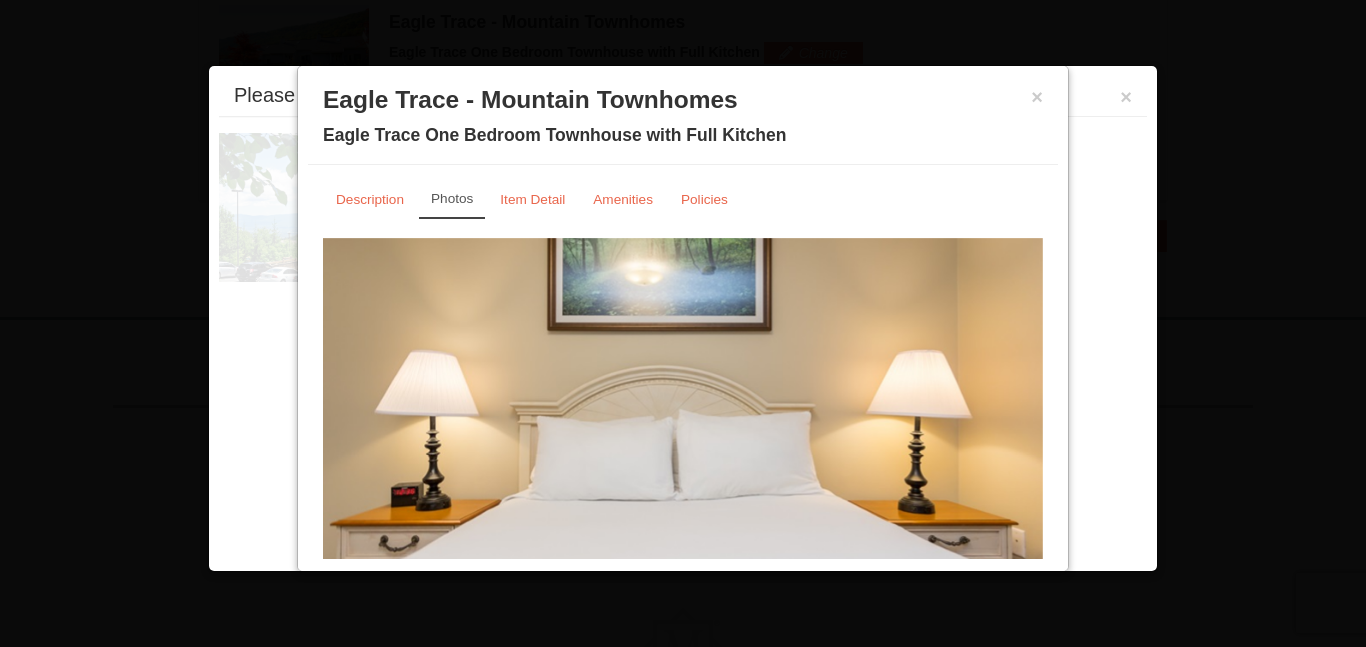 scroll, scrollTop: 616, scrollLeft: 0, axis: vertical 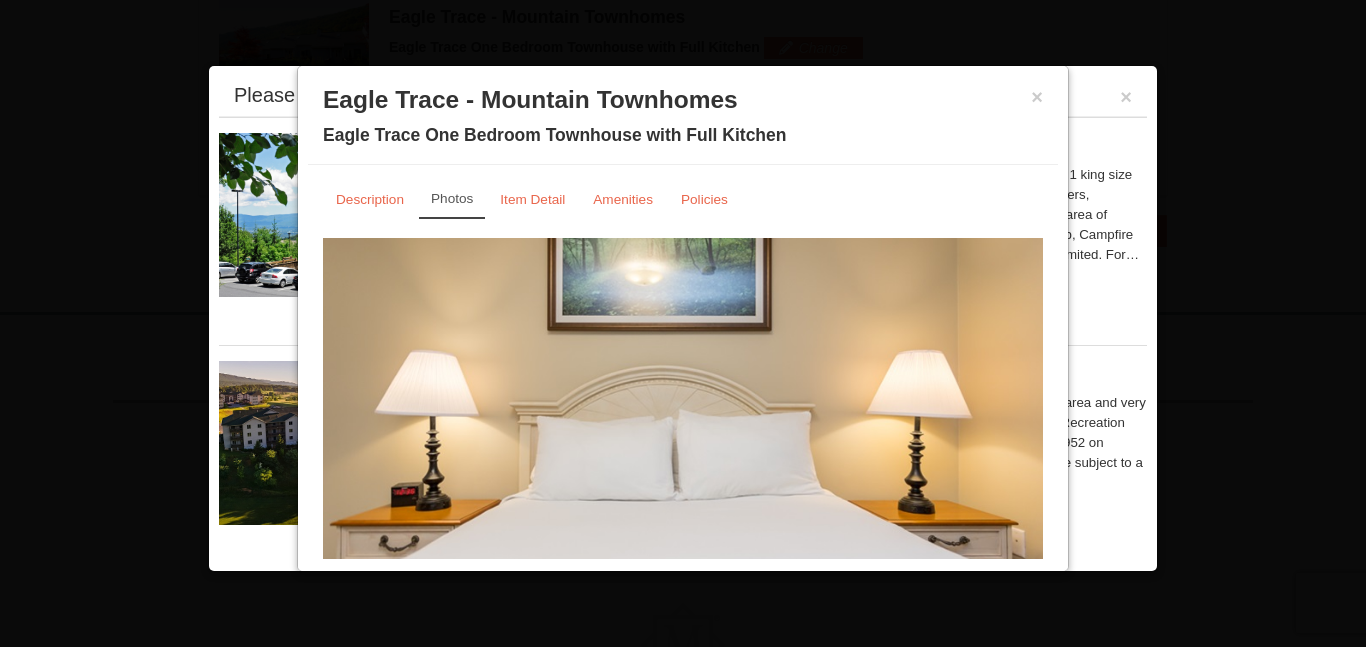 drag, startPoint x: 942, startPoint y: 155, endPoint x: 946, endPoint y: 68, distance: 87.0919 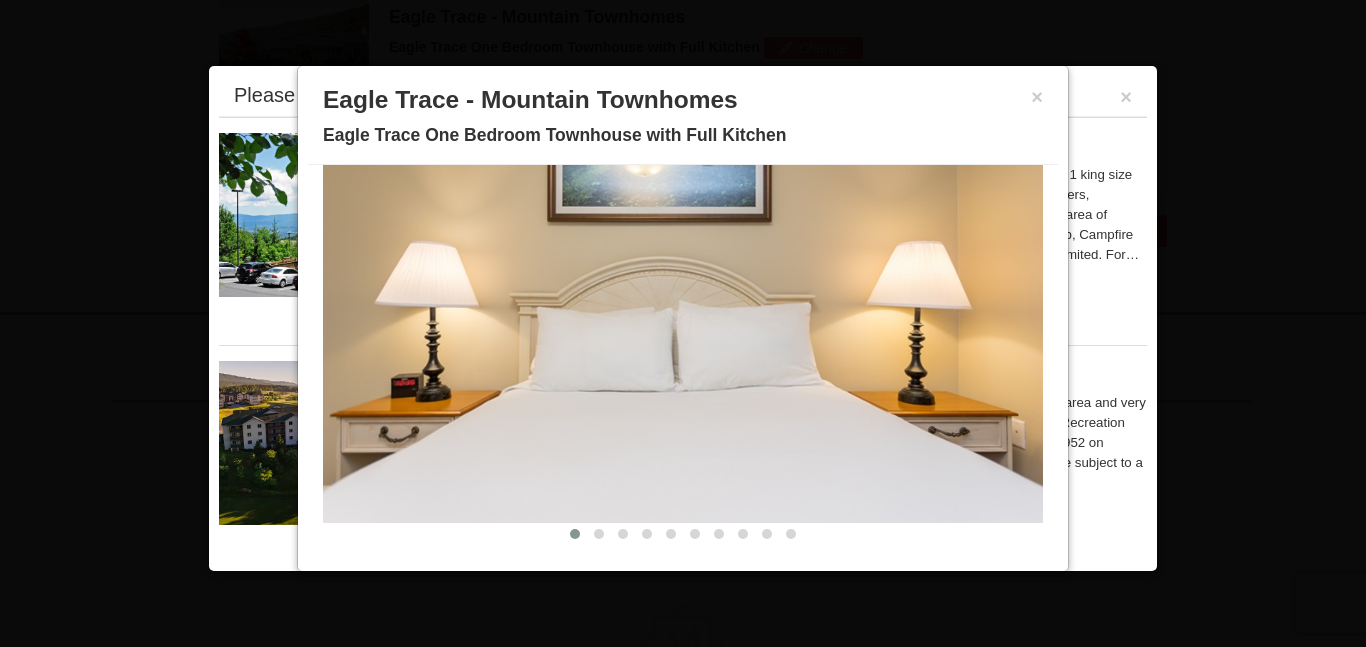 click at bounding box center (683, 326) 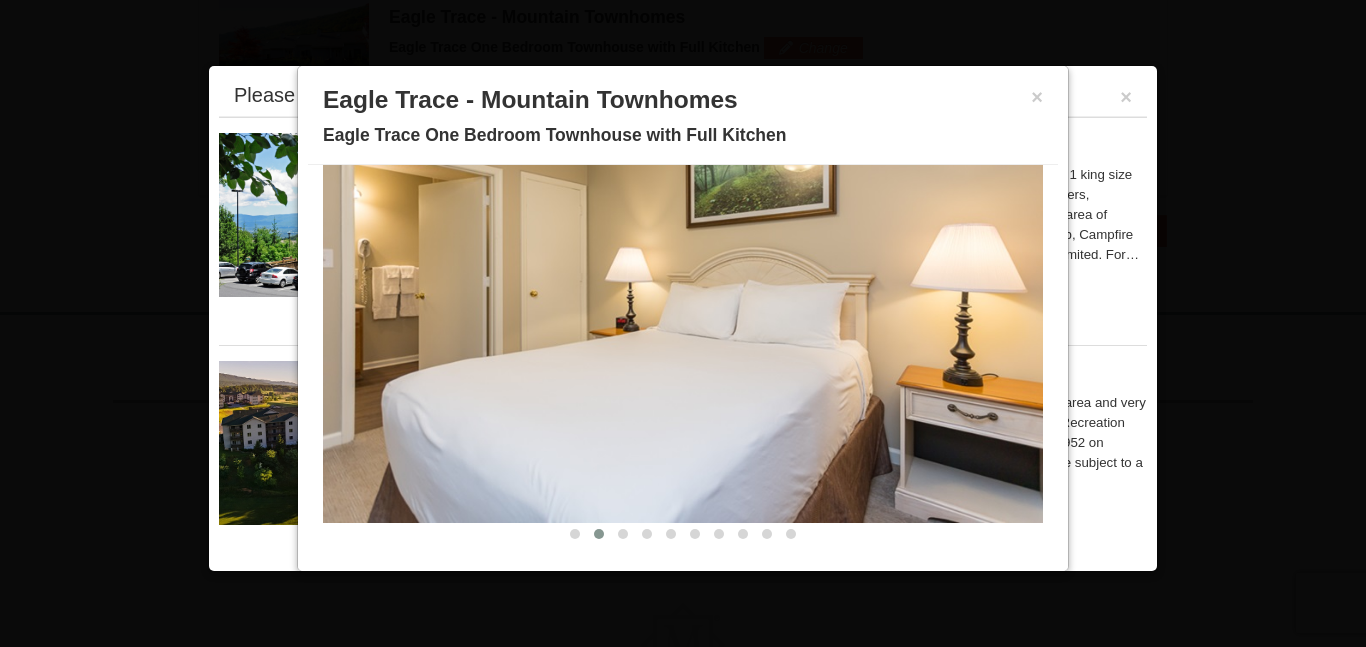 click on "Eagle Trace - Mountain Townhomes" at bounding box center (683, 100) 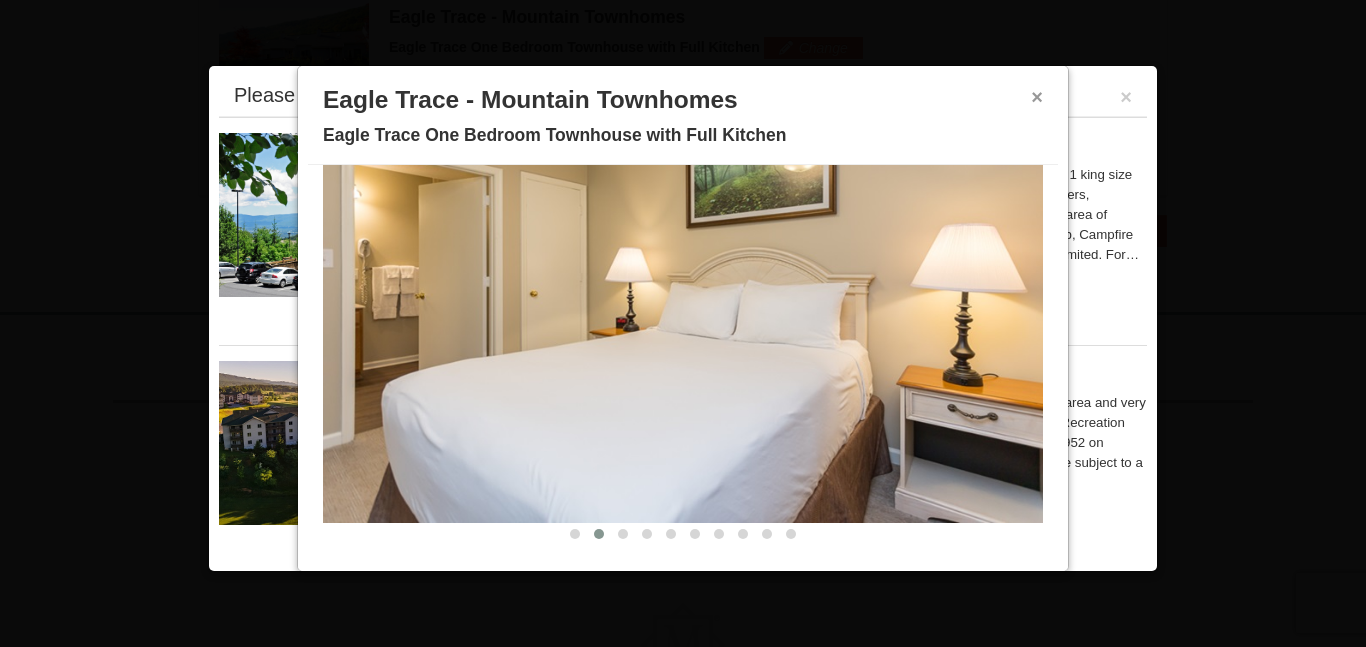 click on "×" at bounding box center (1037, 97) 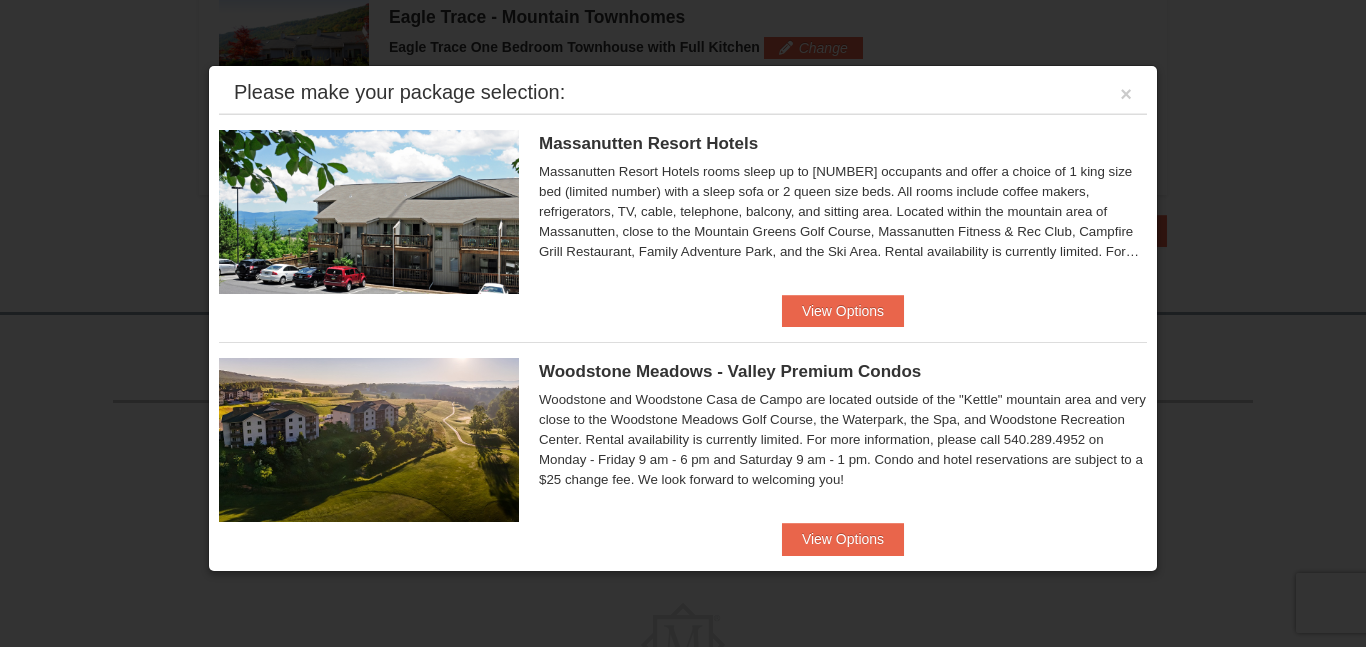 scroll, scrollTop: 0, scrollLeft: 0, axis: both 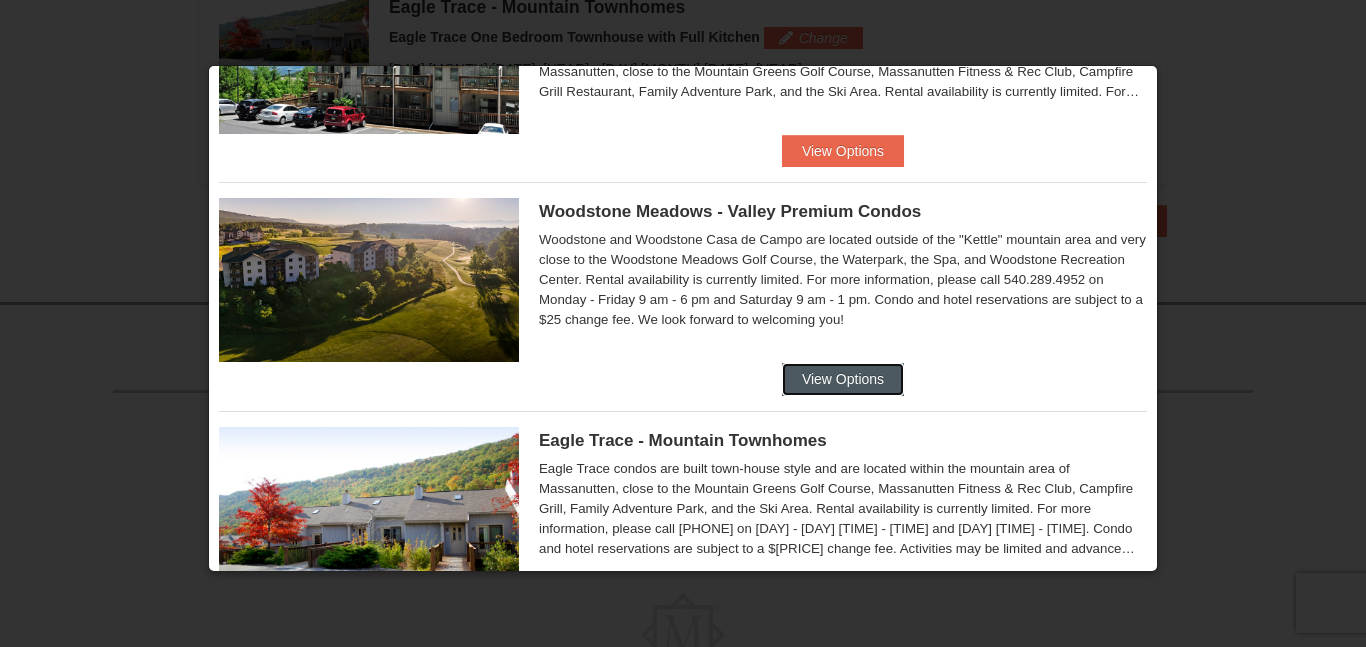 click on "View Options" at bounding box center (843, 379) 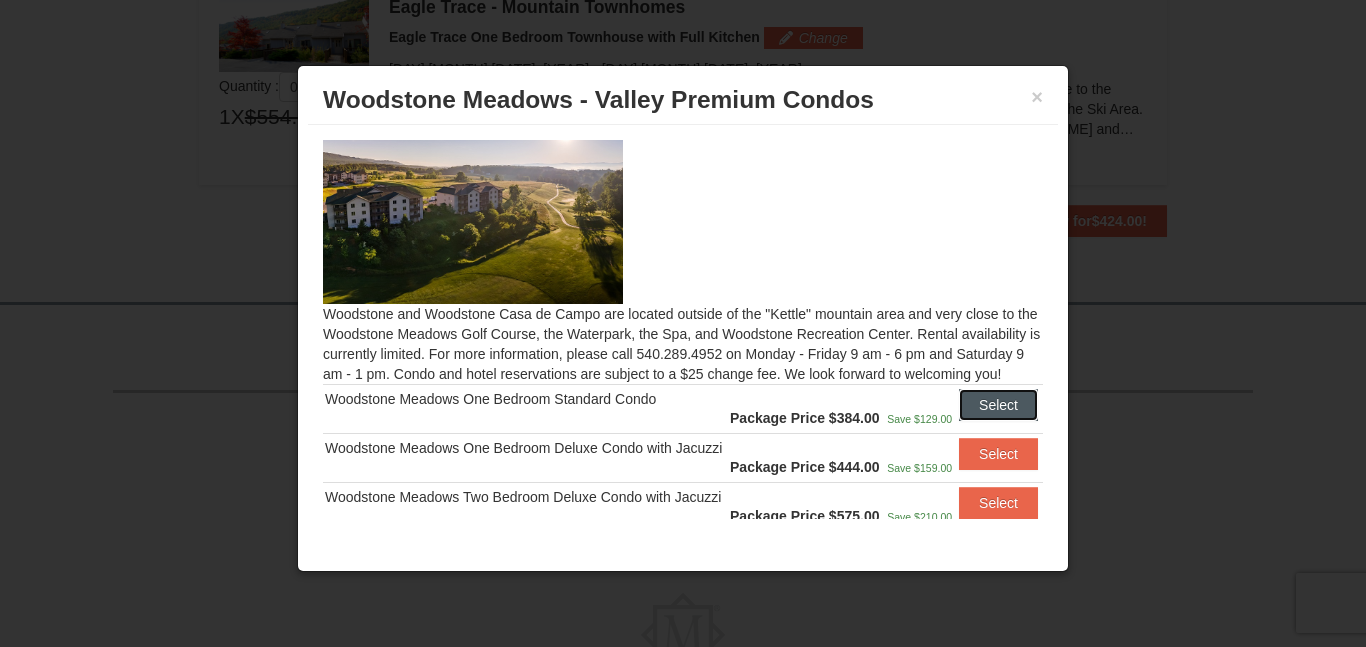 click on "Select" at bounding box center [998, 405] 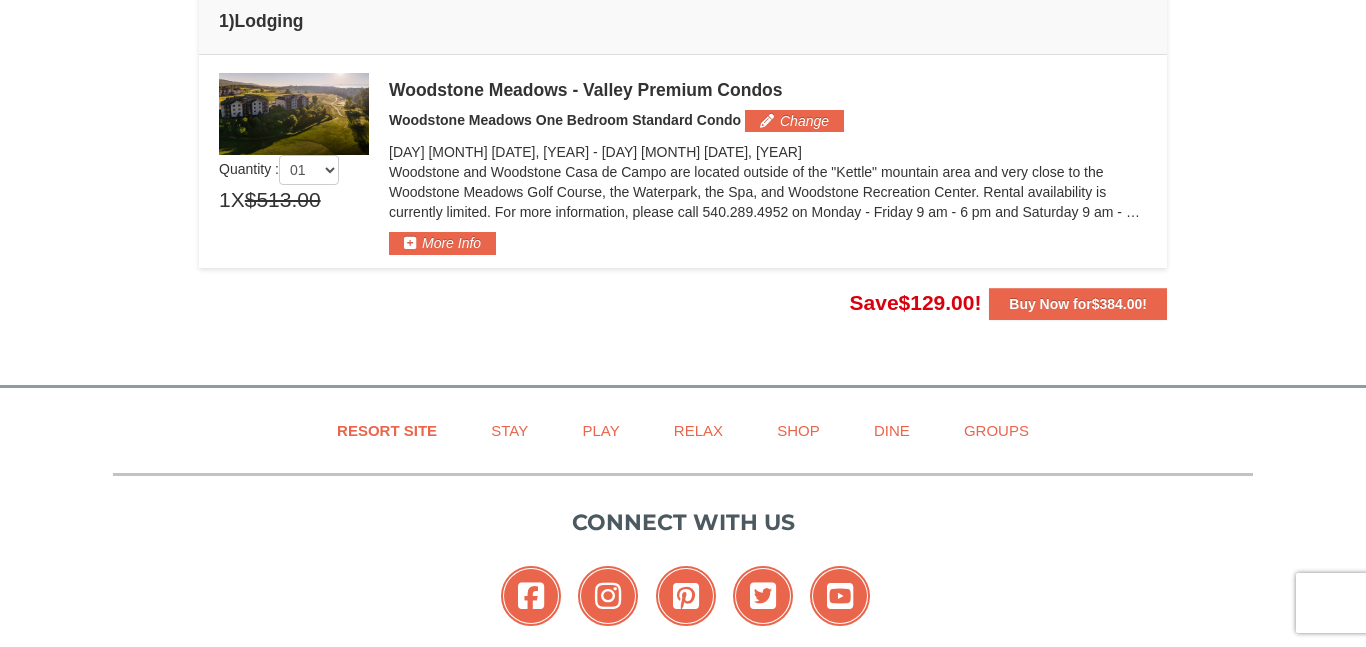 scroll, scrollTop: 542, scrollLeft: 0, axis: vertical 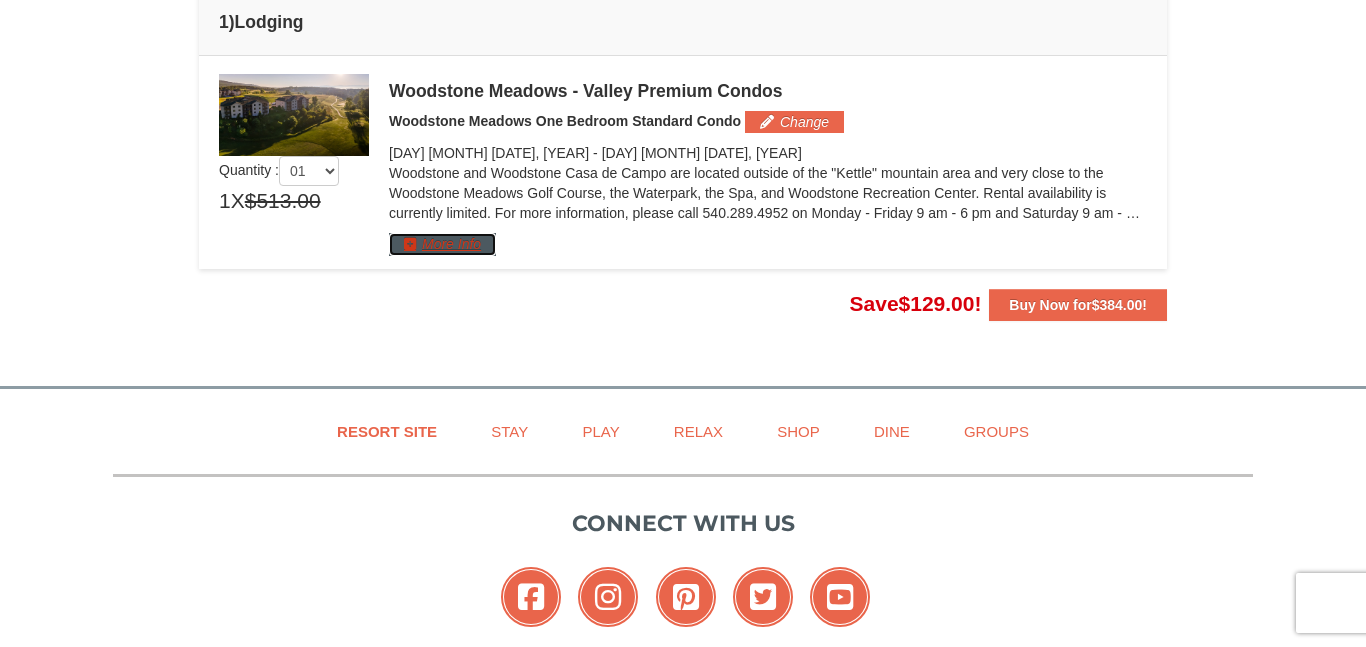 click on "More Info" at bounding box center [442, 244] 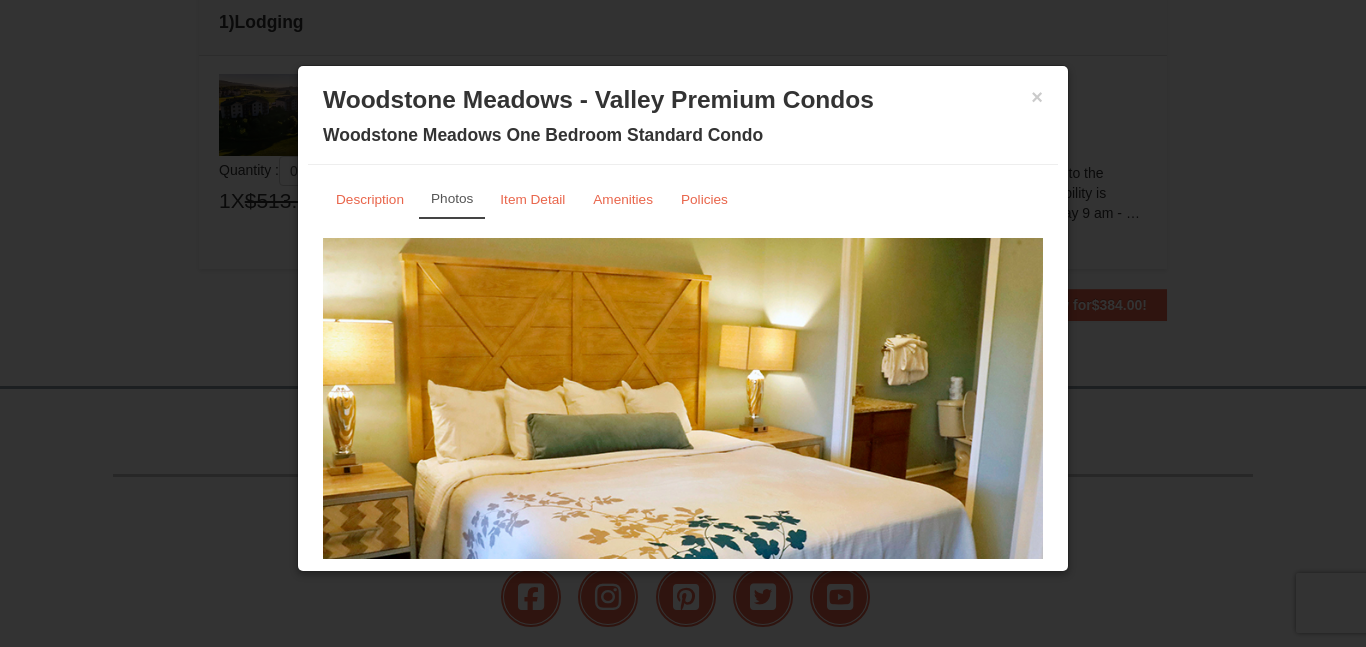 scroll, scrollTop: 109, scrollLeft: 0, axis: vertical 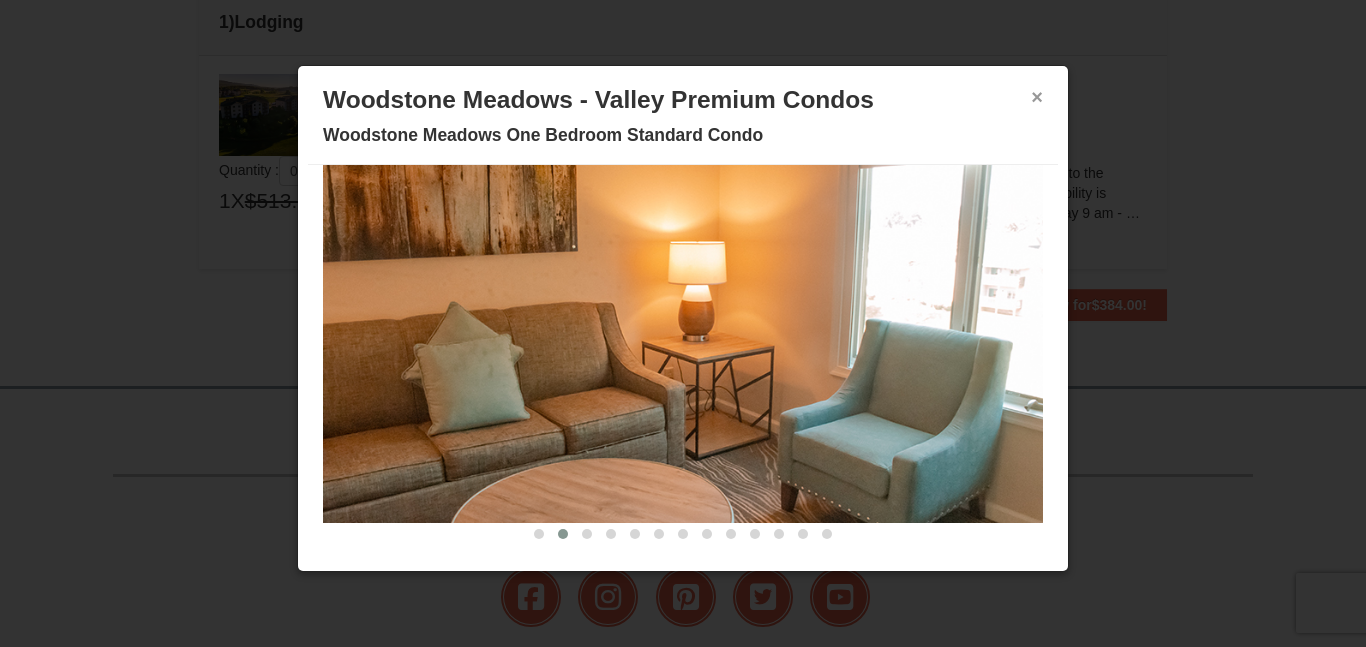 click on "×" at bounding box center (1037, 97) 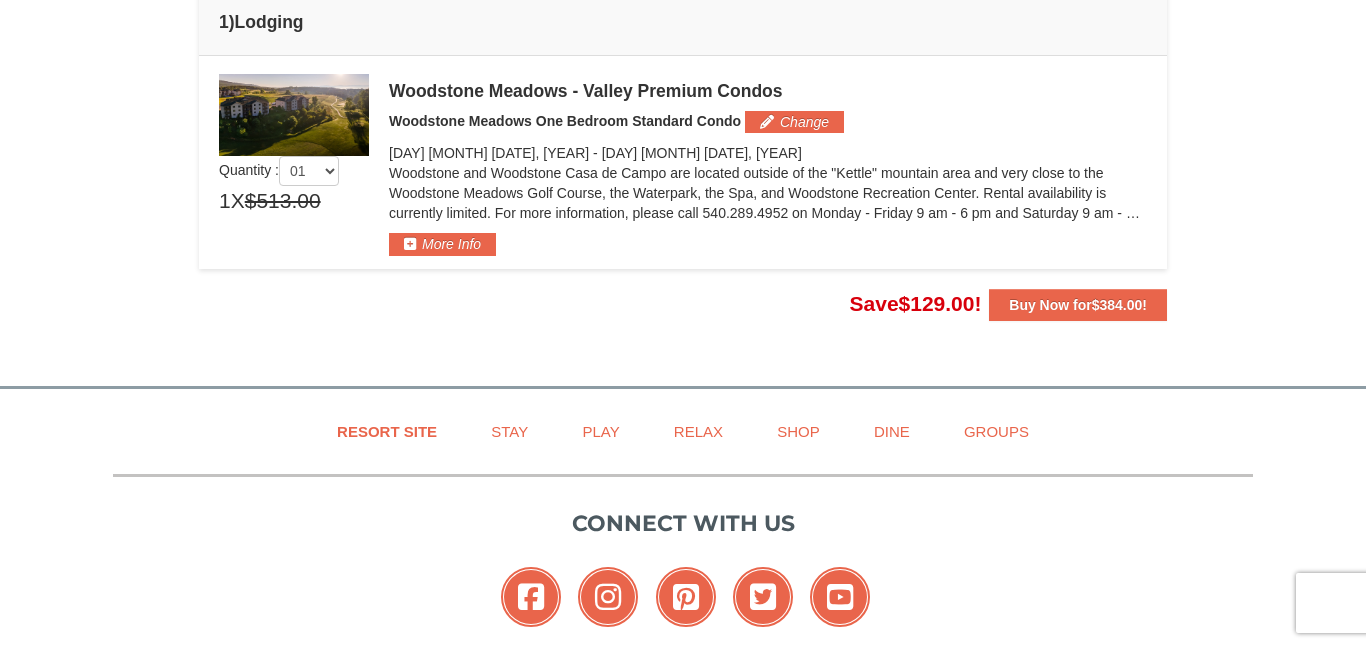 click on "Please make your package selection:
×" at bounding box center [683, 162] 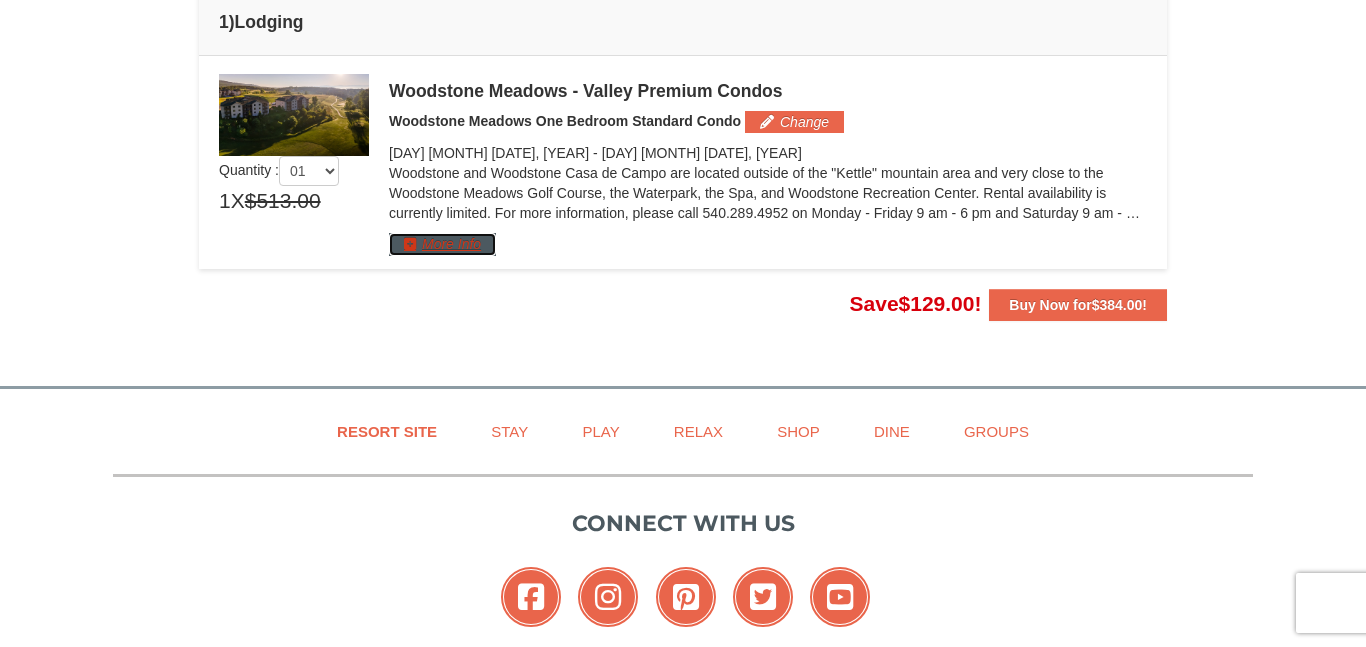 click on "More Info" at bounding box center (442, 244) 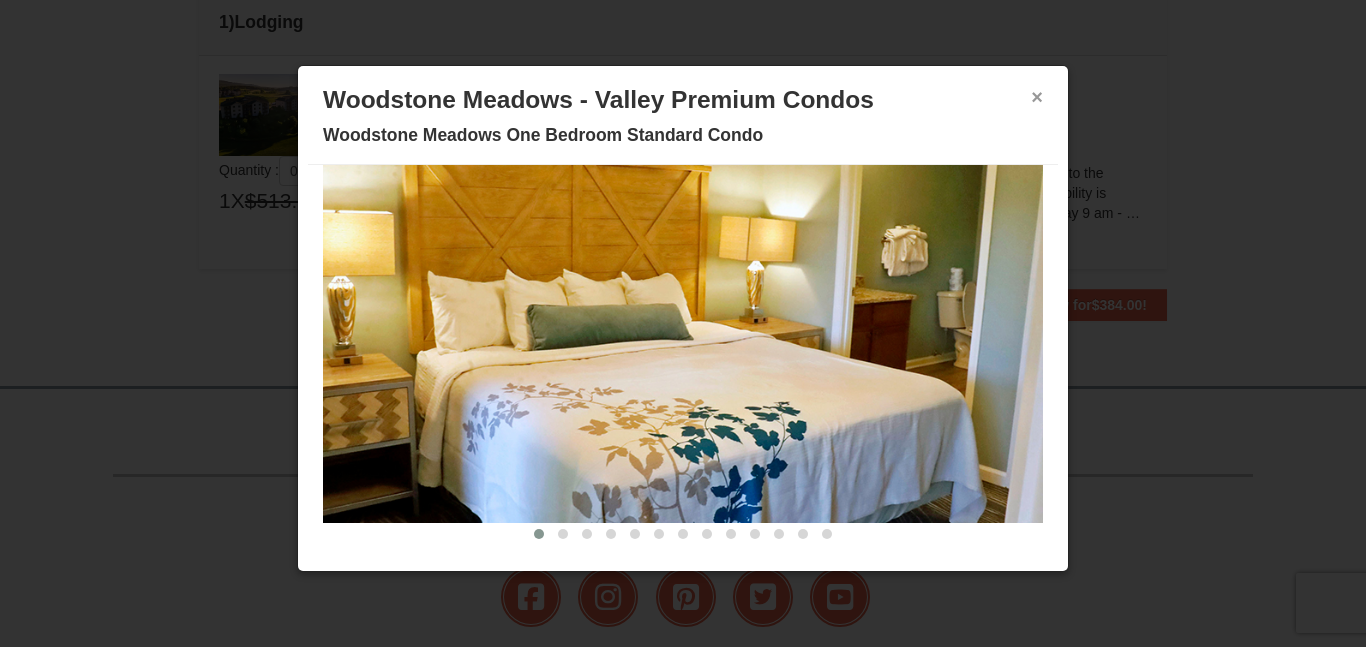 click on "×" at bounding box center [1037, 97] 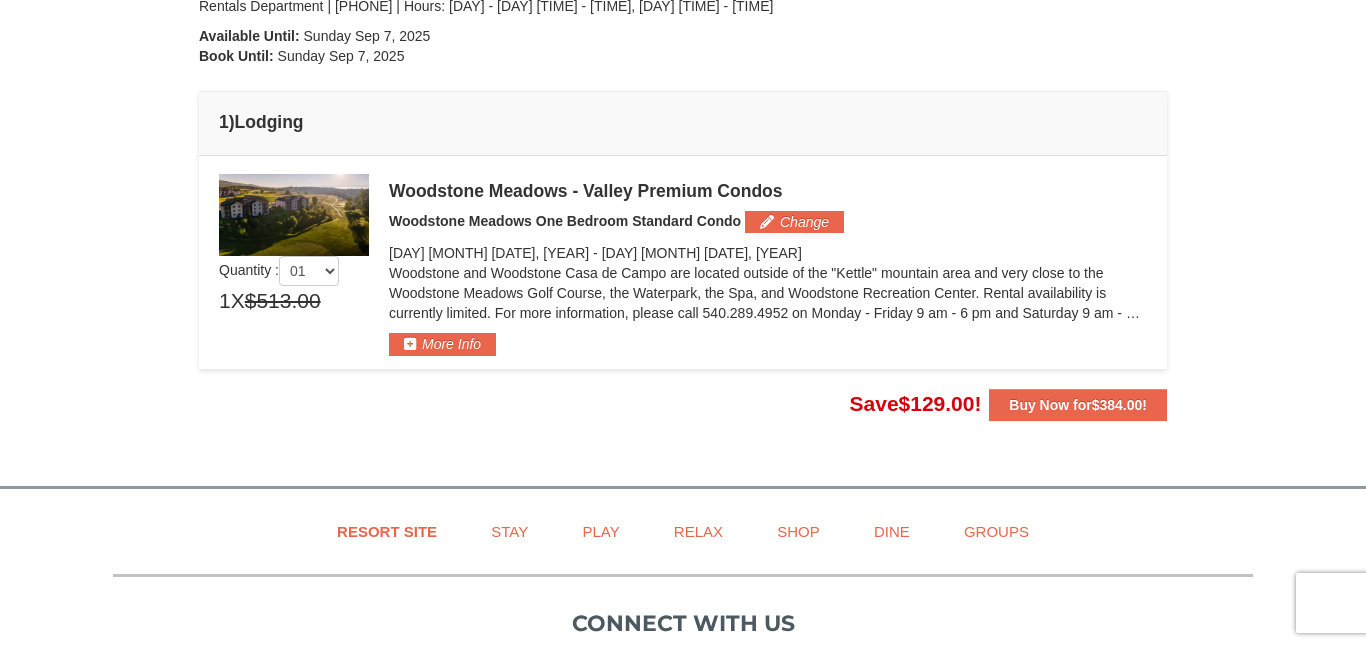 scroll, scrollTop: 551, scrollLeft: 0, axis: vertical 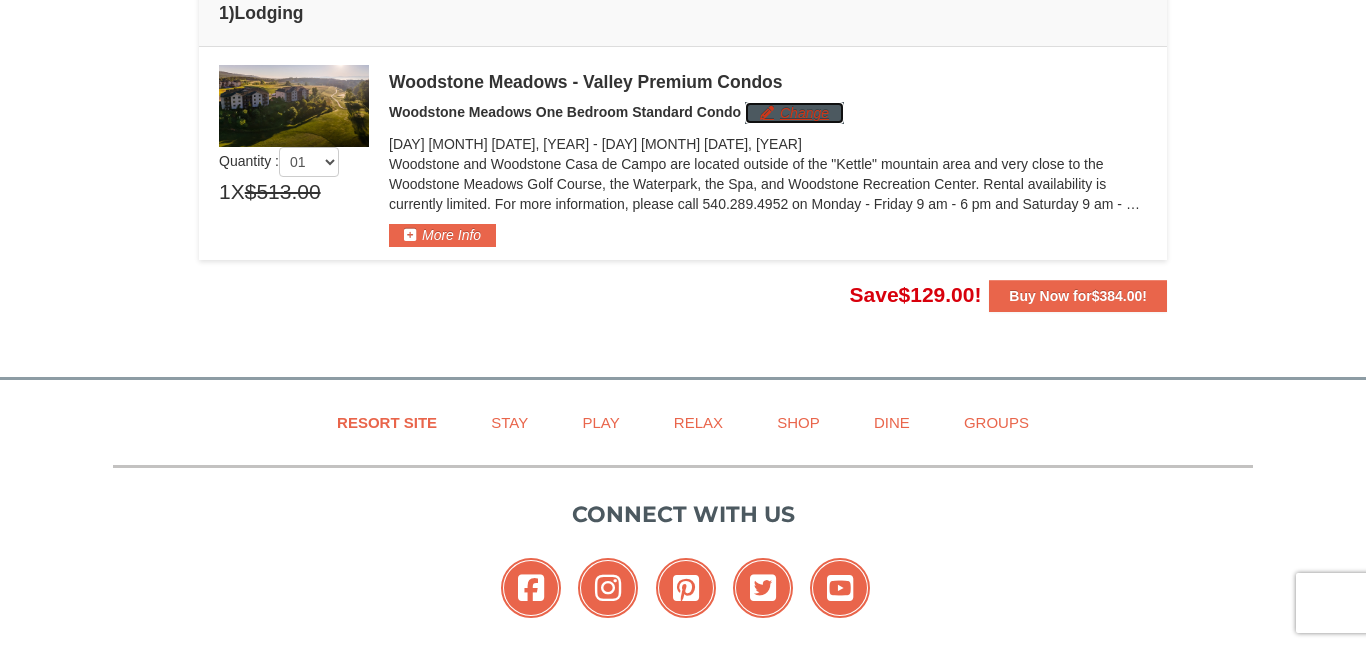 click on "Change" at bounding box center (794, 113) 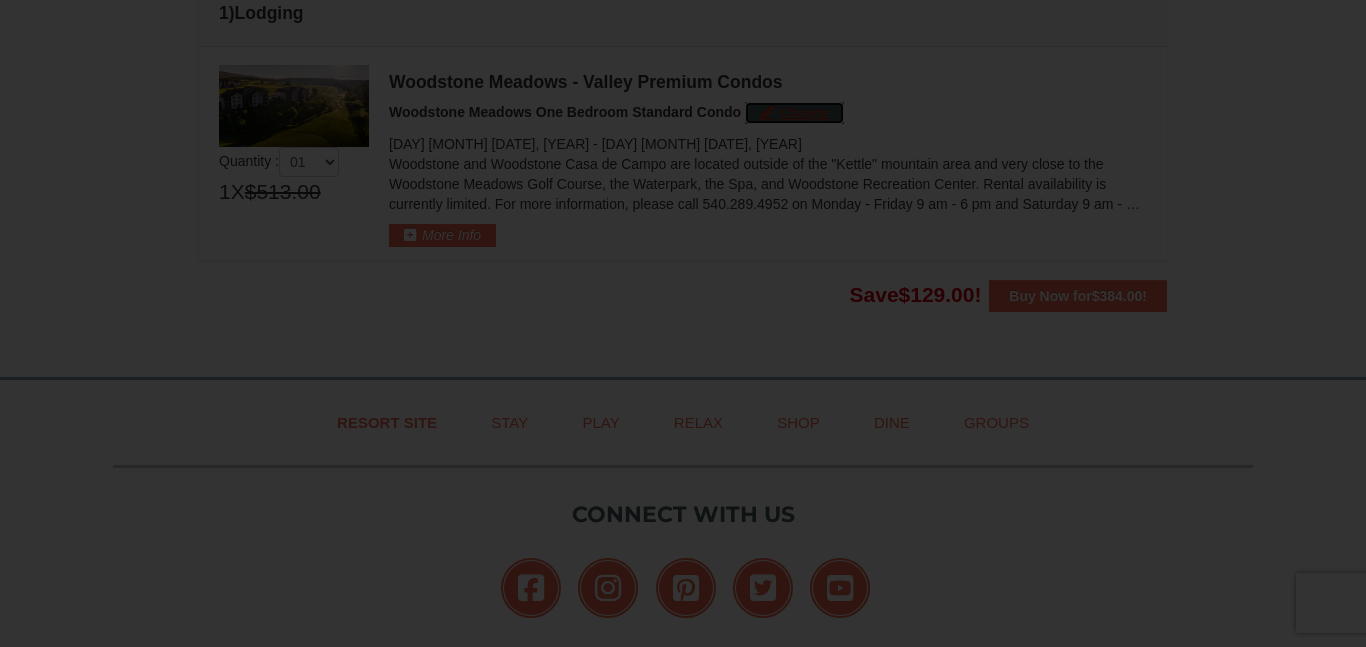 scroll, scrollTop: 570, scrollLeft: 0, axis: vertical 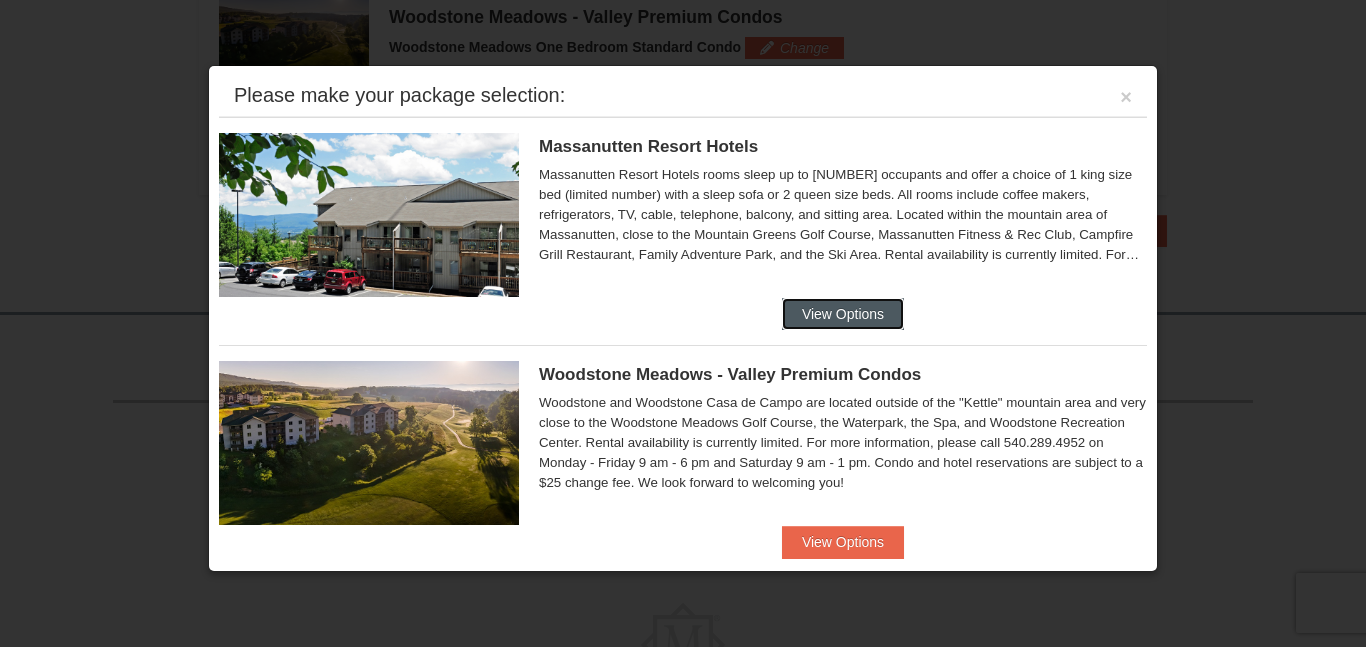 click on "View Options" at bounding box center [843, 314] 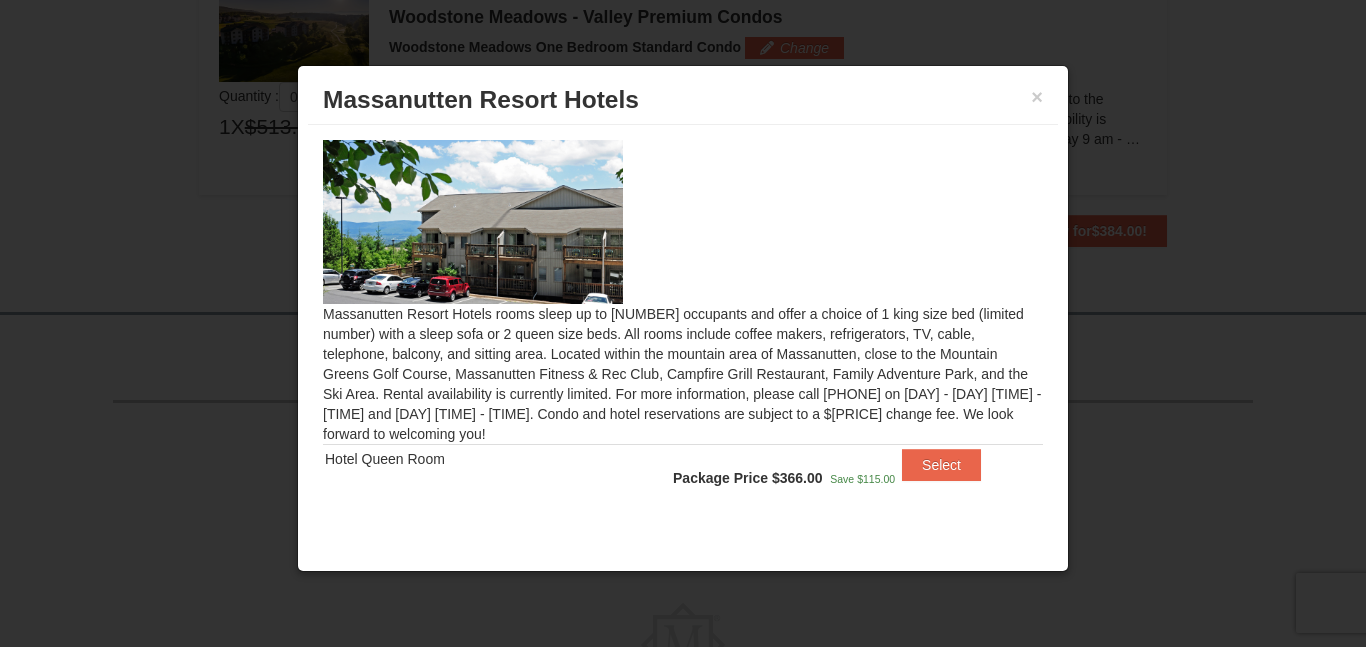 scroll, scrollTop: 9, scrollLeft: 0, axis: vertical 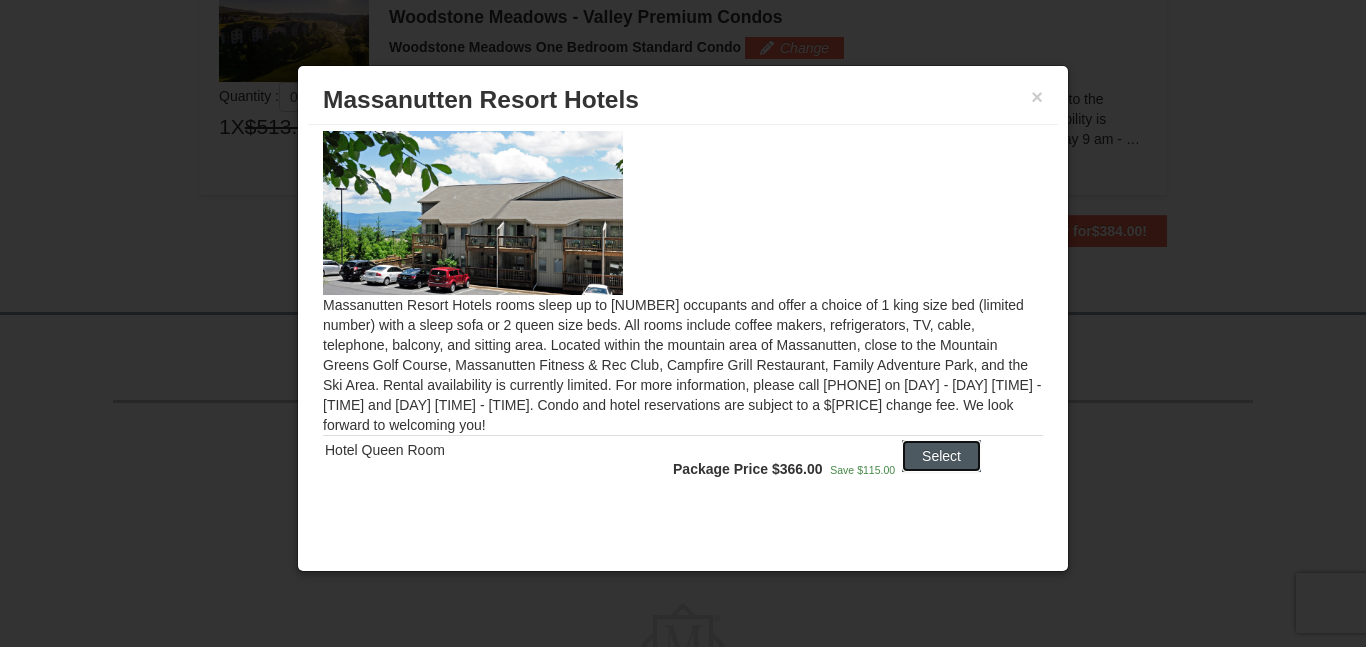 click on "Select" at bounding box center (941, 456) 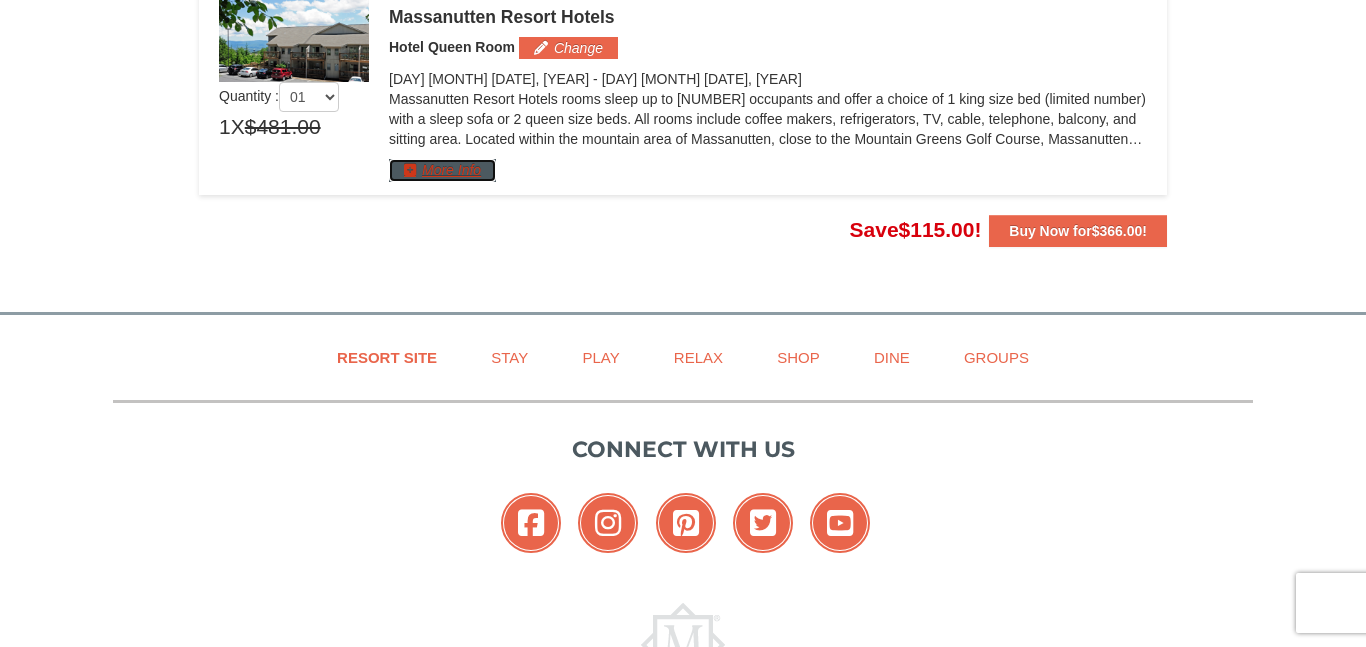 click on "More Info" at bounding box center (442, 170) 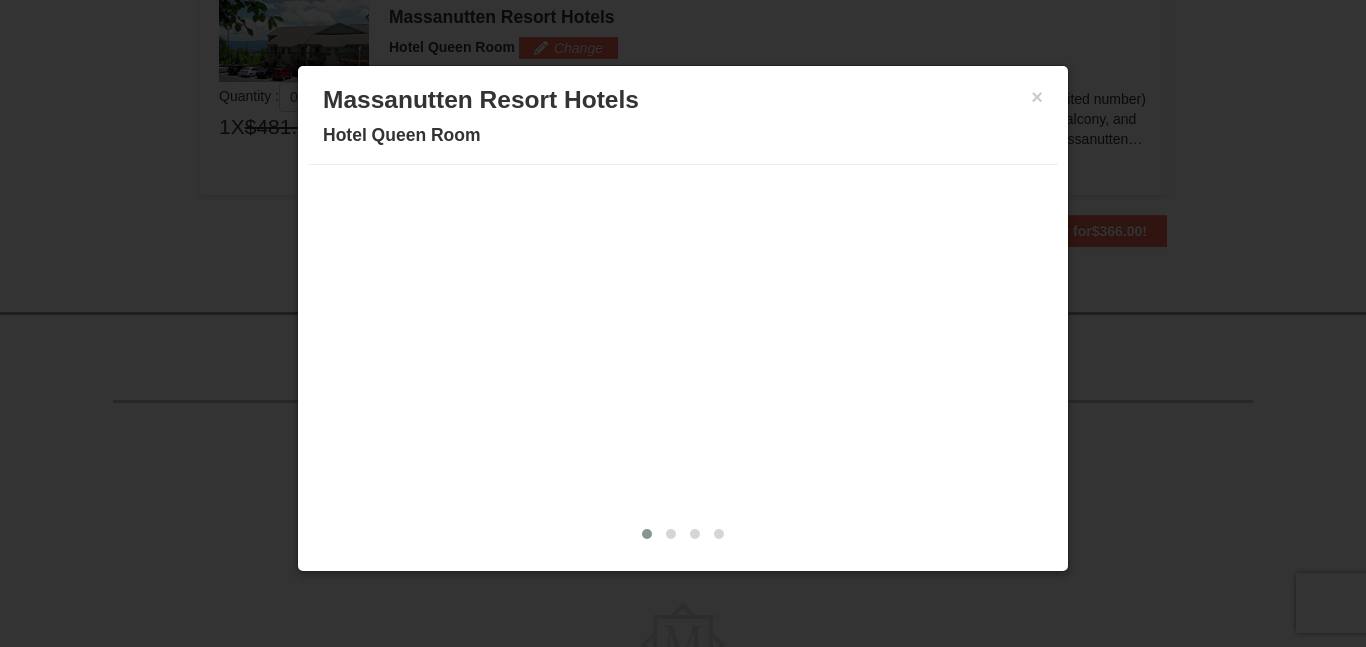 scroll, scrollTop: 0, scrollLeft: 0, axis: both 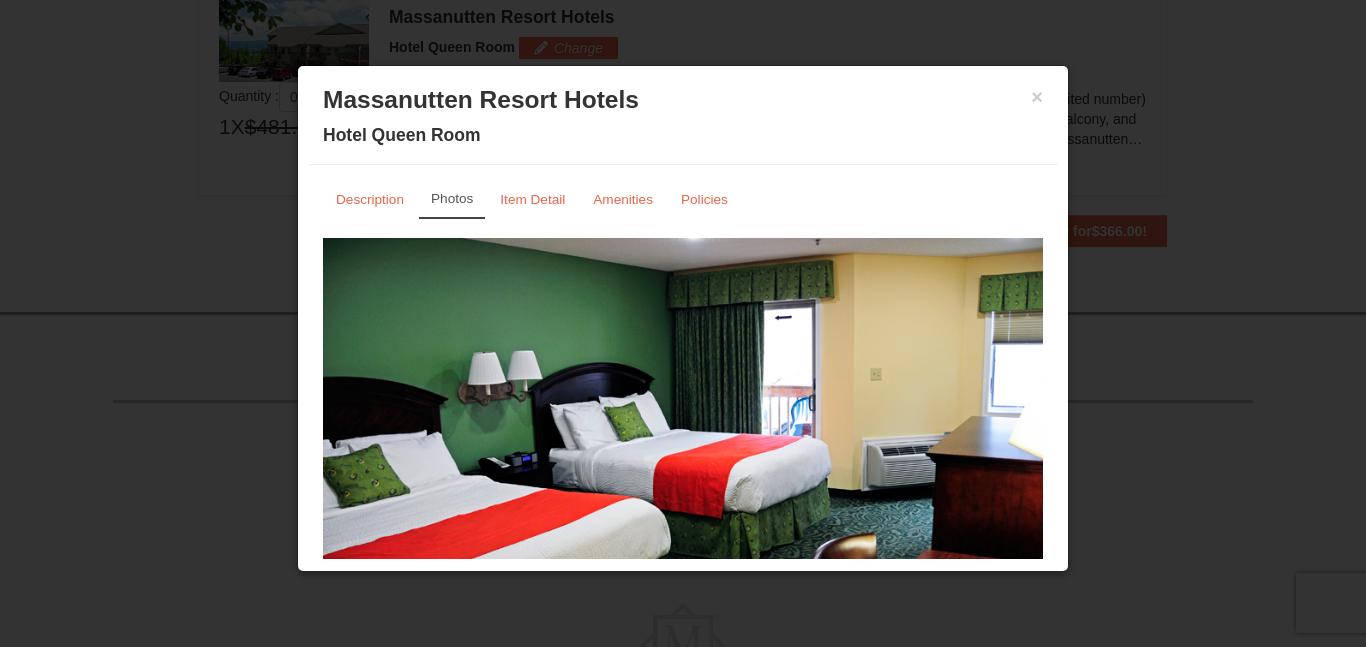 click at bounding box center (683, 435) 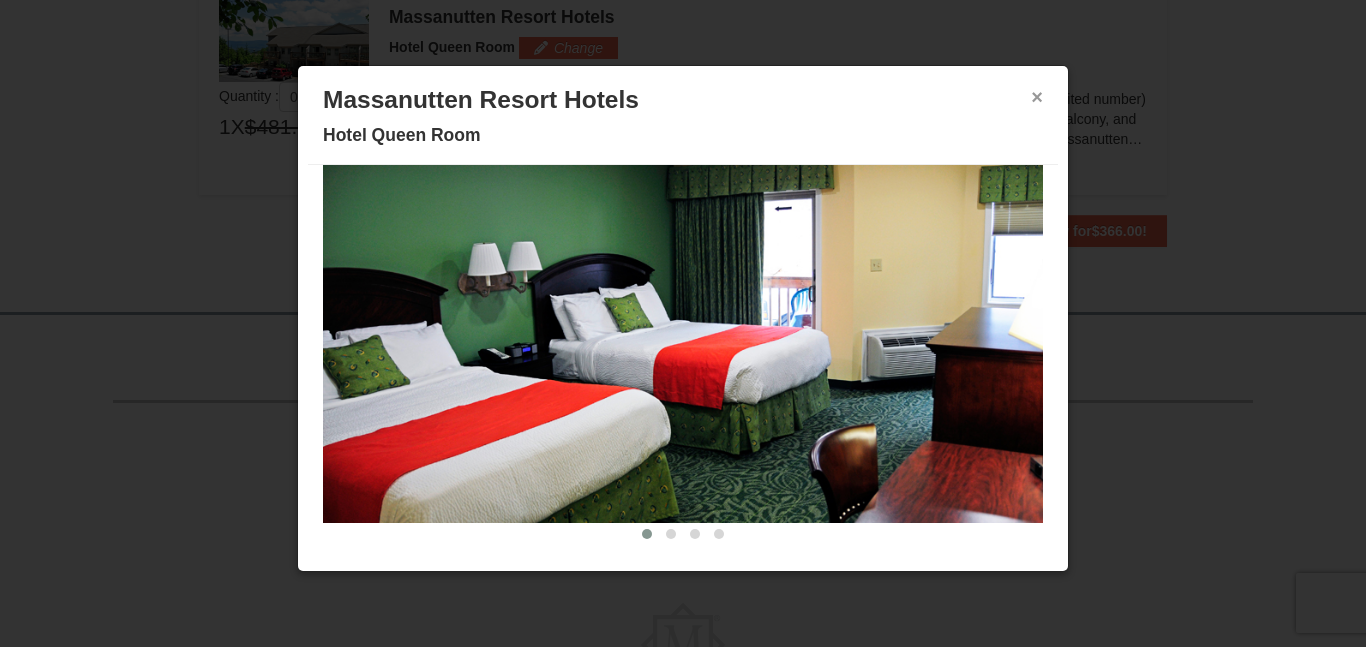 click on "×" at bounding box center [1037, 97] 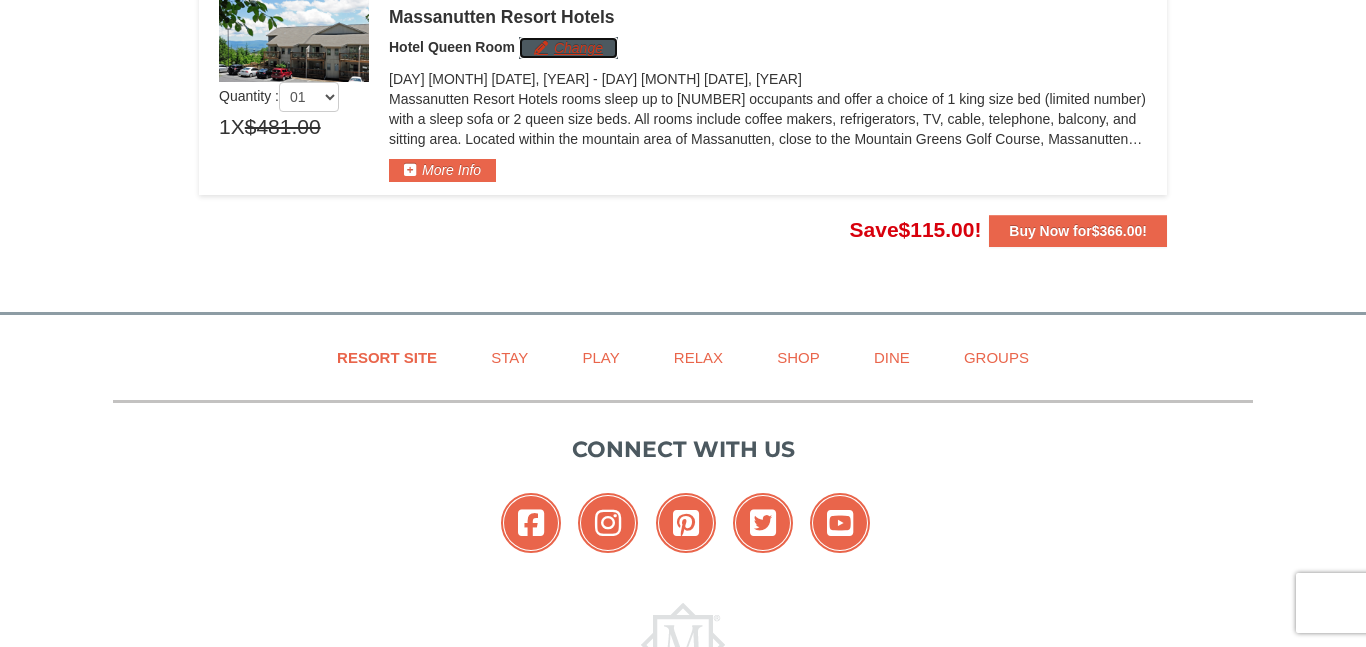 click on "Change" at bounding box center [568, 48] 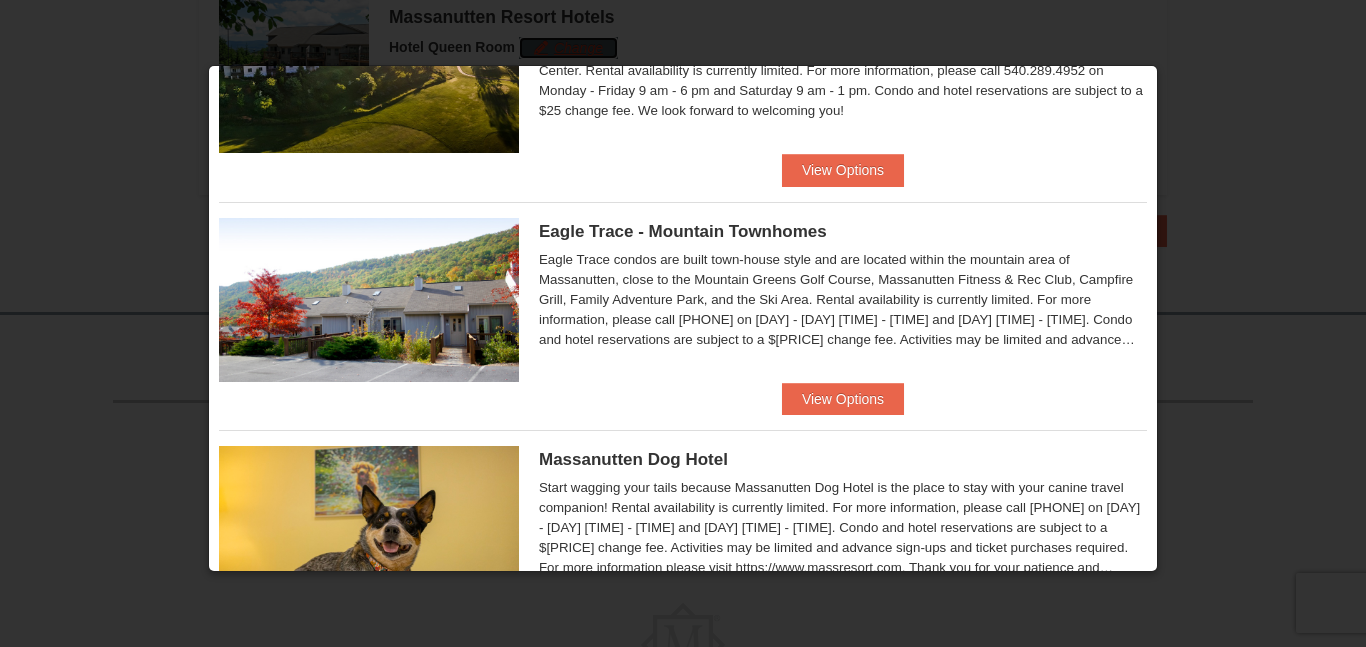 scroll, scrollTop: 374, scrollLeft: 0, axis: vertical 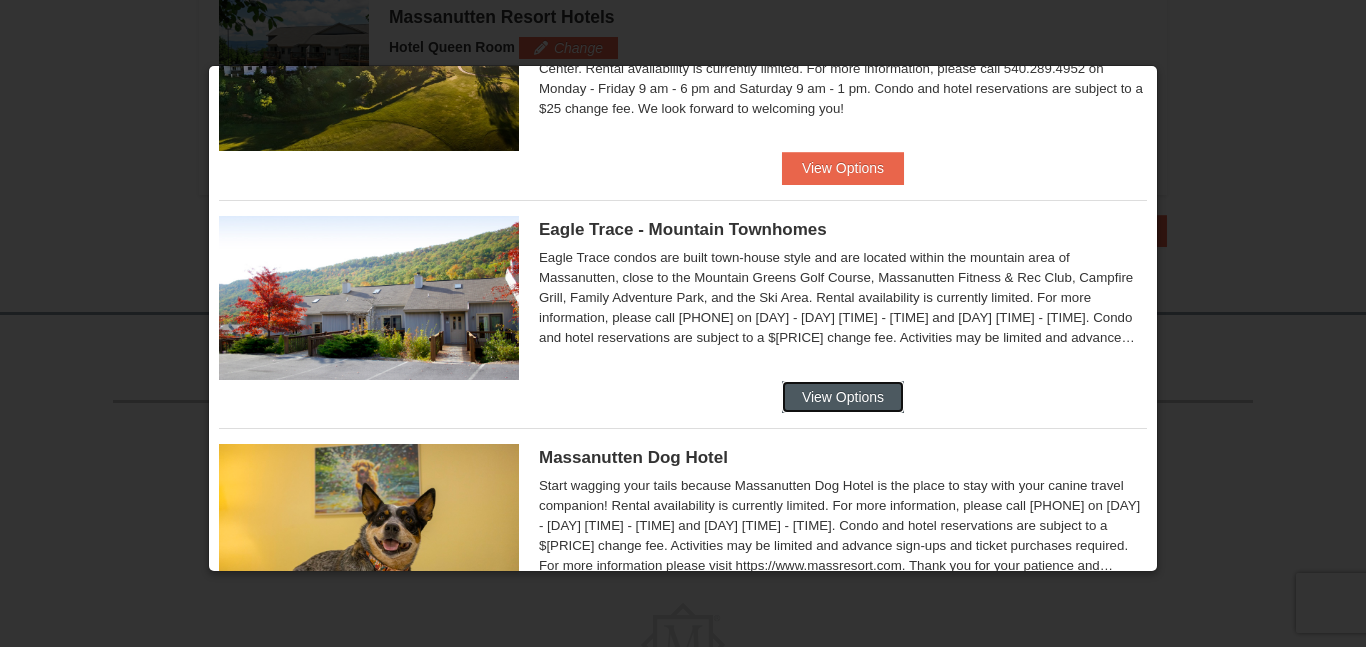 click on "View Options" at bounding box center [843, 397] 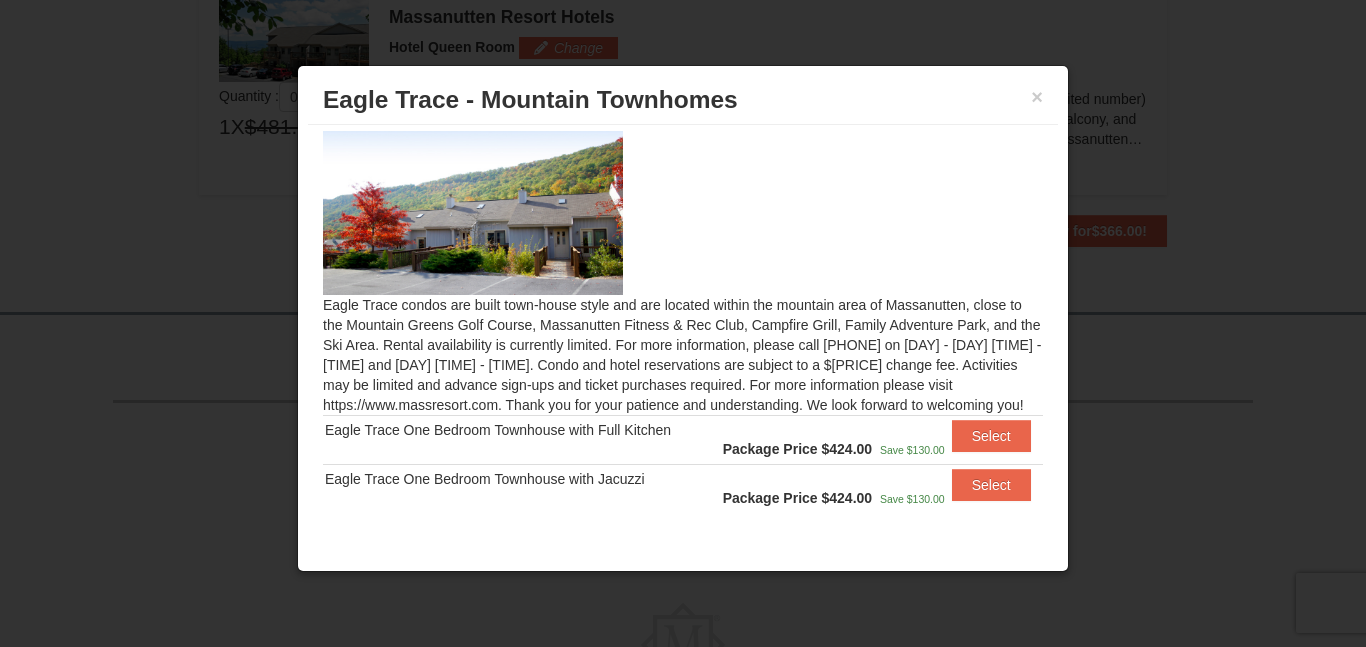click on "Select" at bounding box center [995, 439] 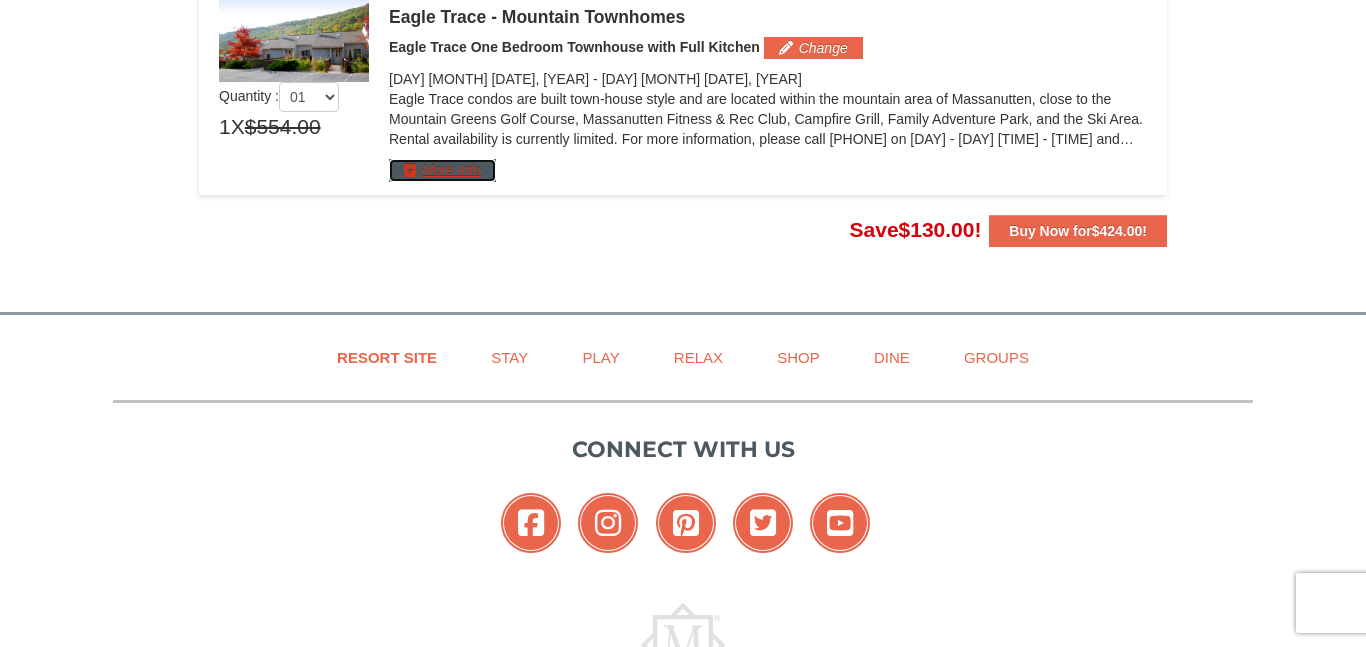 click on "More Info" at bounding box center [442, 170] 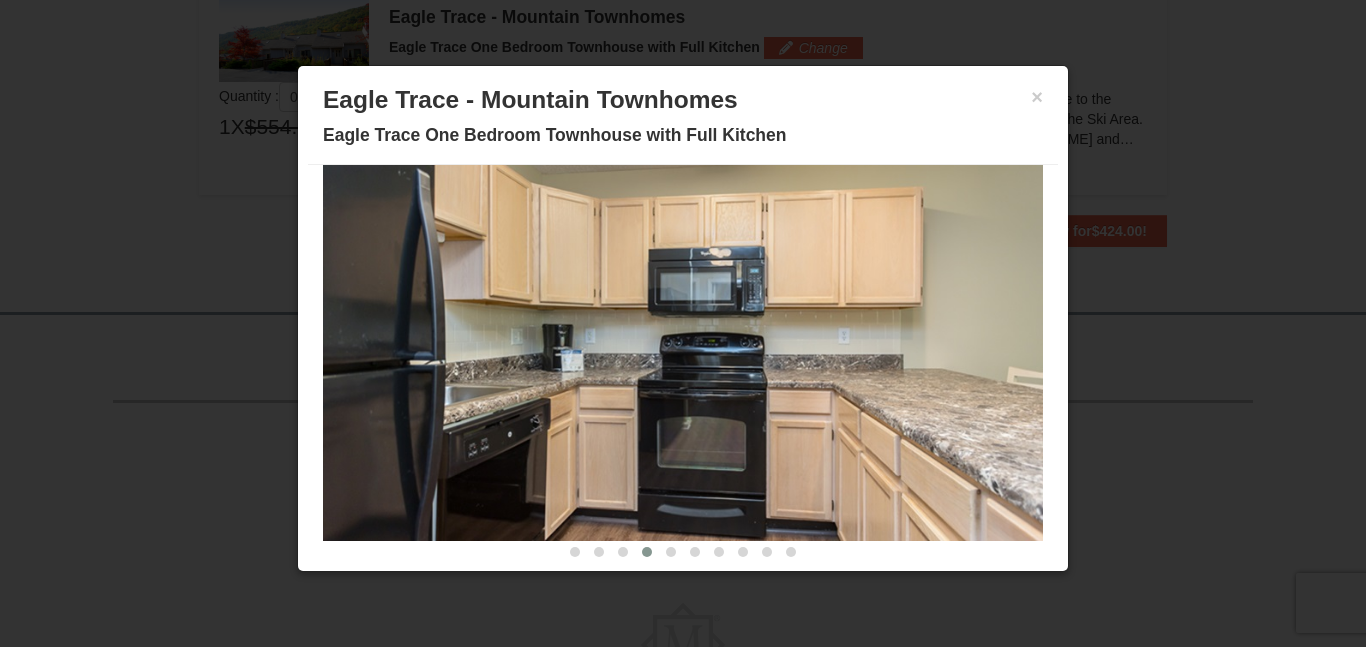 scroll, scrollTop: 109, scrollLeft: 0, axis: vertical 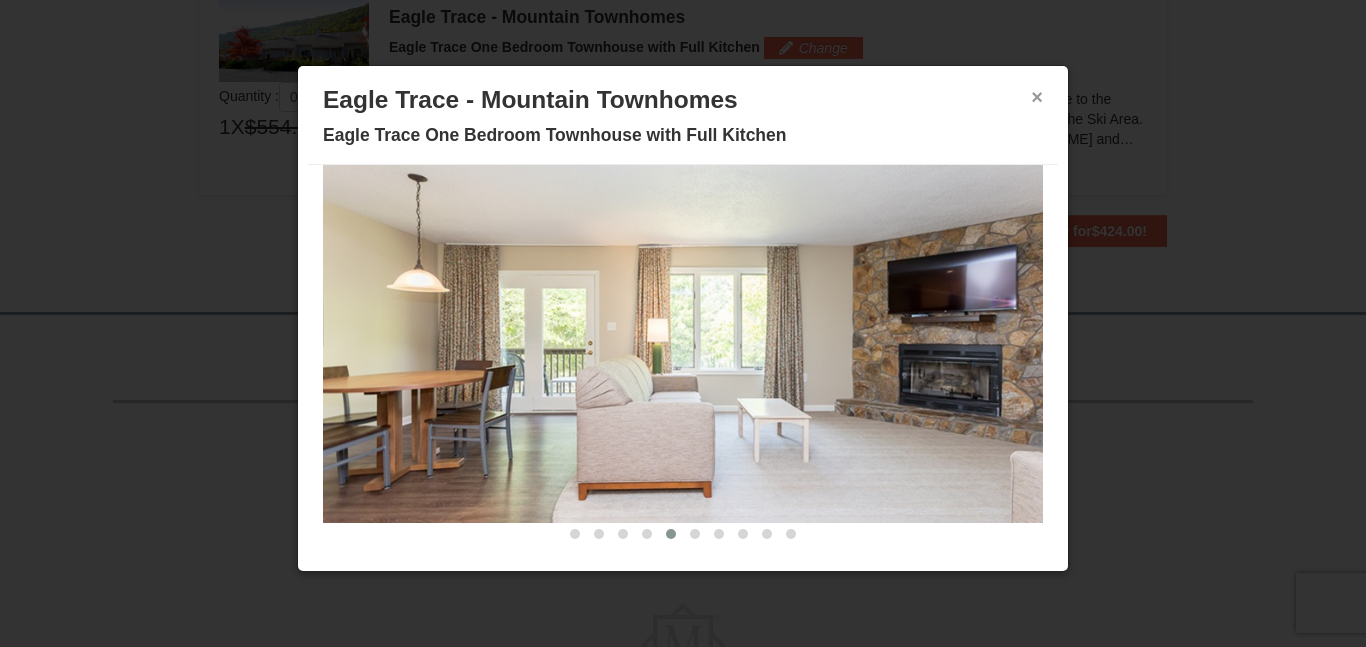click on "×" at bounding box center [1037, 97] 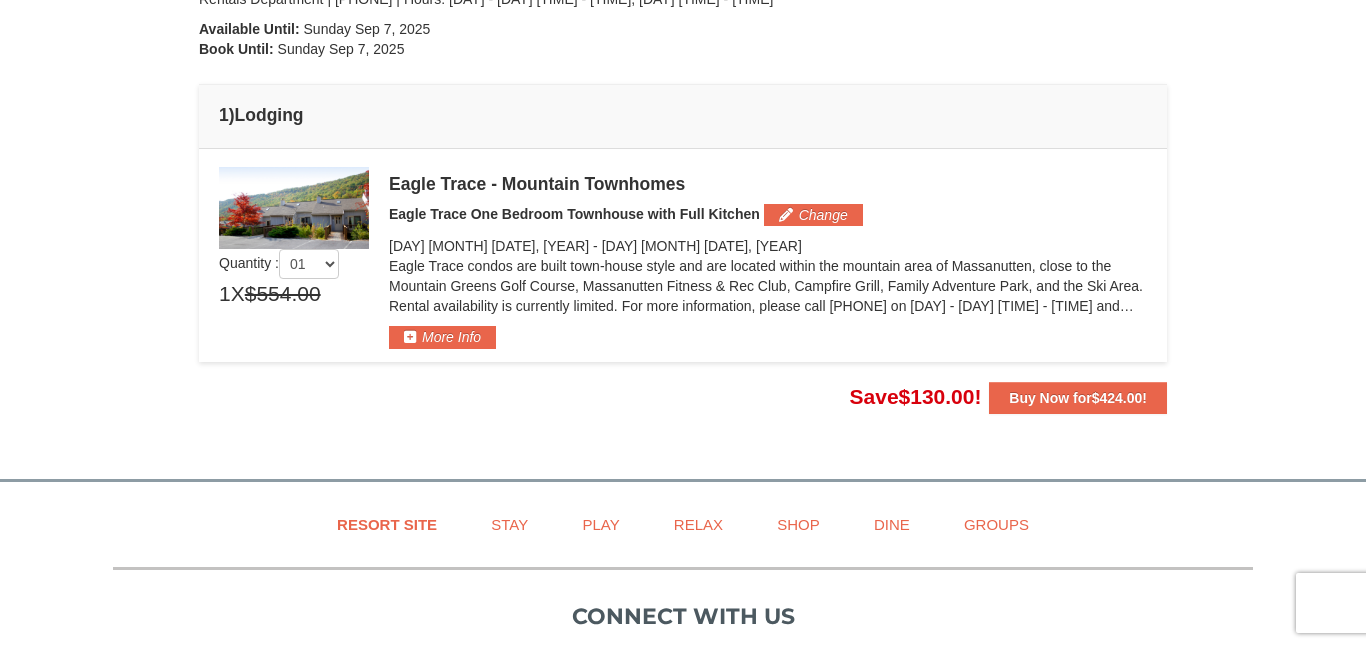 scroll, scrollTop: 435, scrollLeft: 0, axis: vertical 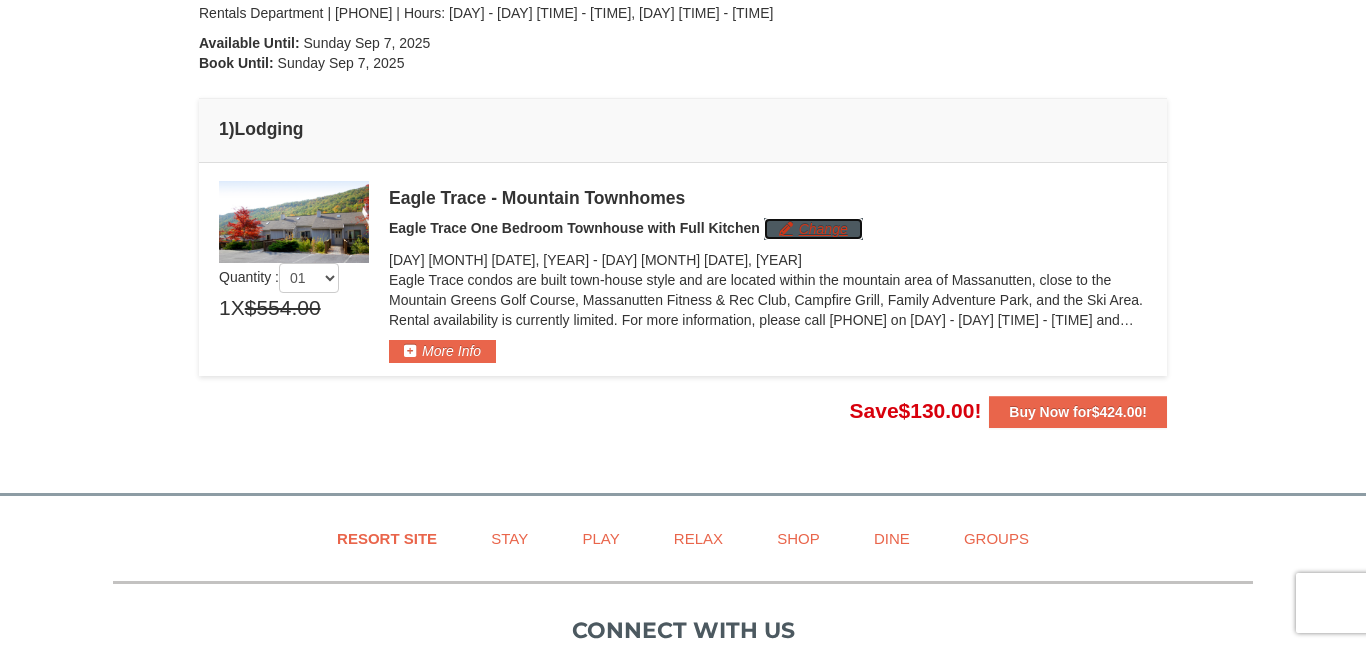 click on "Change" at bounding box center (813, 229) 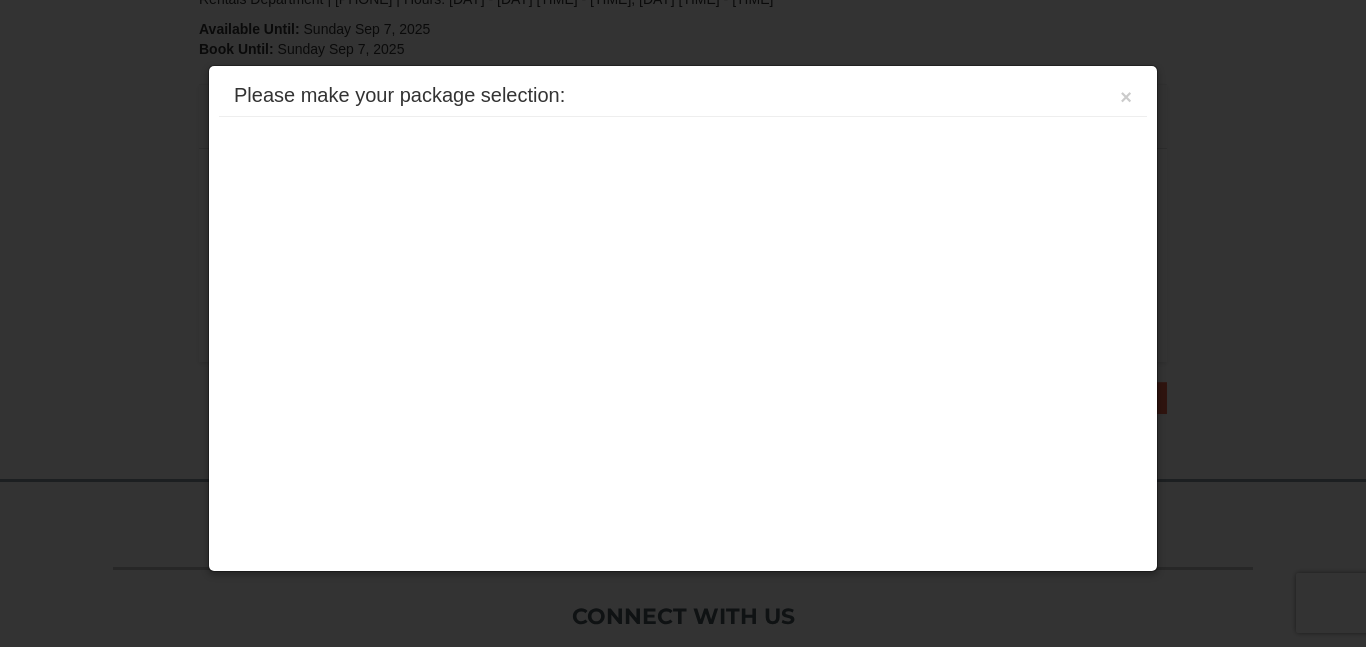 scroll, scrollTop: 511, scrollLeft: 0, axis: vertical 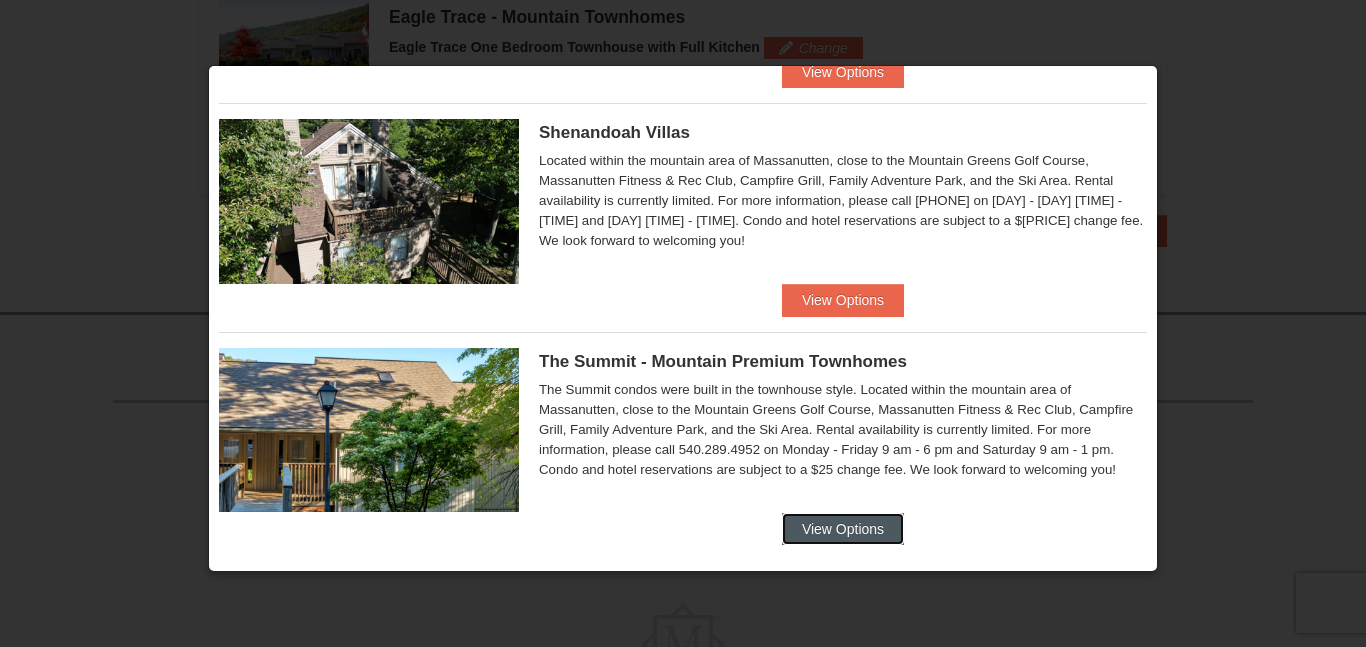click on "View Options" at bounding box center (843, 529) 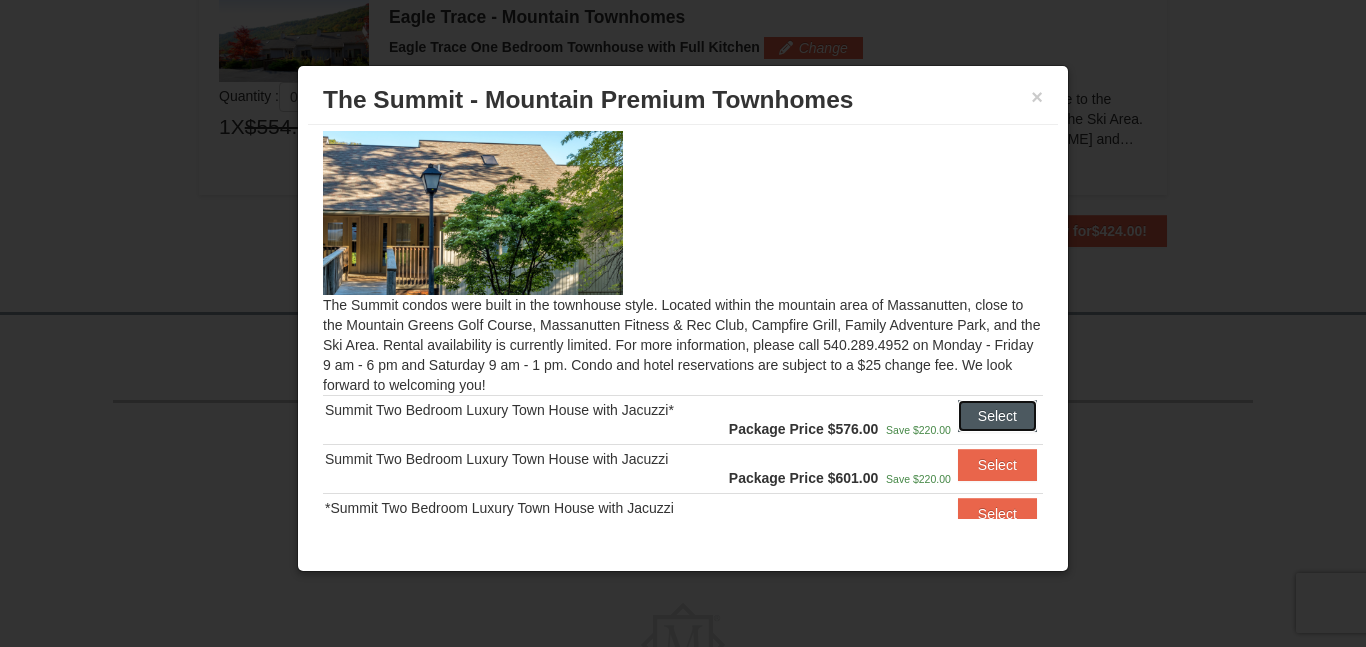 click on "Select" at bounding box center [997, 416] 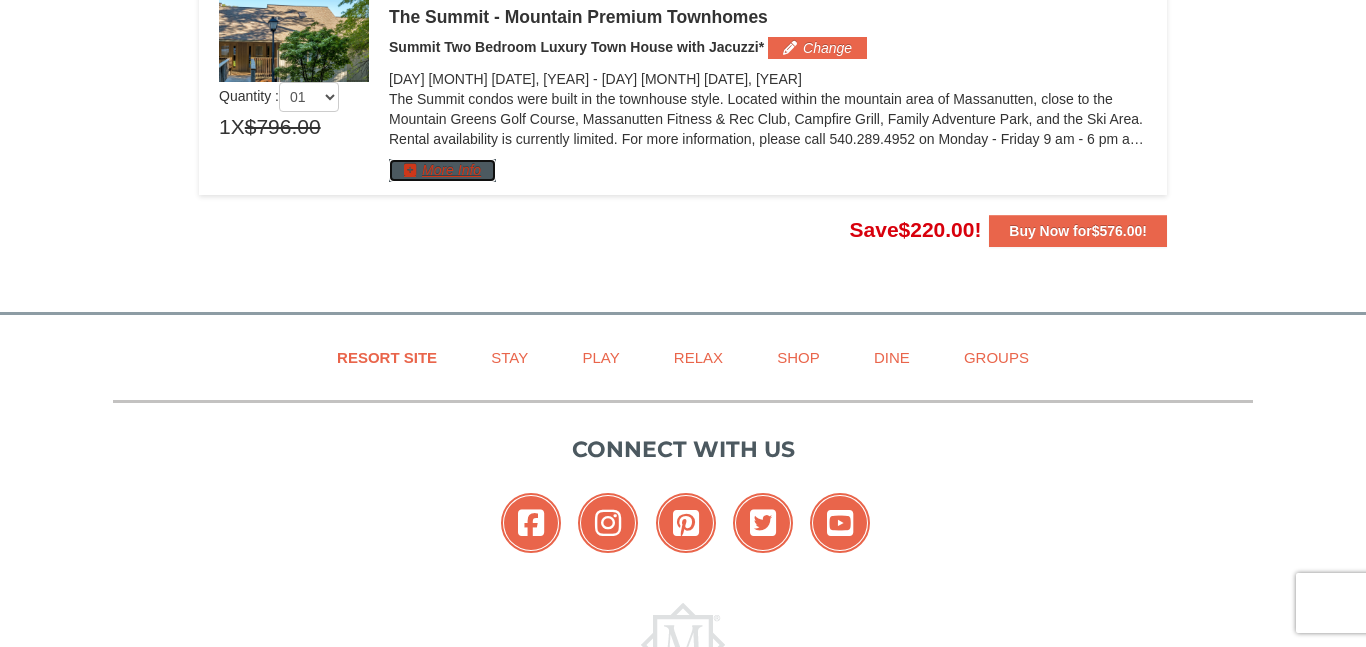 click on "More Info" at bounding box center [442, 170] 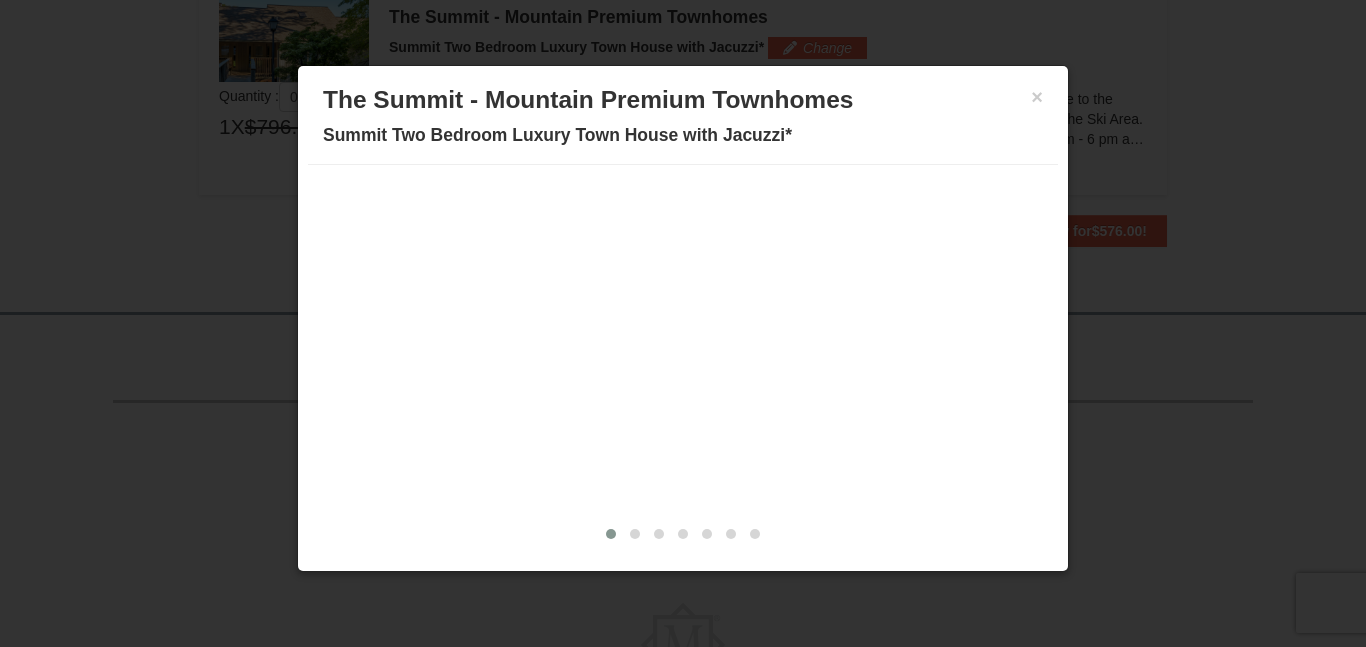 scroll, scrollTop: 0, scrollLeft: 0, axis: both 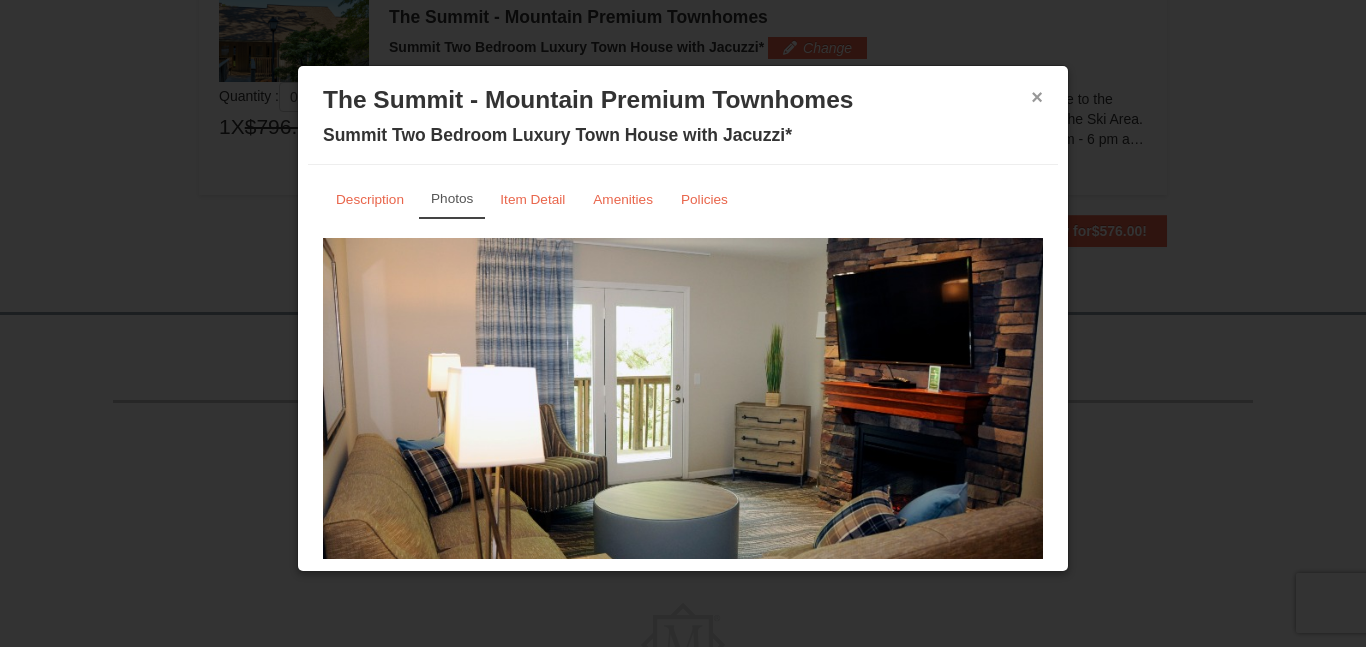 click on "×" at bounding box center [1037, 97] 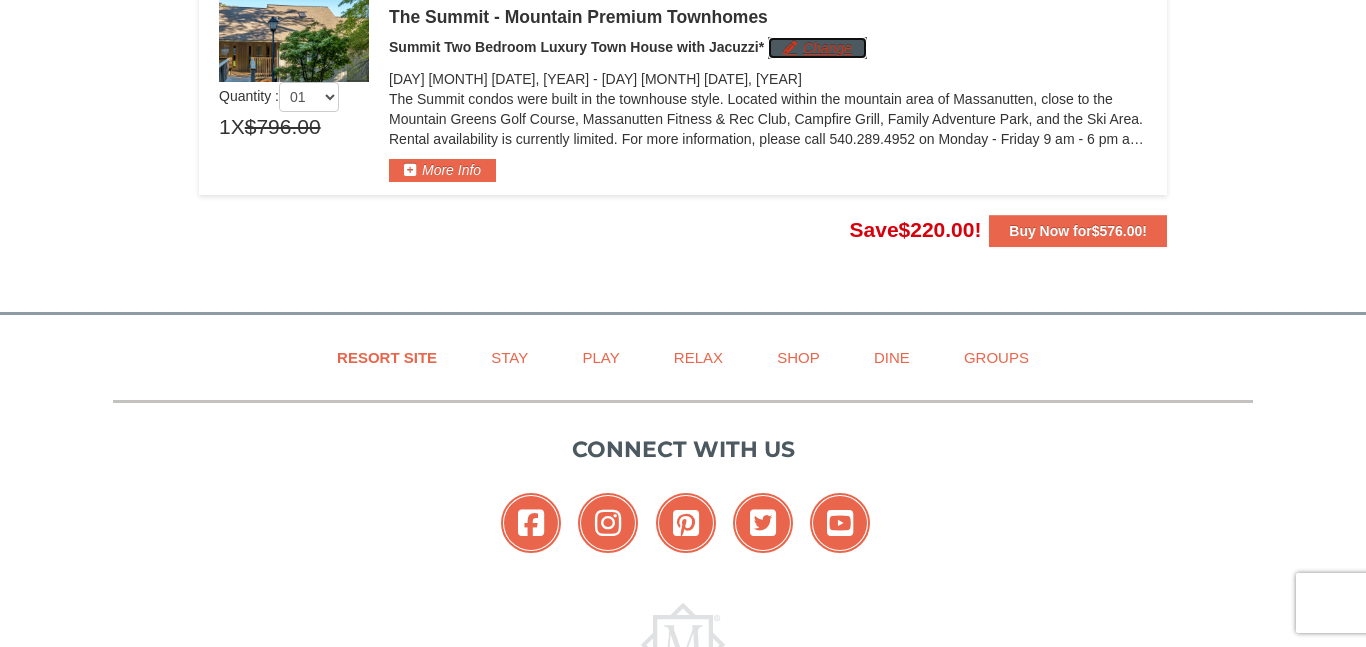 click on "Change" at bounding box center [817, 48] 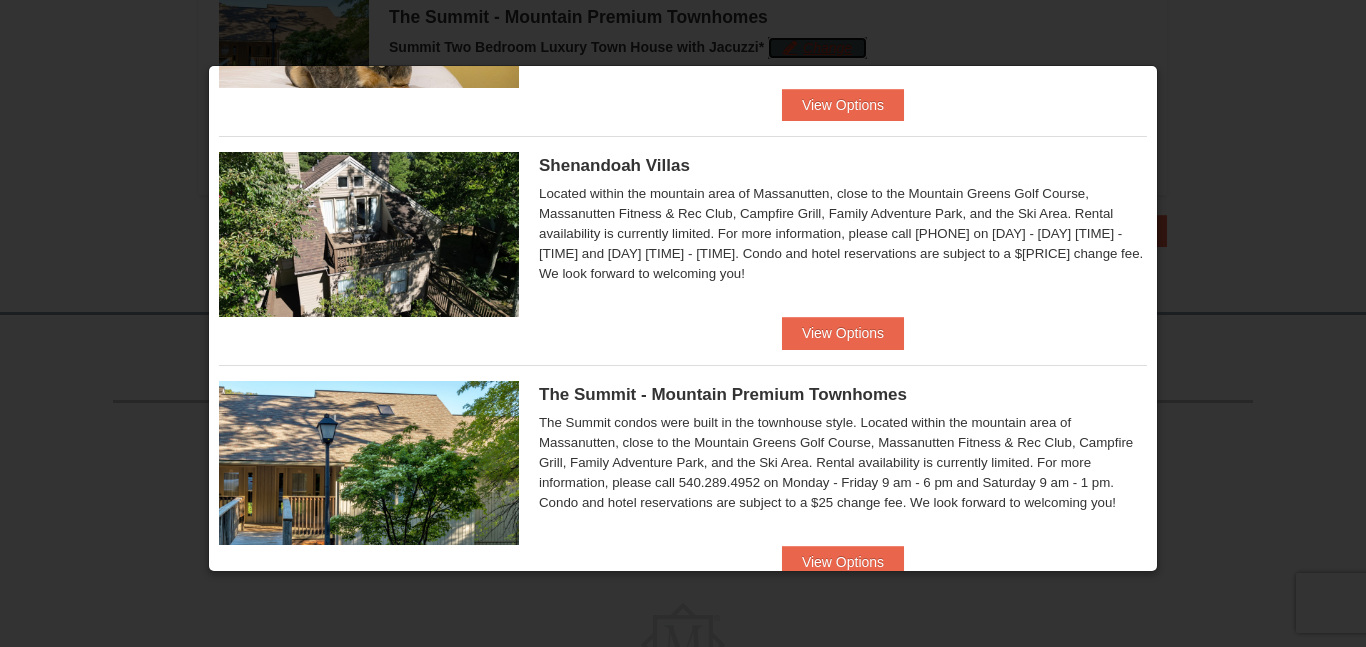 scroll, scrollTop: 946, scrollLeft: 0, axis: vertical 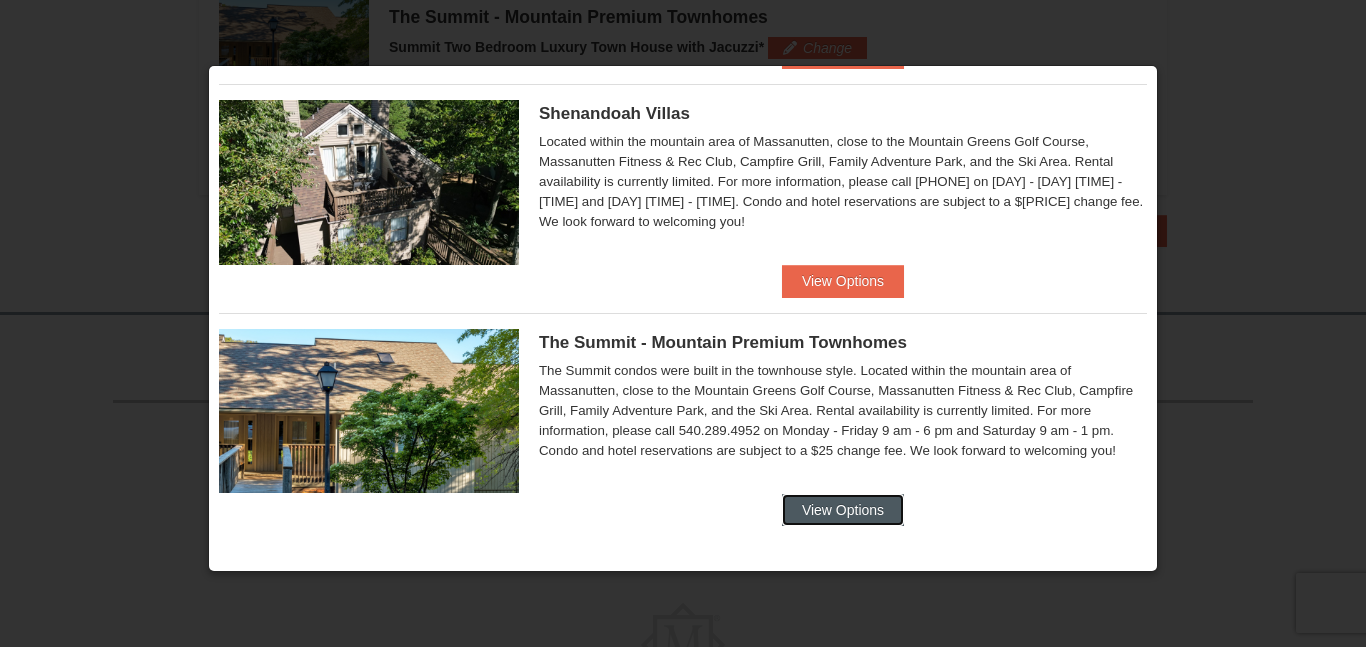 click on "View Options" at bounding box center [843, 510] 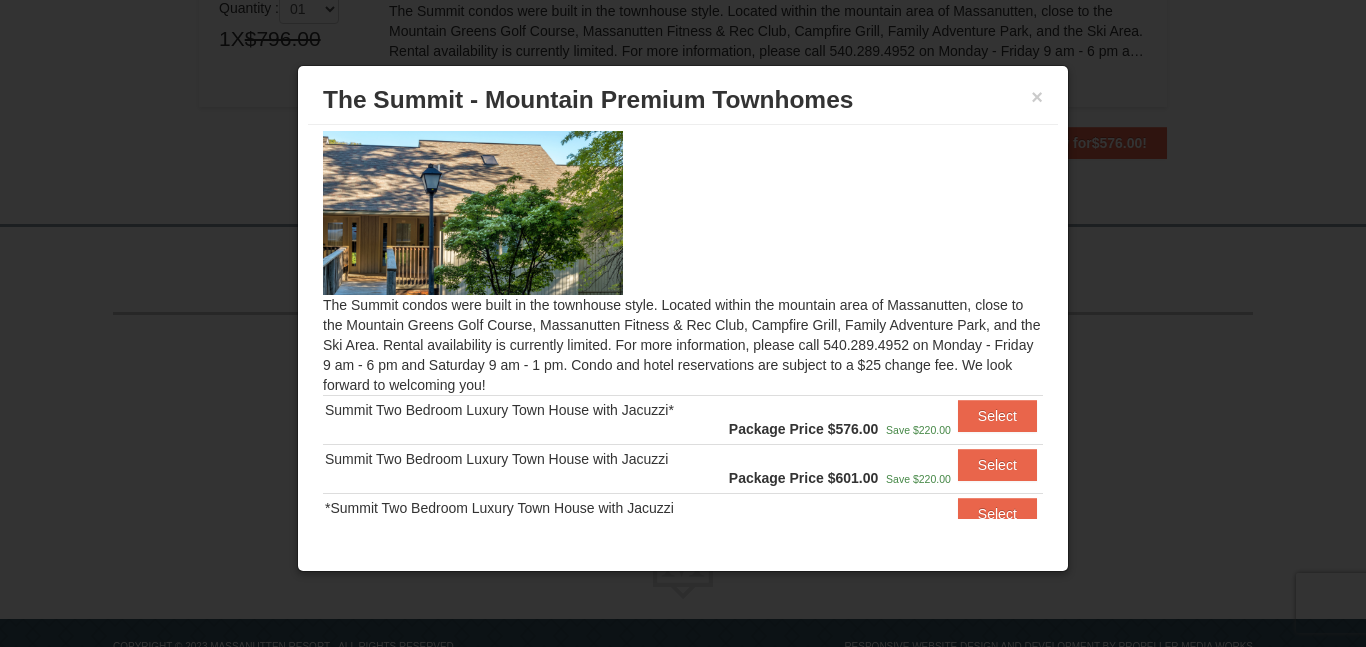 scroll, scrollTop: 762, scrollLeft: 0, axis: vertical 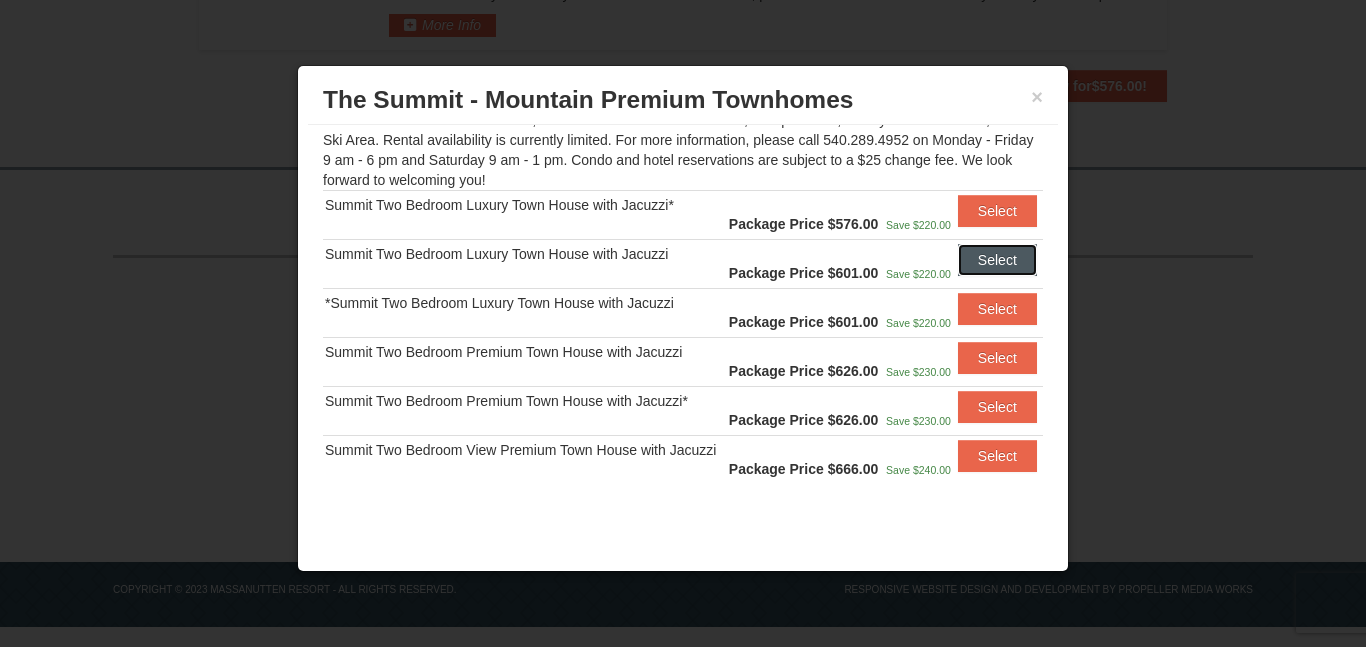 click on "Select" at bounding box center [997, 260] 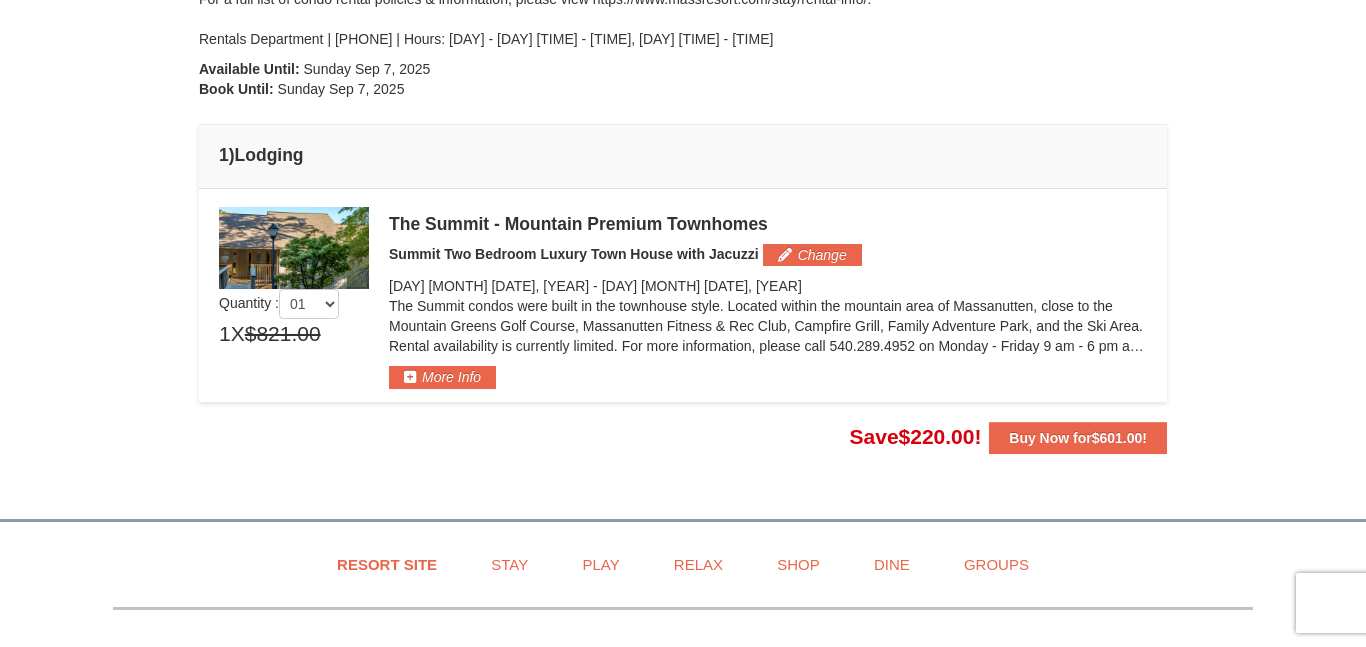 scroll, scrollTop: 405, scrollLeft: 0, axis: vertical 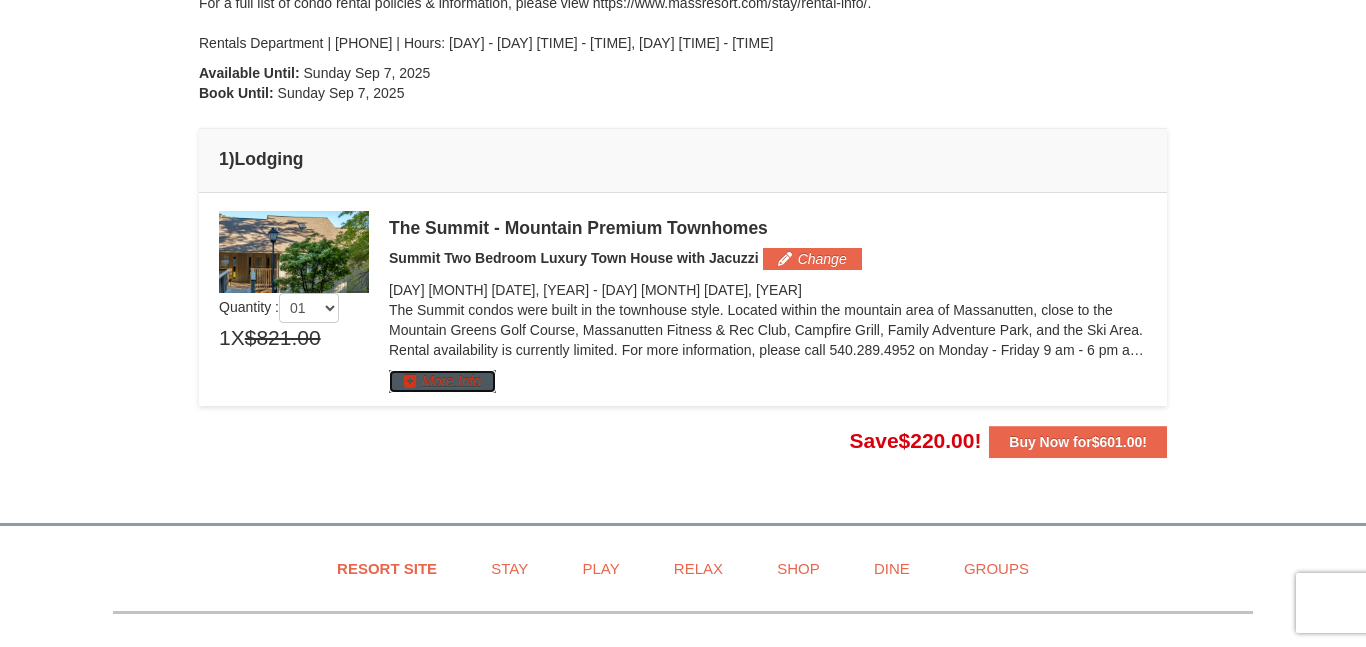 click on "More Info" at bounding box center (442, 381) 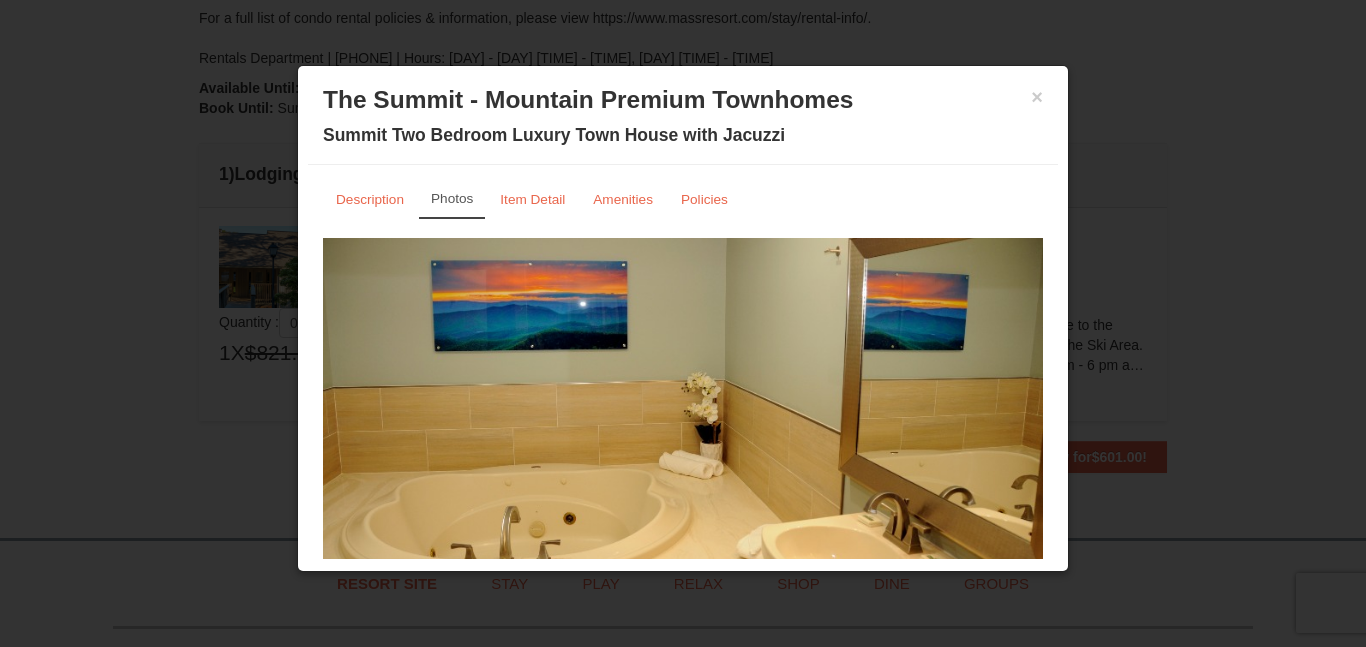 scroll, scrollTop: 345, scrollLeft: 0, axis: vertical 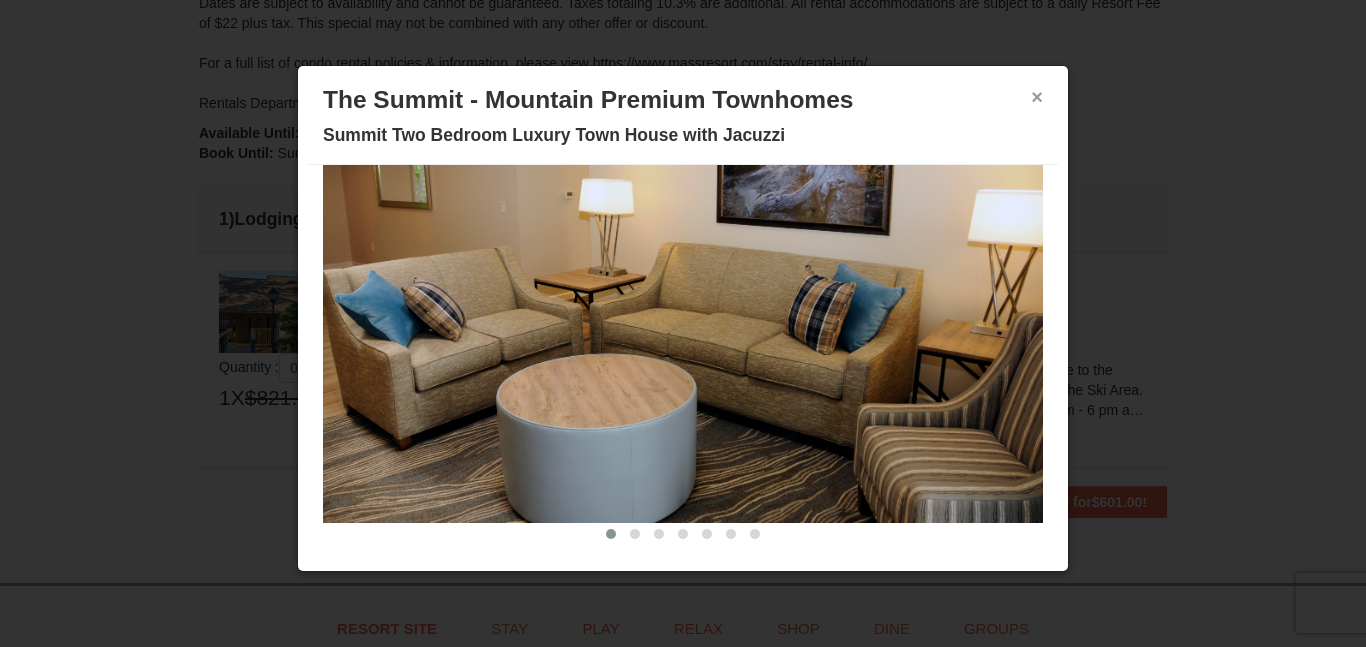 click on "×" at bounding box center [1037, 97] 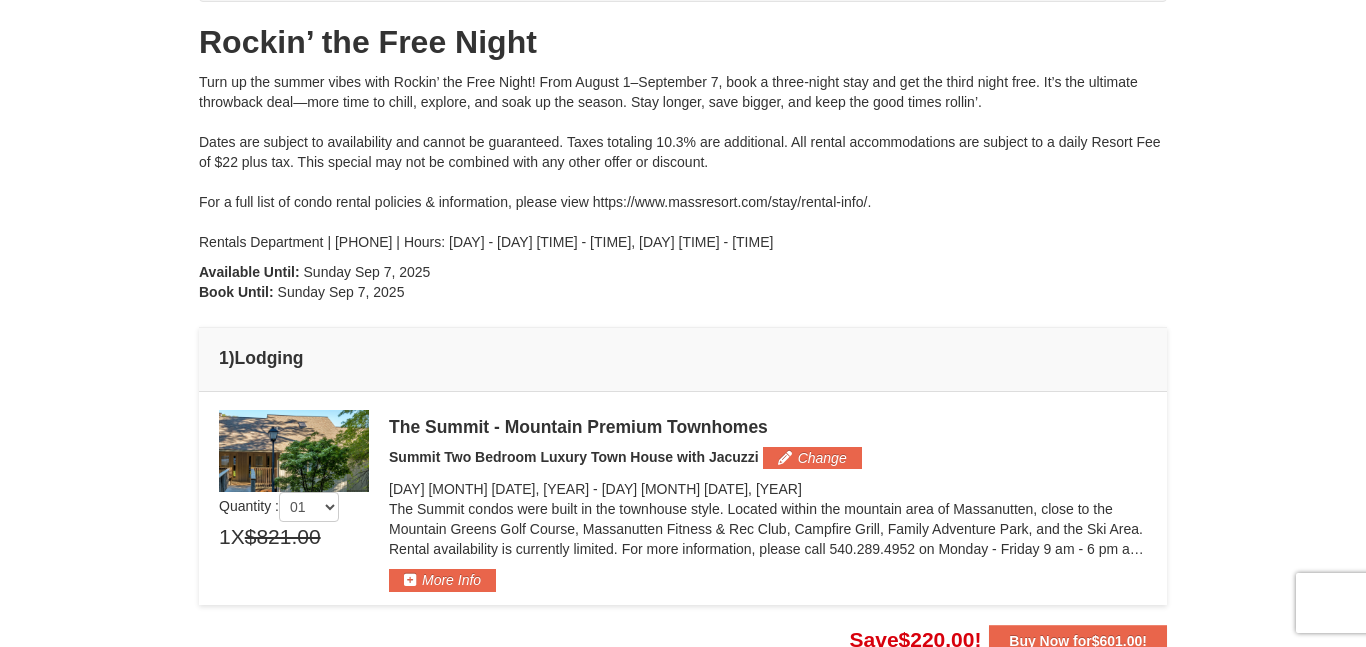 scroll, scrollTop: 203, scrollLeft: 0, axis: vertical 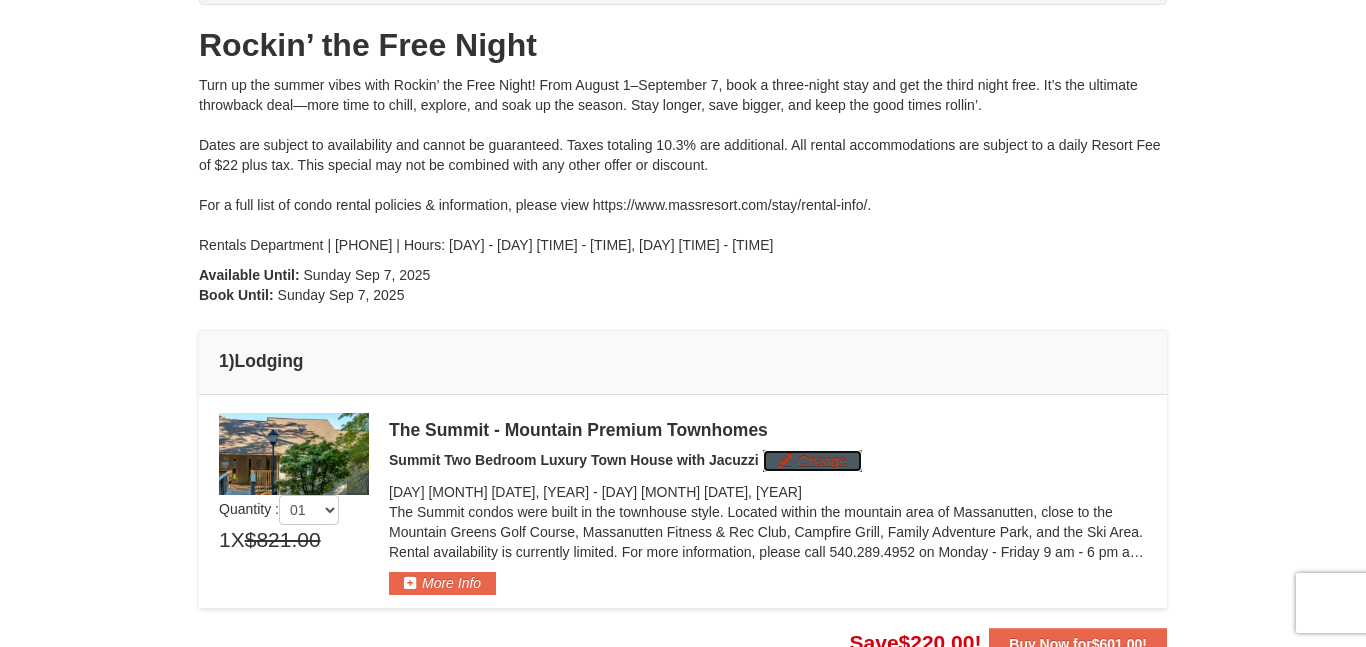 click on "Change" at bounding box center [812, 461] 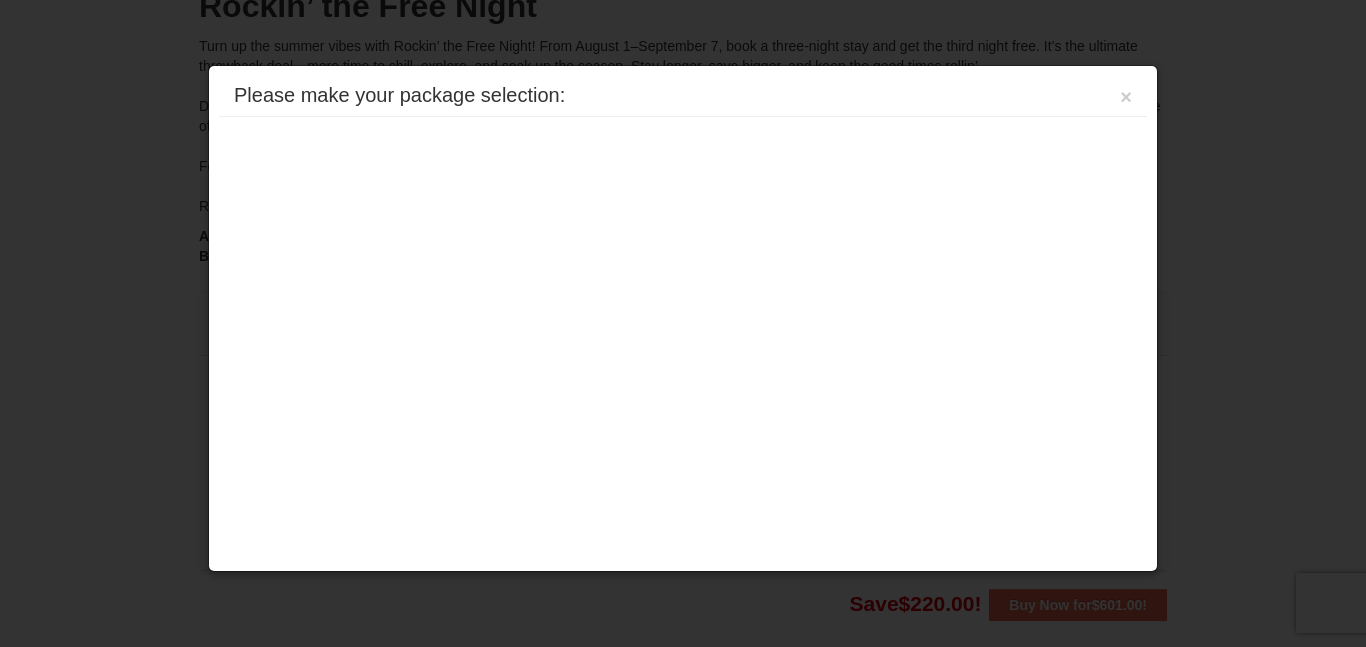 scroll, scrollTop: 380, scrollLeft: 0, axis: vertical 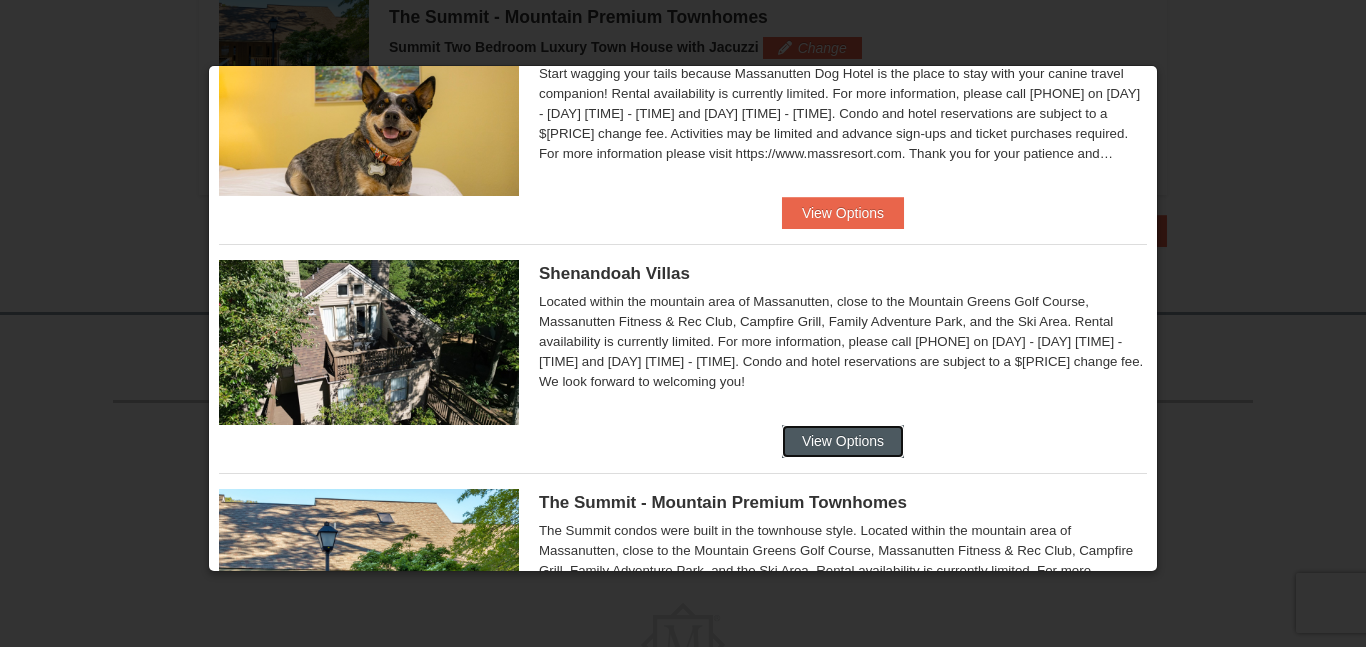 click on "View Options" at bounding box center [843, 441] 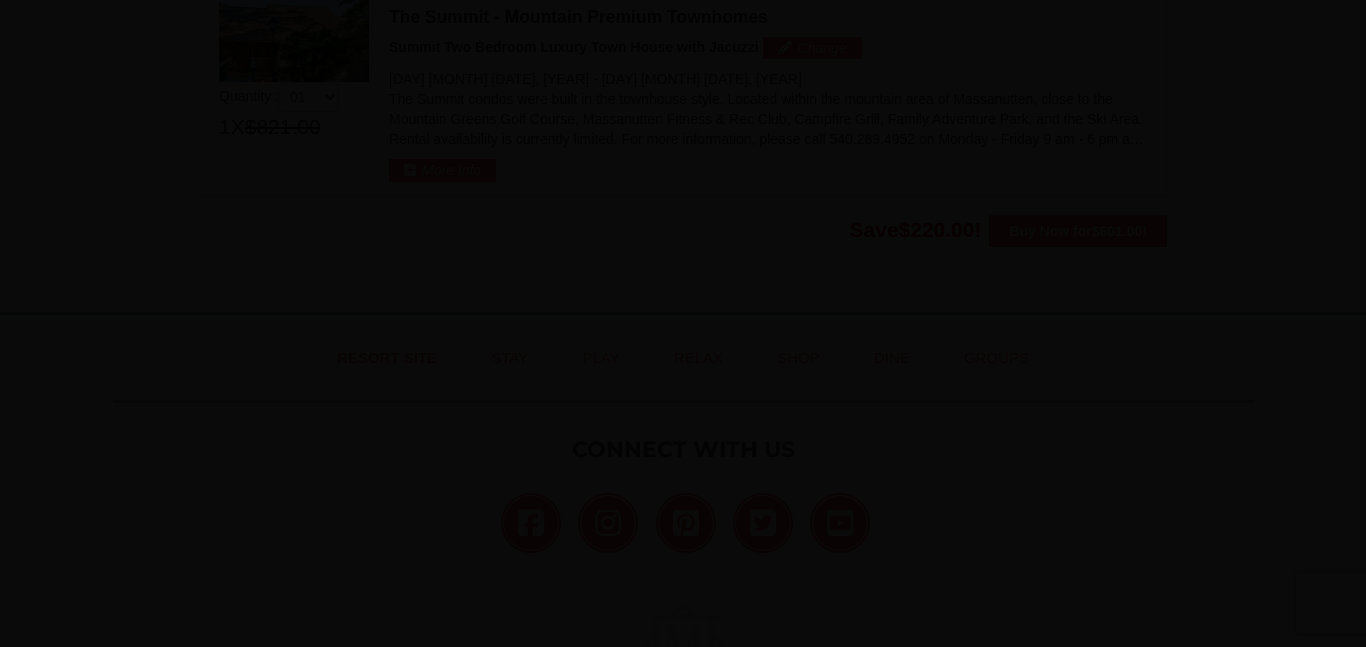 scroll, scrollTop: 0, scrollLeft: 0, axis: both 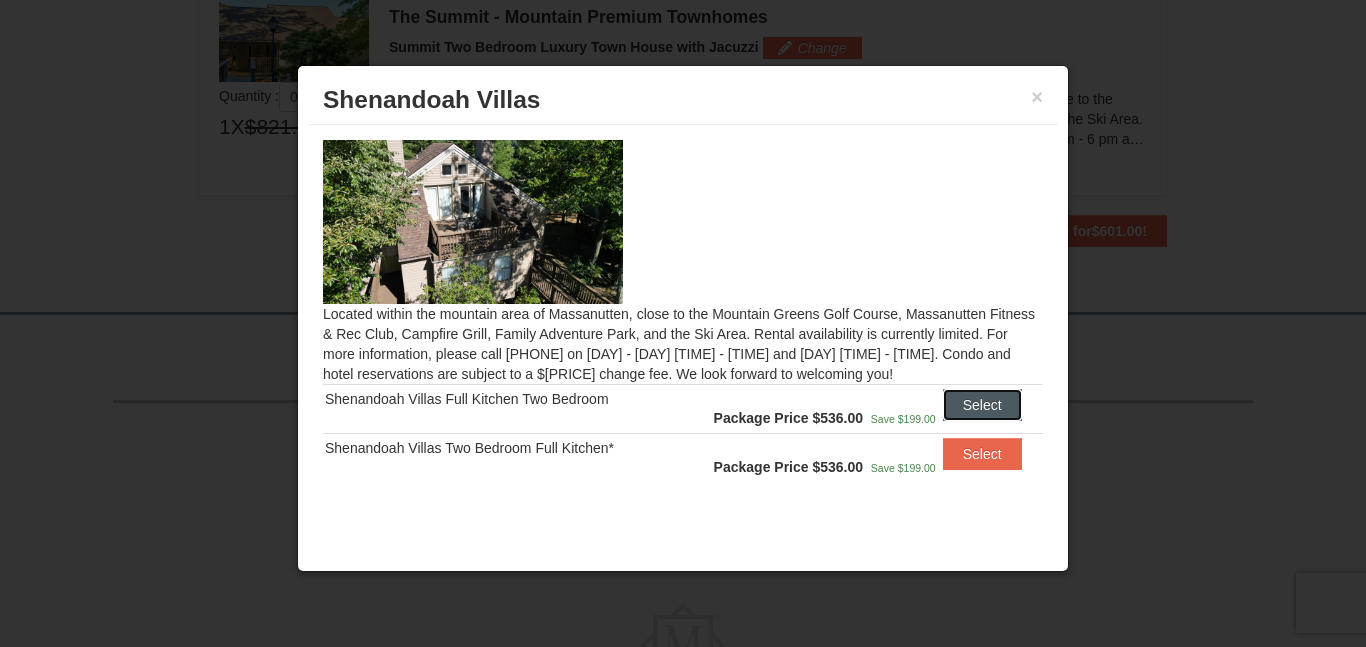 click on "Select" at bounding box center (982, 405) 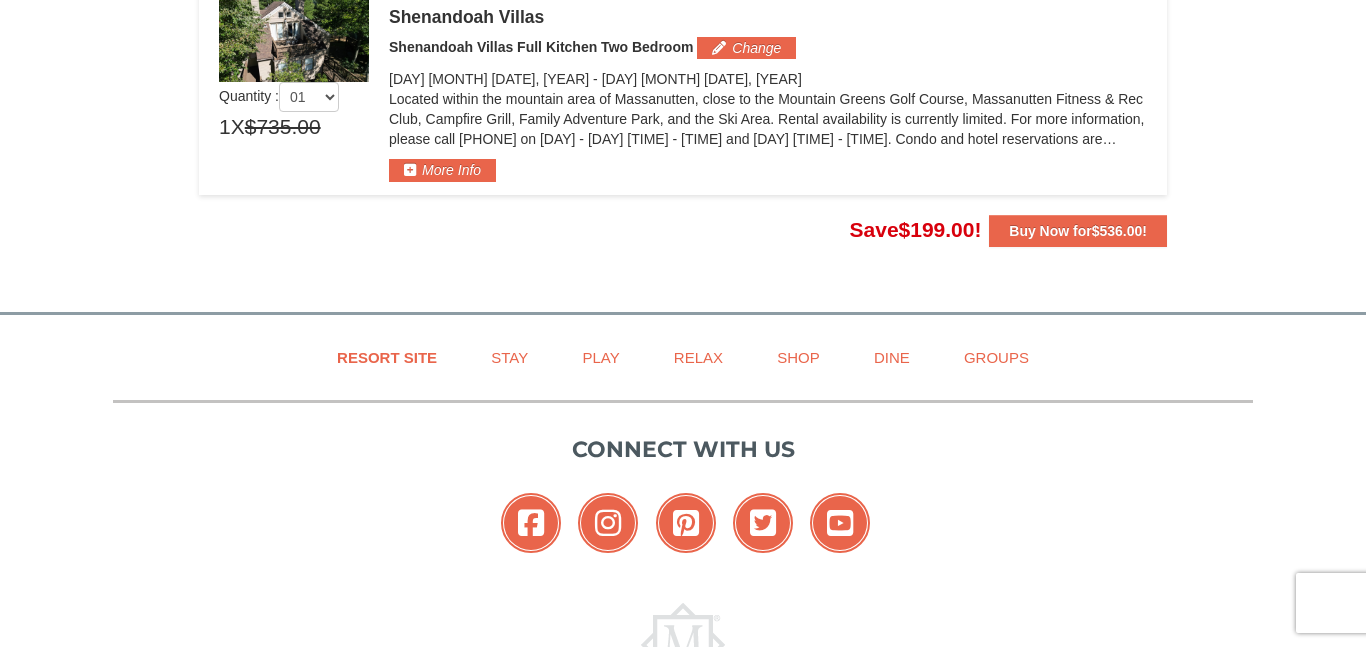 click on "Please make your package selection:
×" at bounding box center [683, 88] 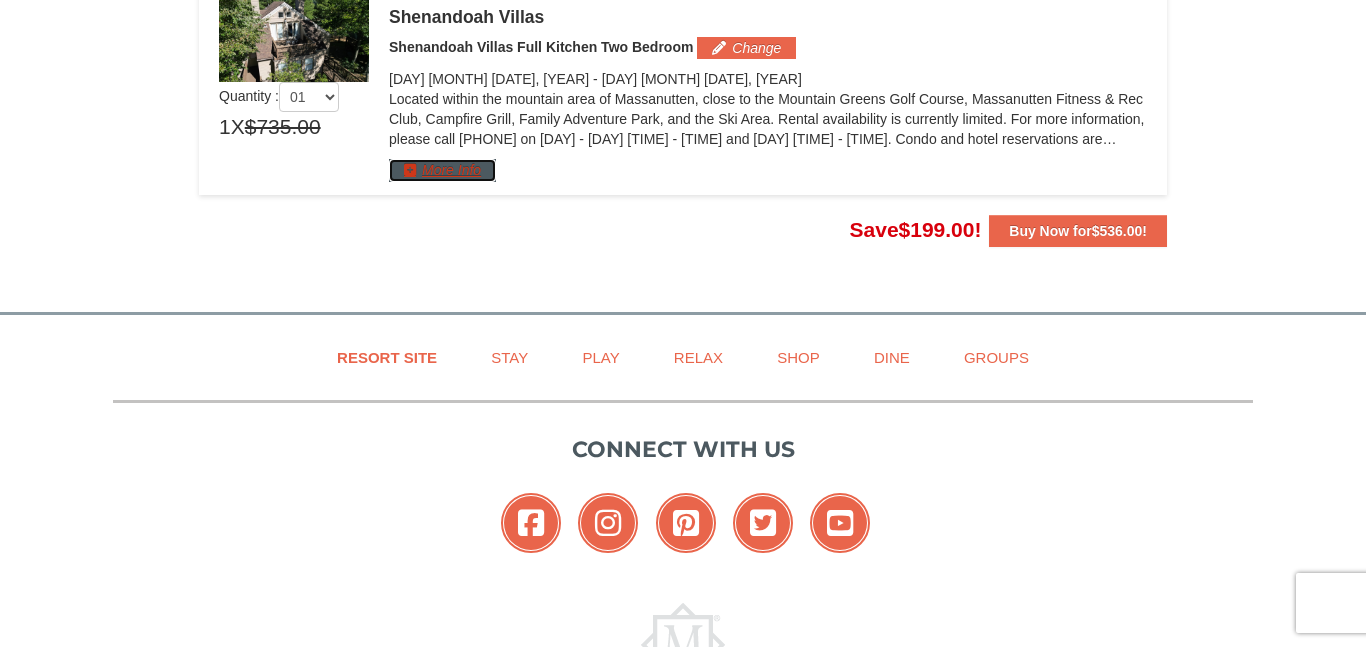 click on "More Info" at bounding box center (442, 170) 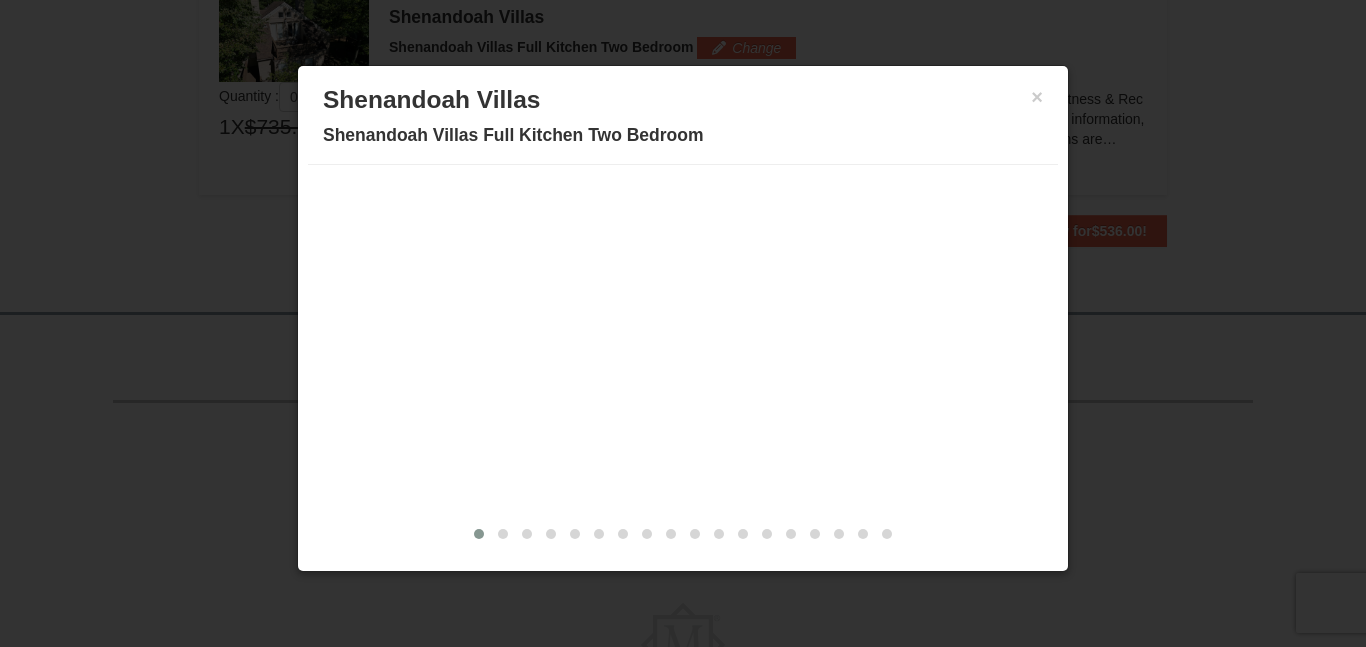 scroll, scrollTop: 0, scrollLeft: 0, axis: both 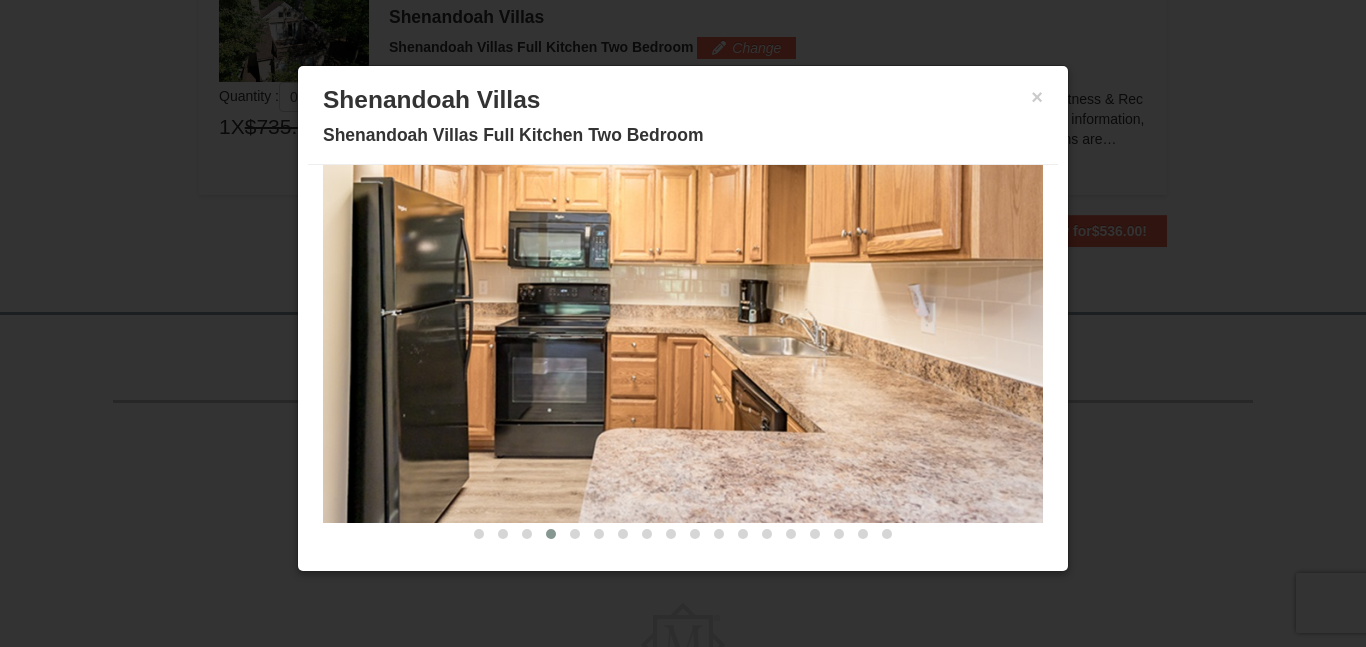 click at bounding box center (683, 326) 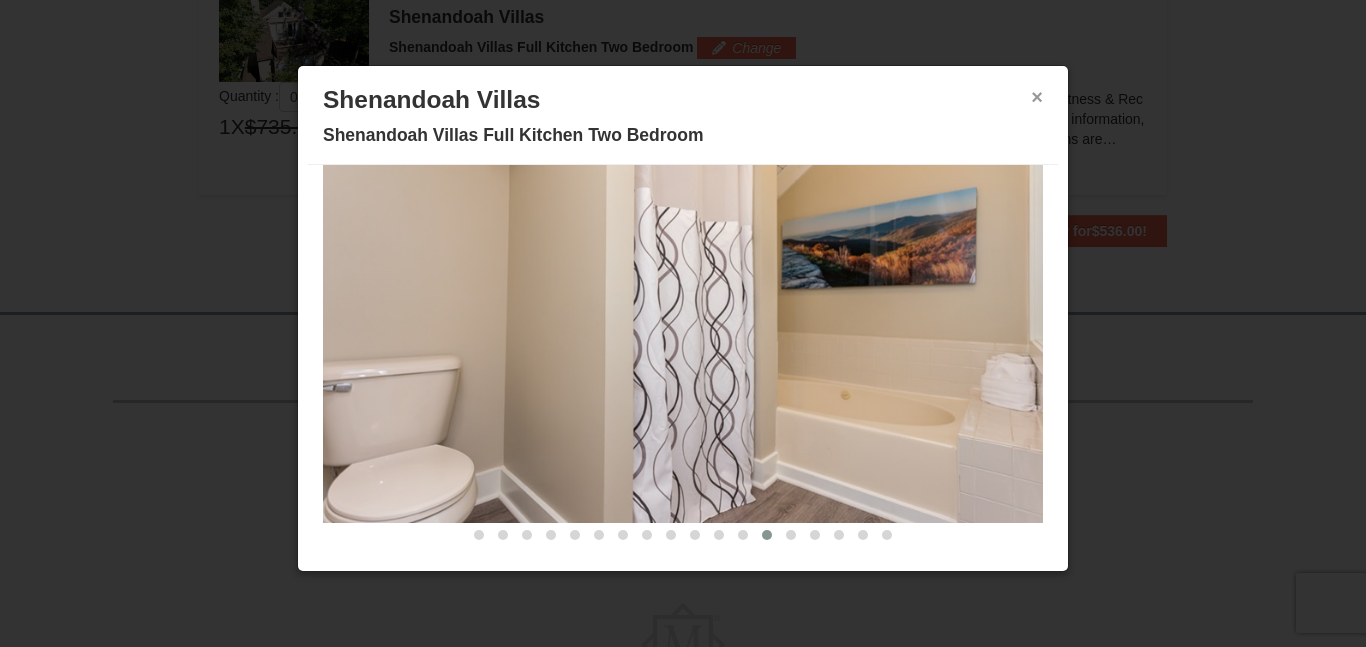click on "×" at bounding box center [1037, 97] 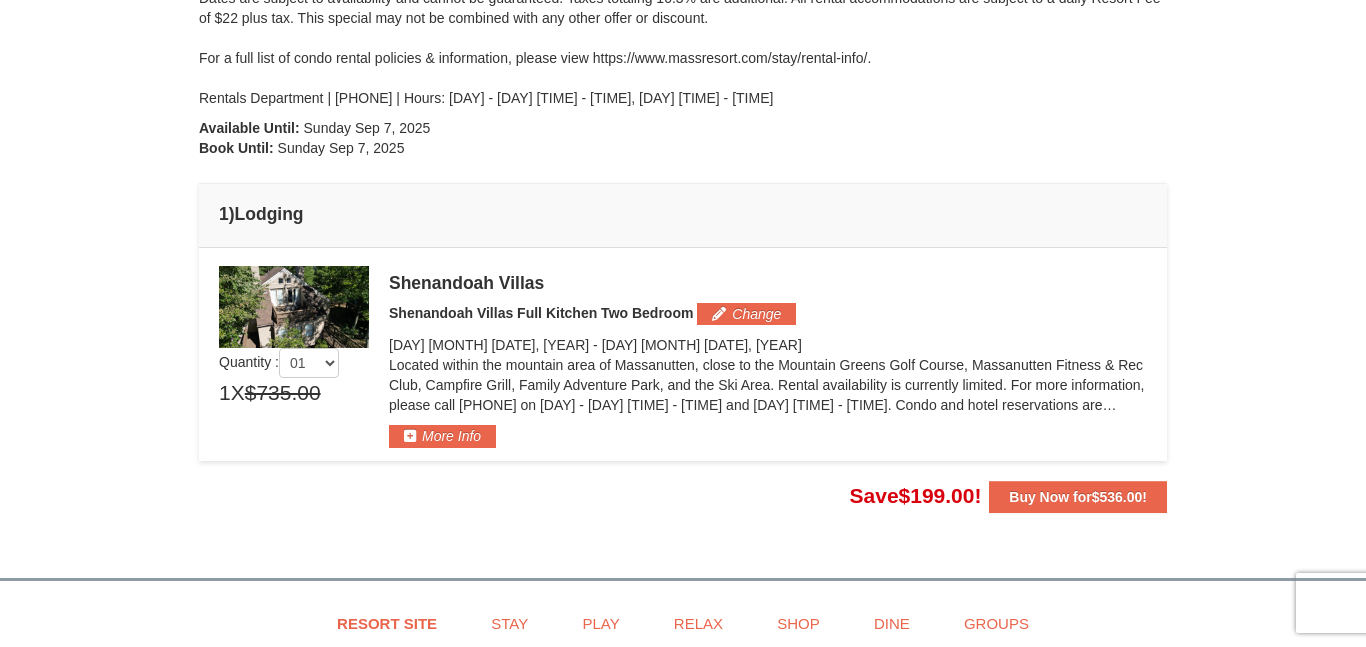scroll, scrollTop: 357, scrollLeft: 0, axis: vertical 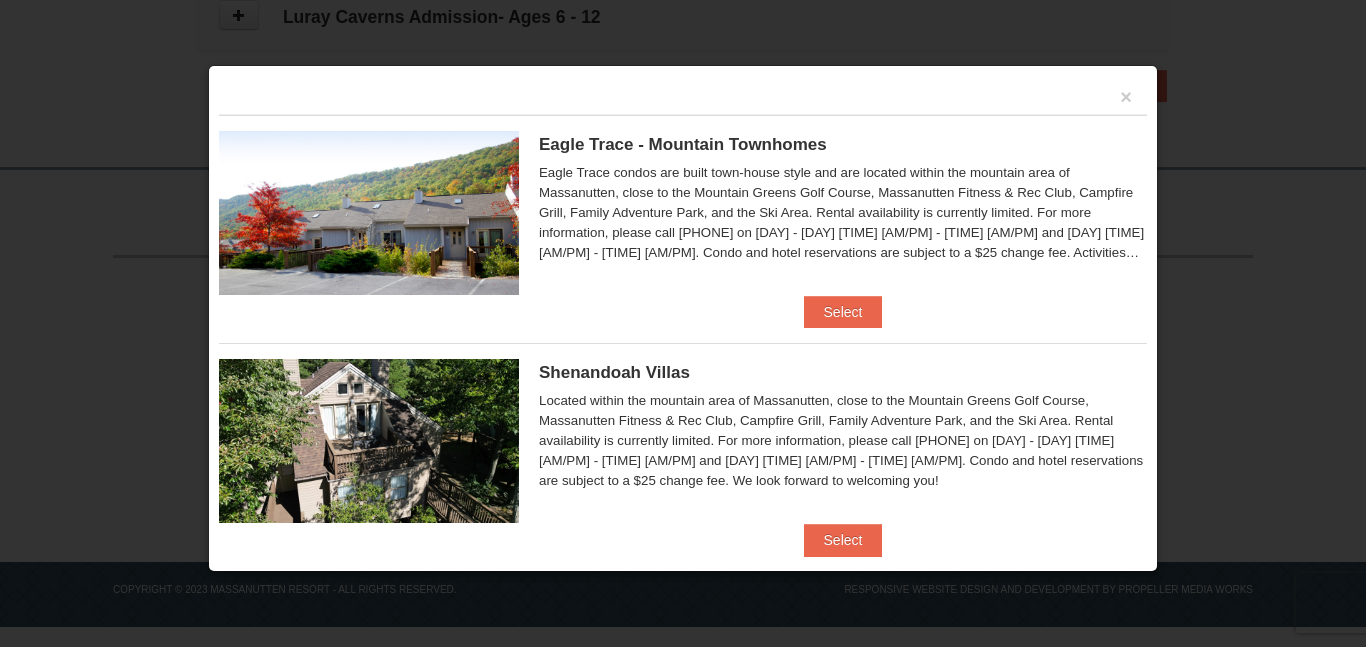 click on "×" at bounding box center [683, 95] 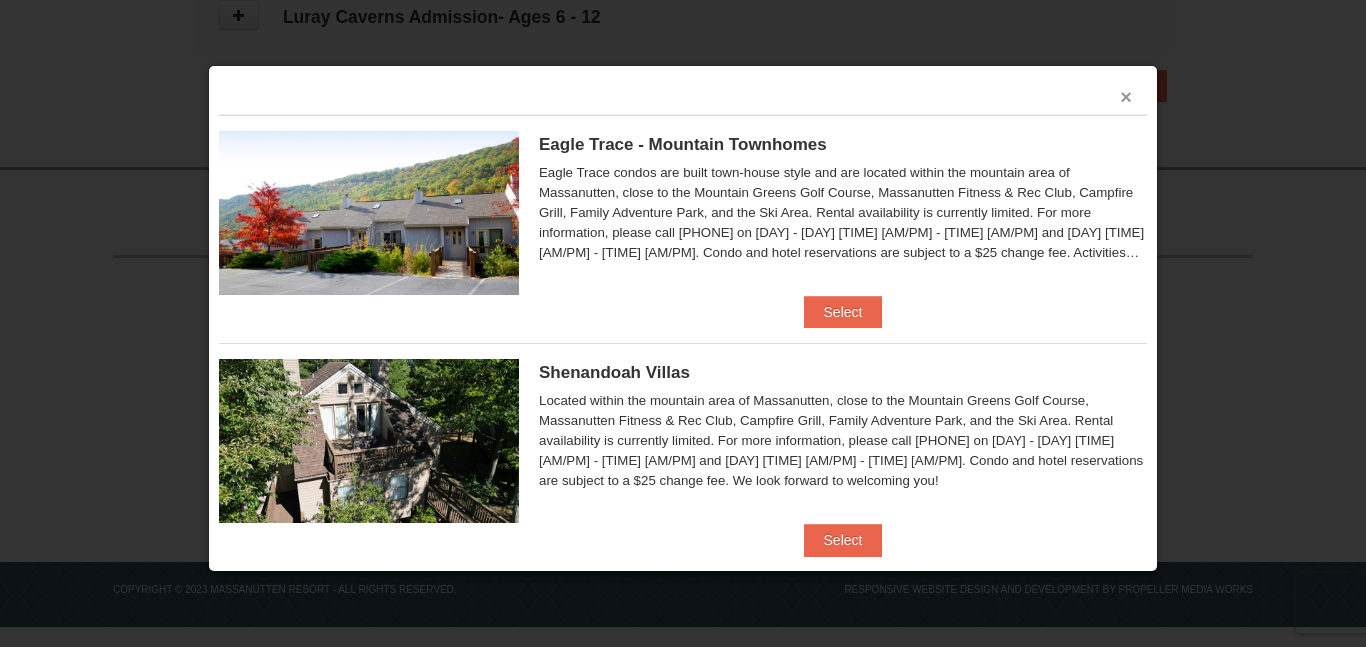 click on "×" at bounding box center [1126, 97] 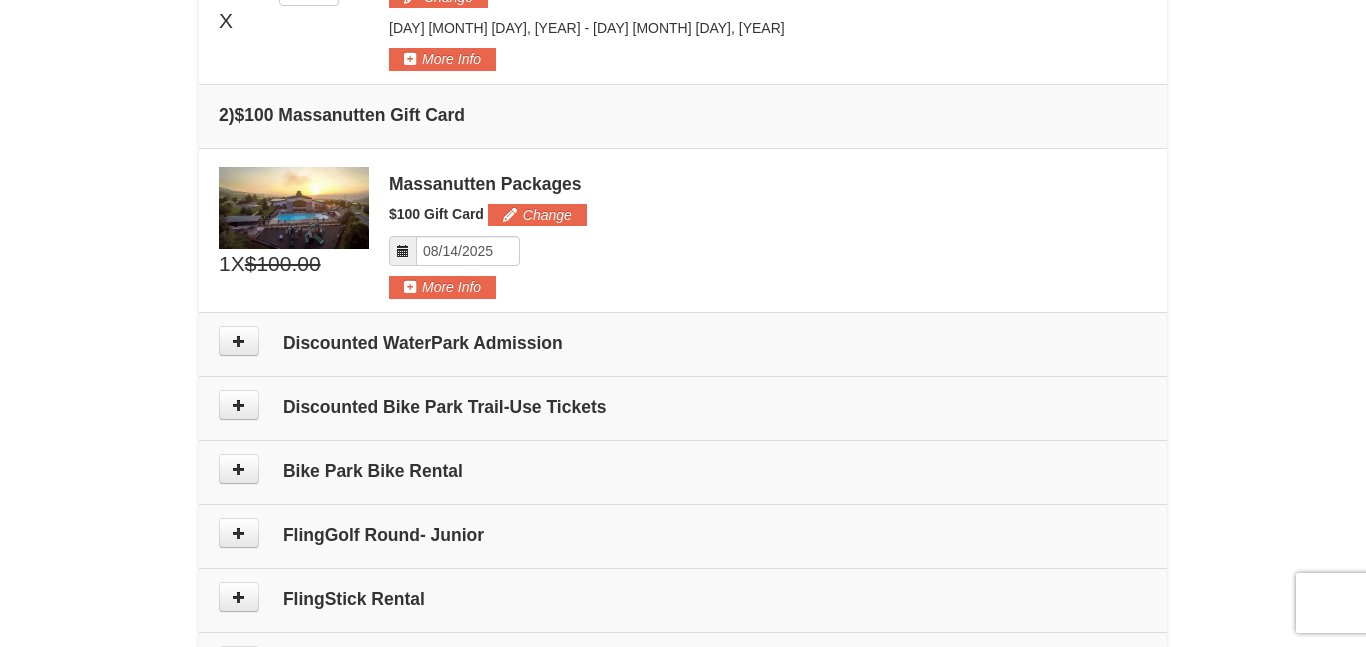 scroll, scrollTop: 625, scrollLeft: 0, axis: vertical 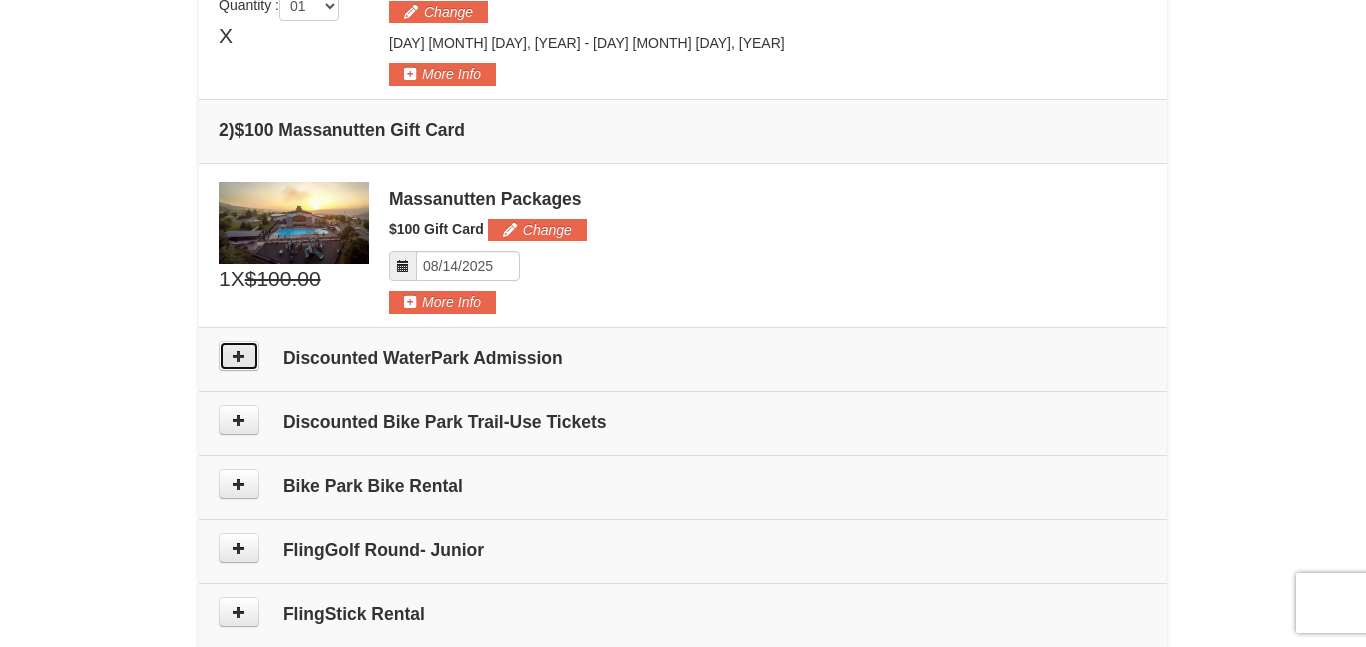 click at bounding box center (239, 356) 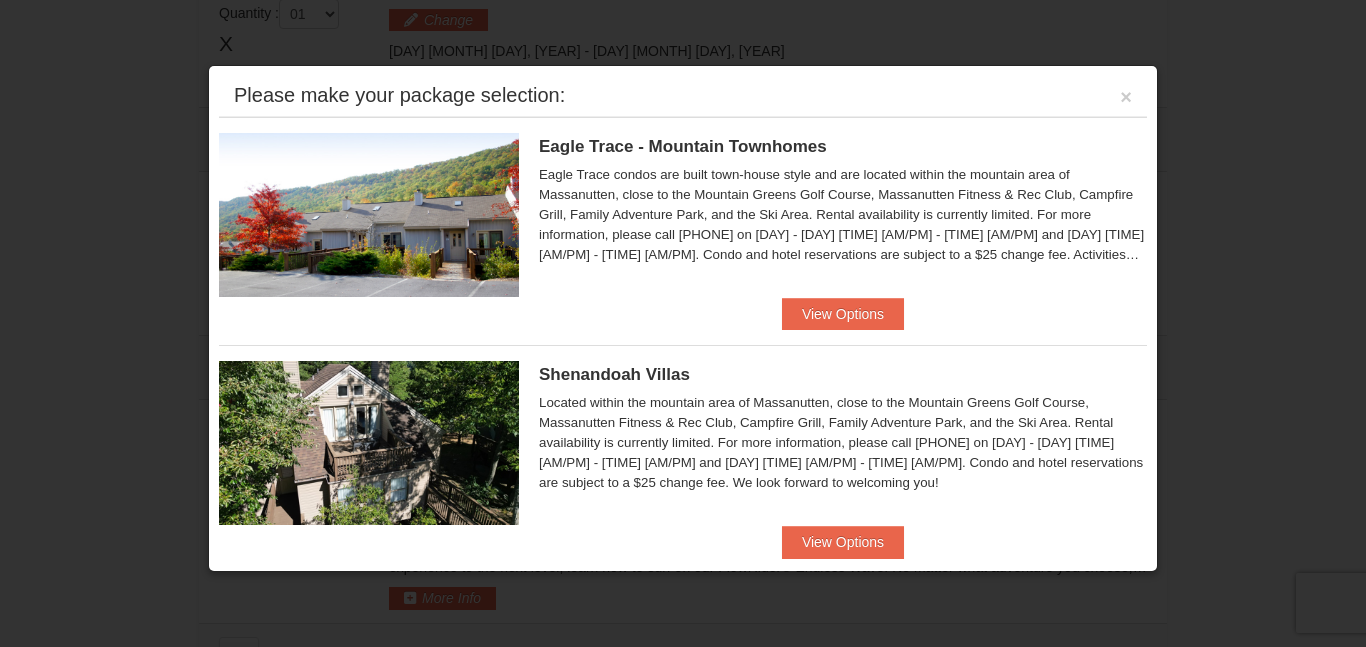 scroll, scrollTop: 616, scrollLeft: 0, axis: vertical 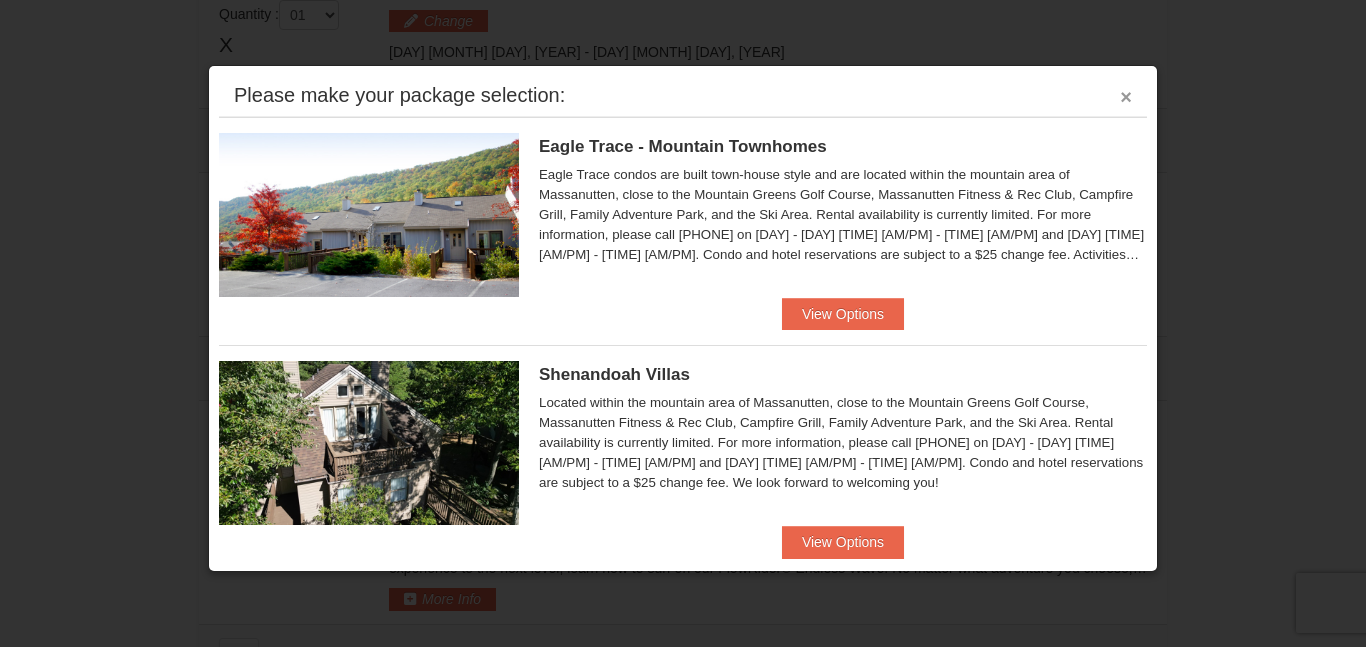 click on "×" at bounding box center [1126, 97] 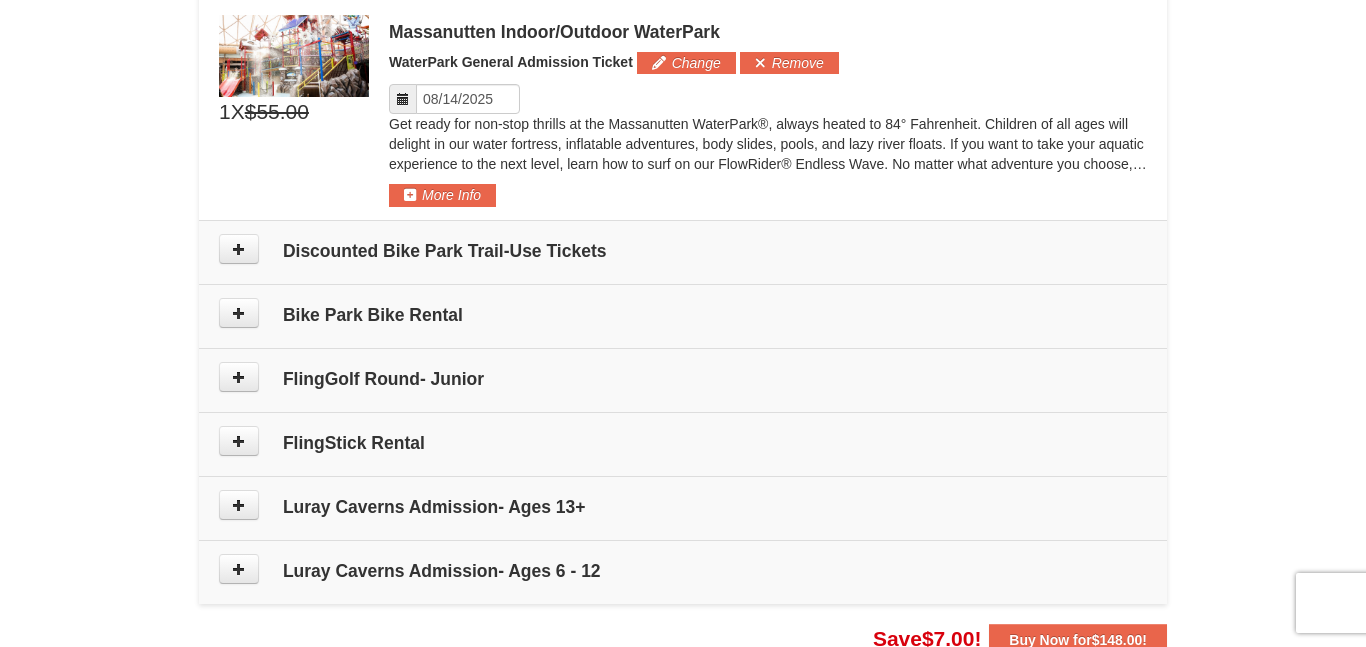 scroll, scrollTop: 1023, scrollLeft: 0, axis: vertical 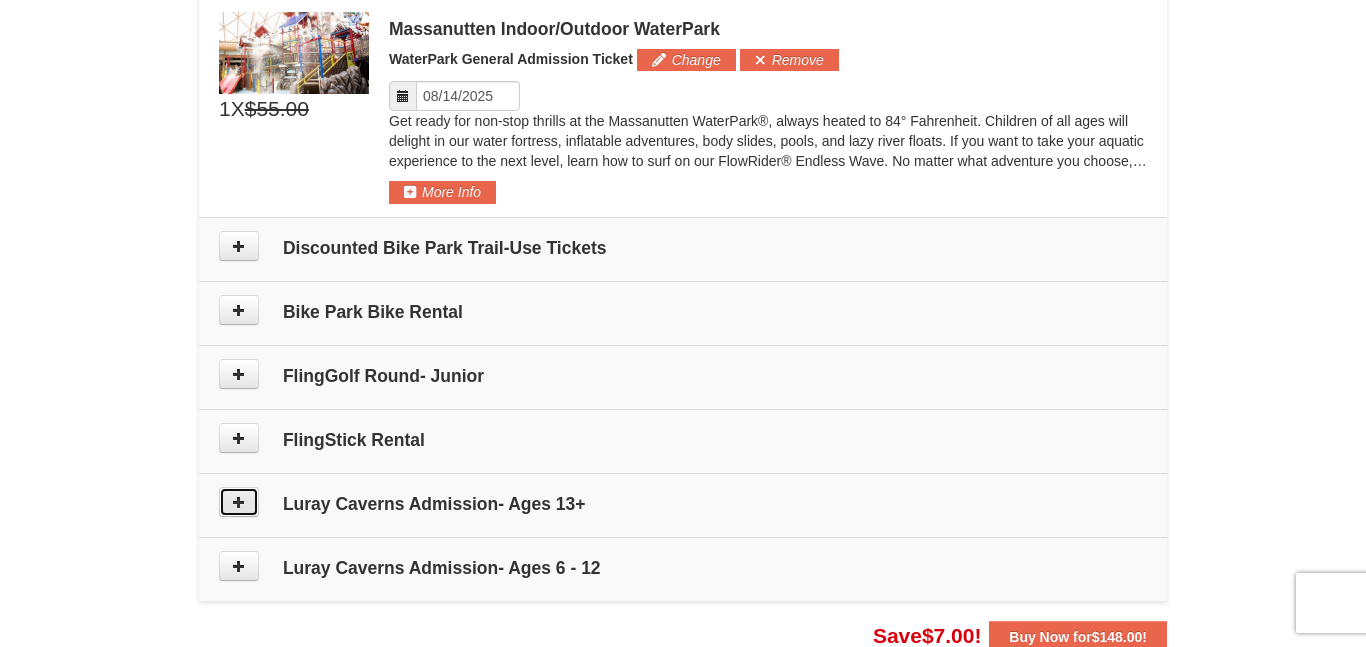click at bounding box center (239, 502) 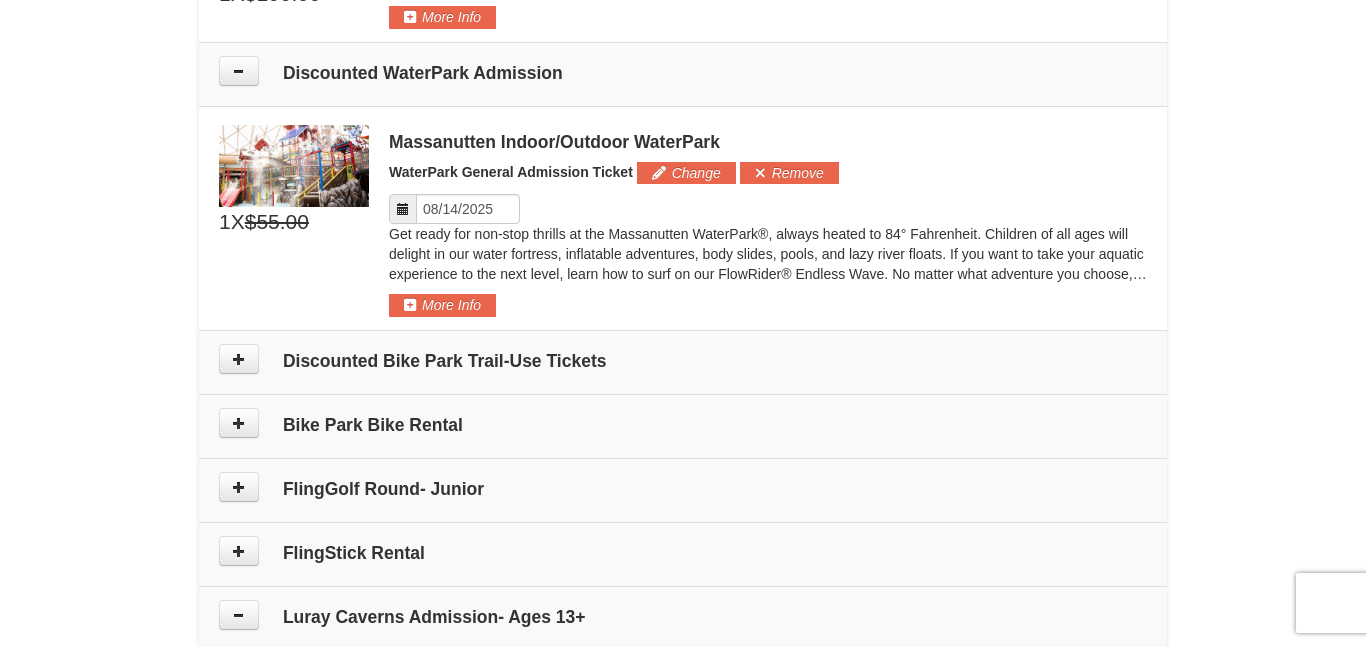 scroll, scrollTop: 898, scrollLeft: 0, axis: vertical 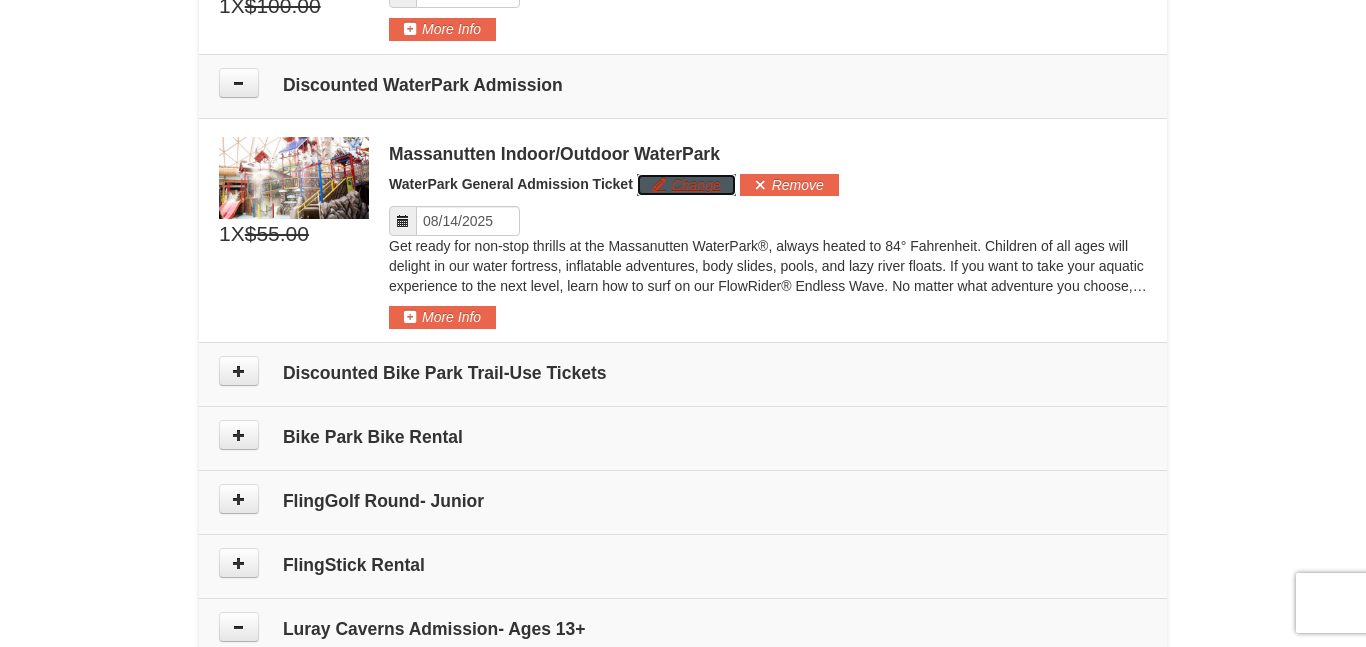 click on "Change" at bounding box center [686, 185] 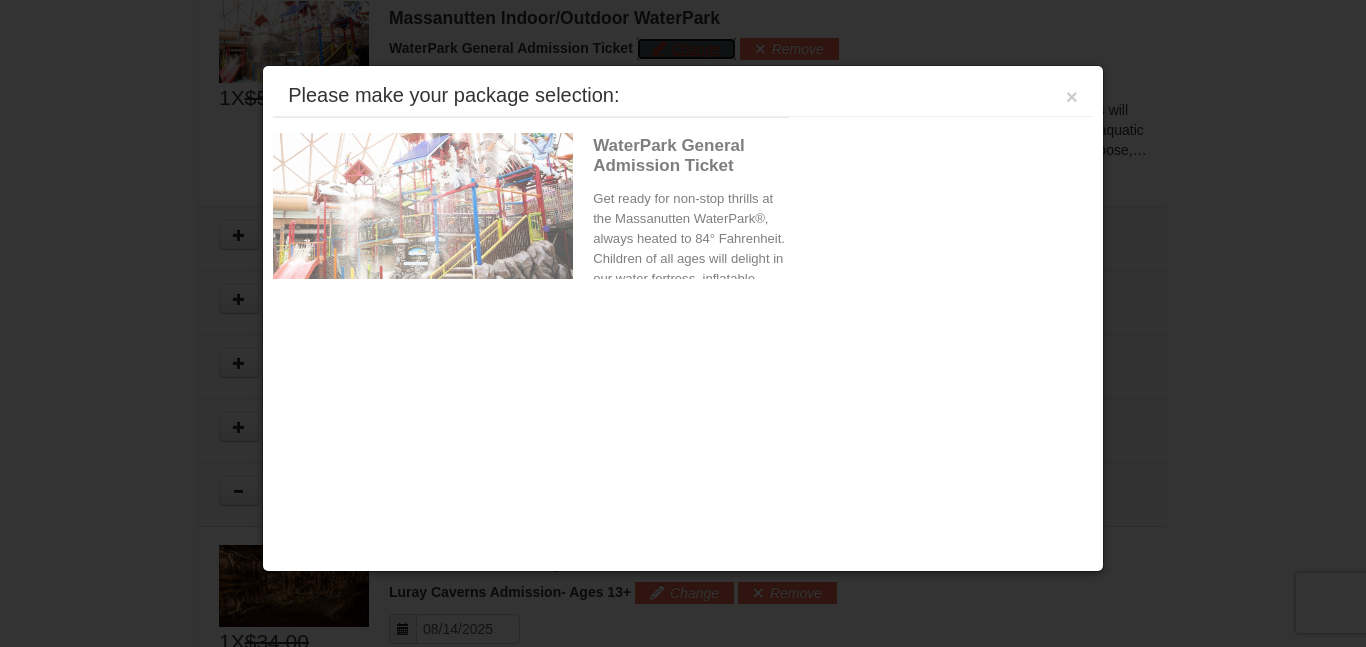 scroll, scrollTop: 1035, scrollLeft: 0, axis: vertical 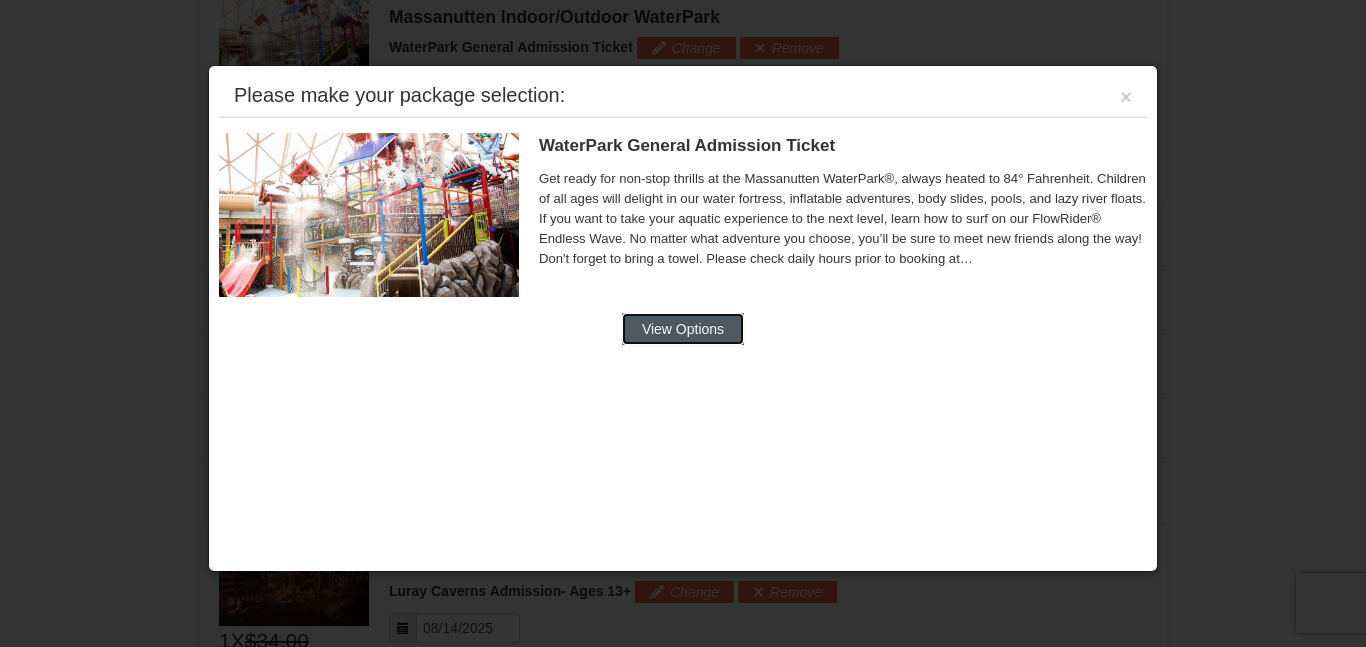 click on "View Options" at bounding box center (683, 329) 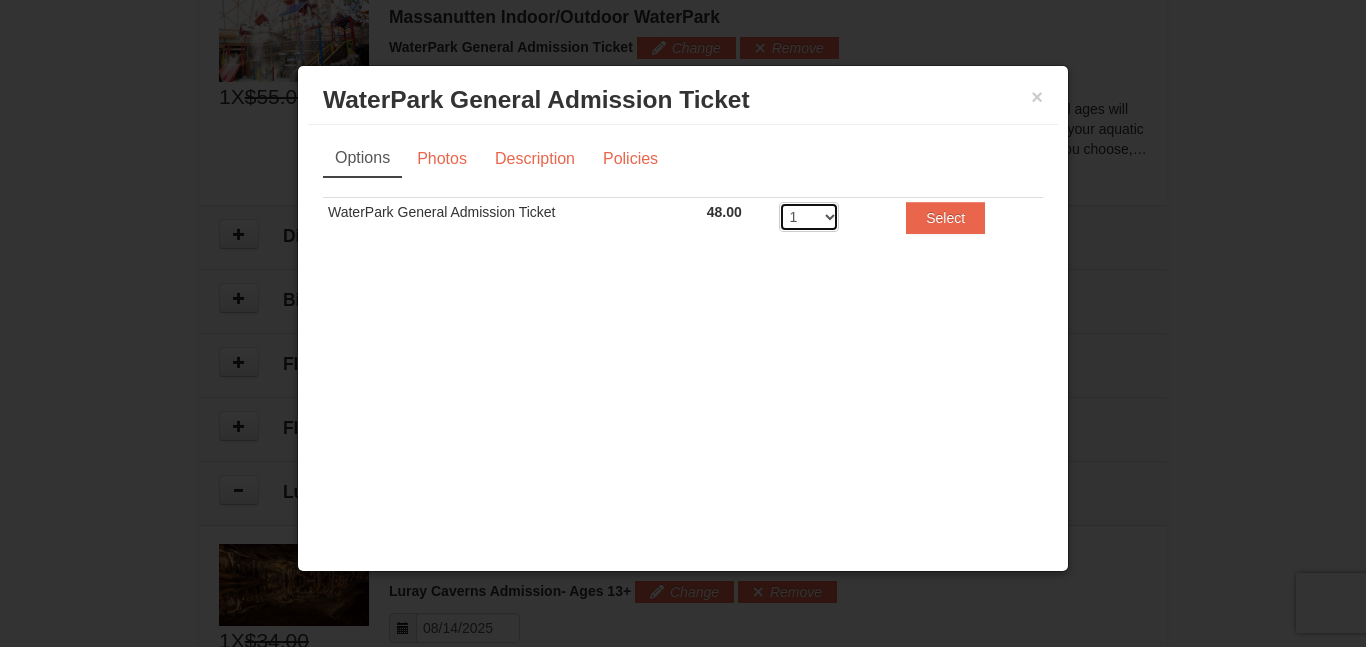 click on "1 2 3 4 5 6 7 8" at bounding box center (809, 217) 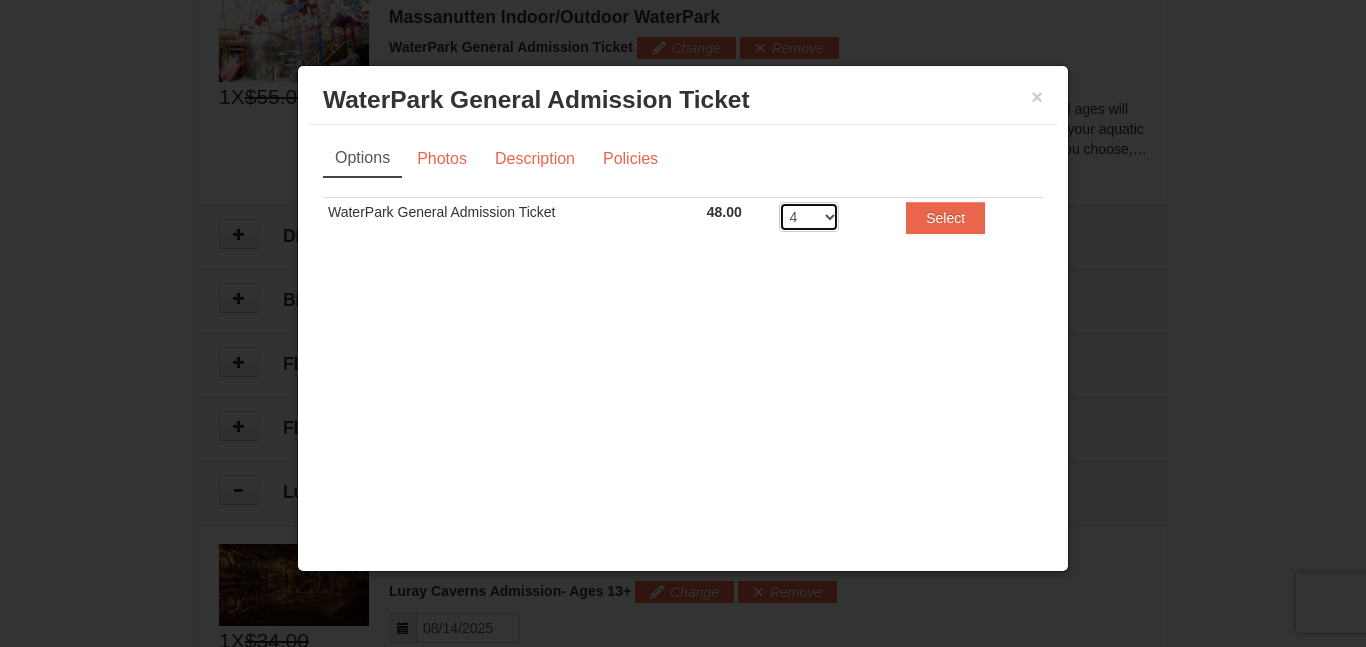 click on "1 2 3 4 5 6 7 8" at bounding box center (809, 217) 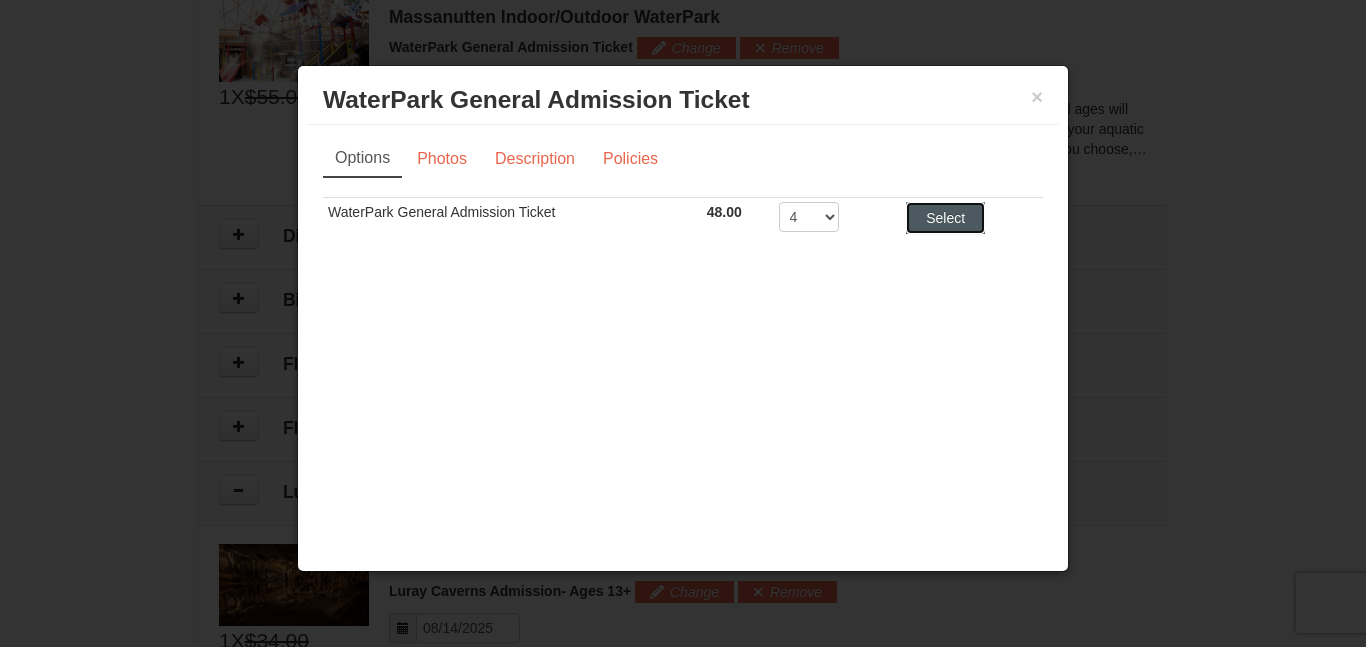 click on "Select" at bounding box center [945, 218] 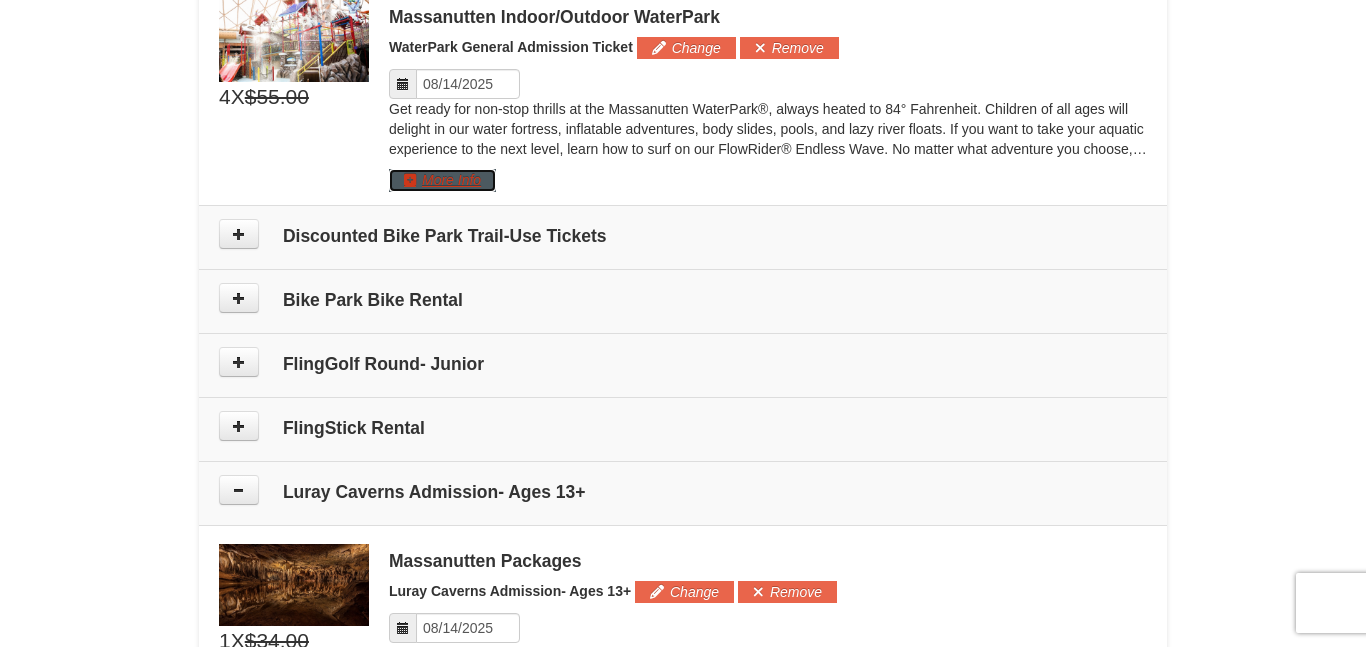 click on "More Info" at bounding box center [442, 180] 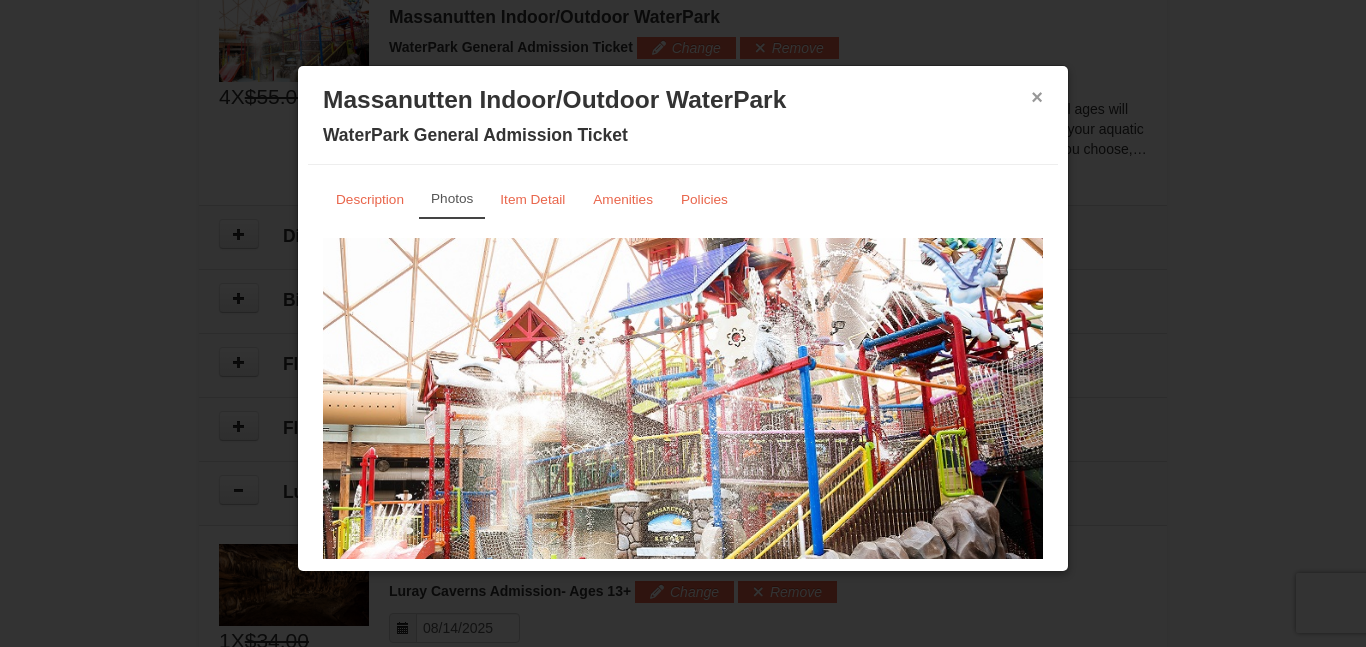 click on "×" at bounding box center (1037, 97) 